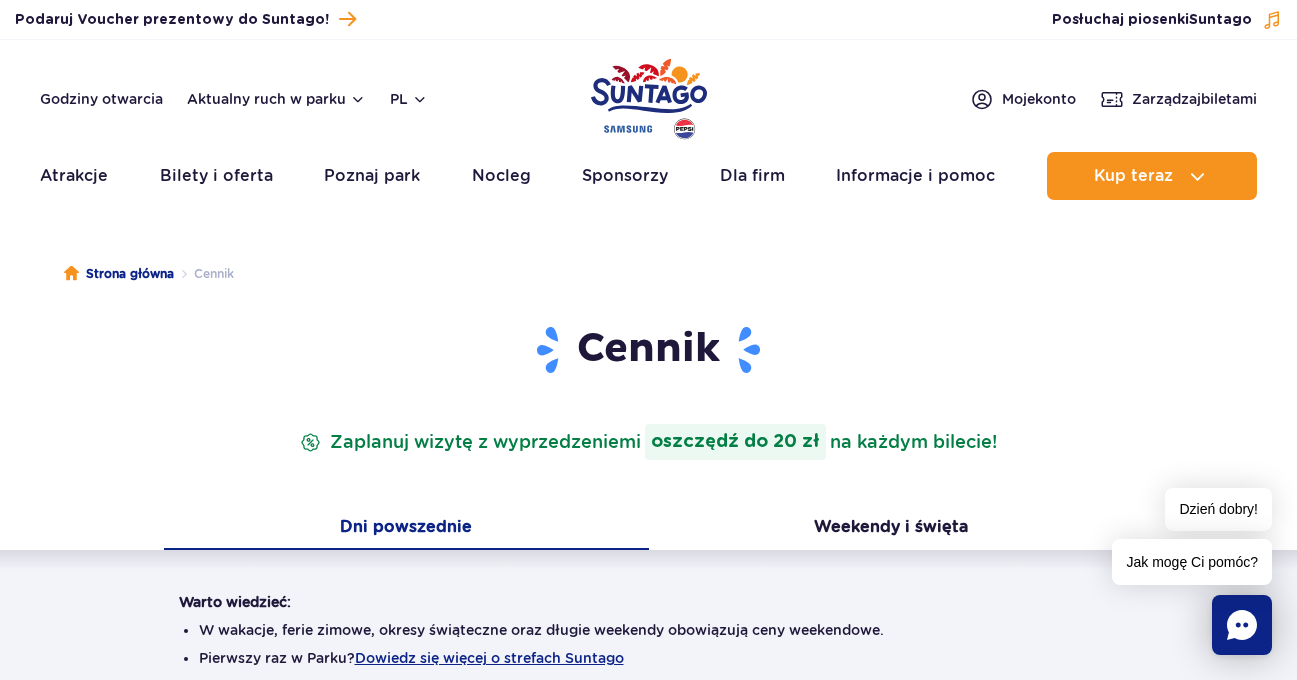 scroll, scrollTop: 400, scrollLeft: 0, axis: vertical 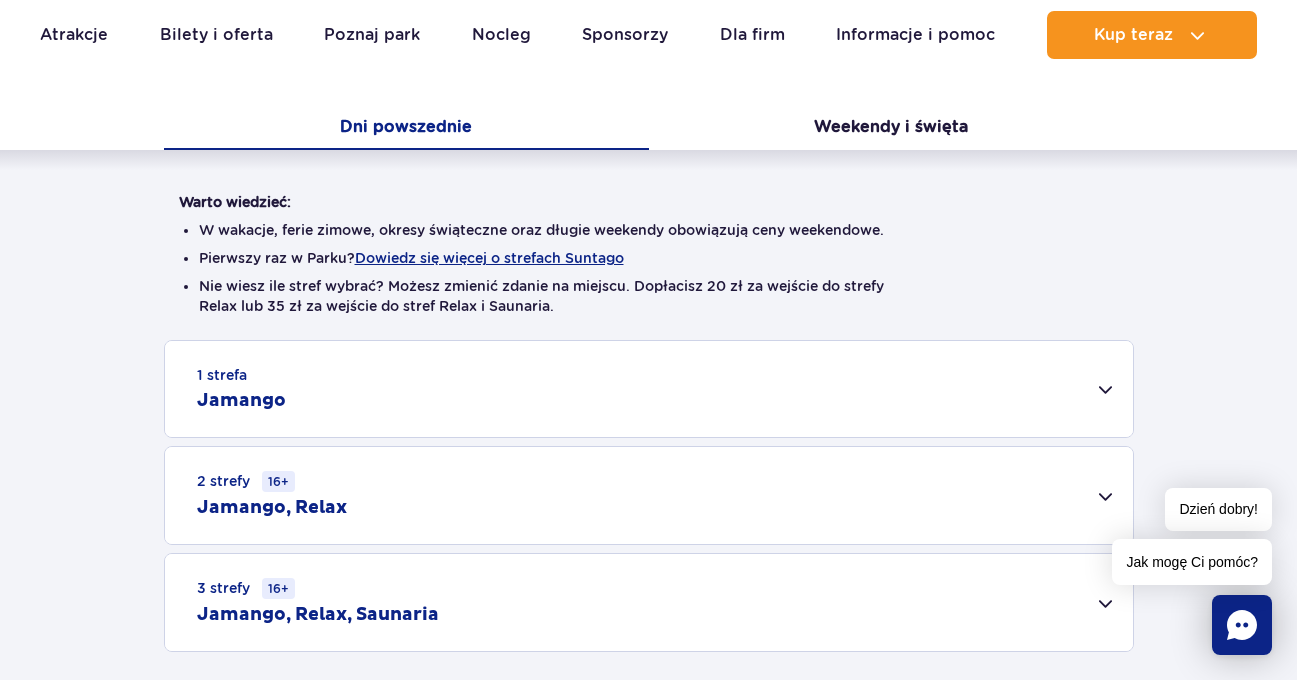 click on "1 strefa
Jamango" at bounding box center [649, 389] 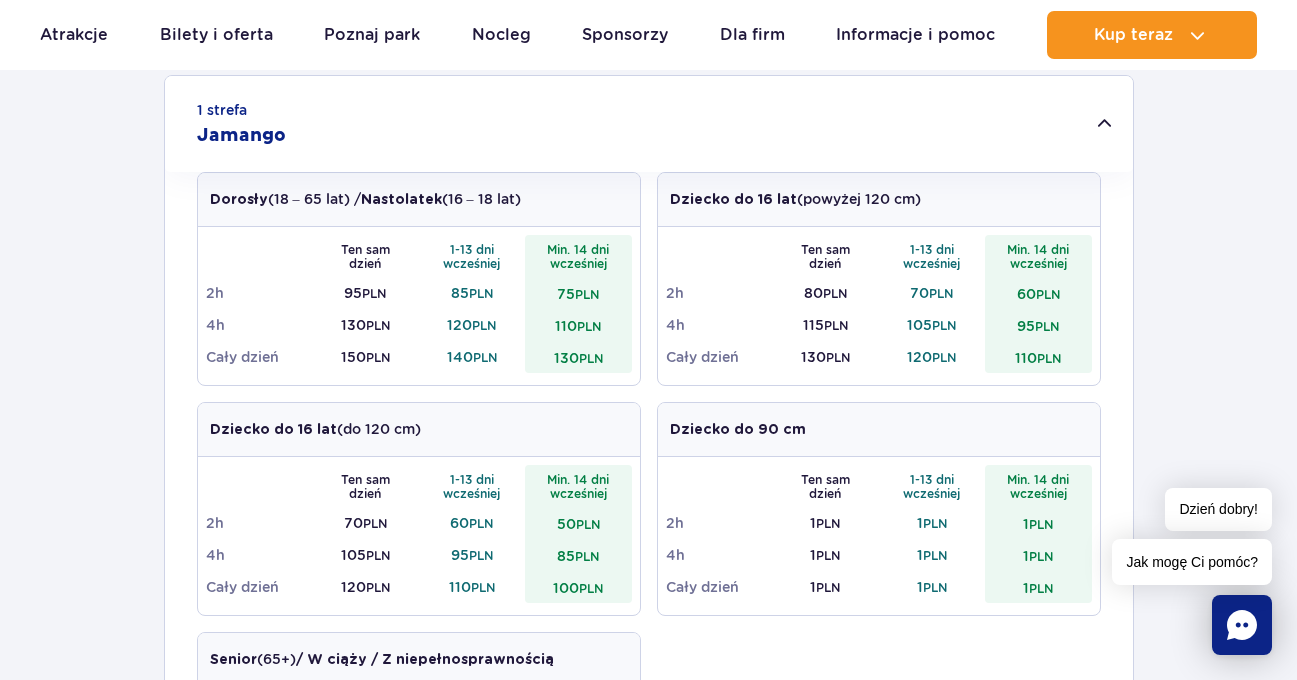 scroll, scrollTop: 600, scrollLeft: 0, axis: vertical 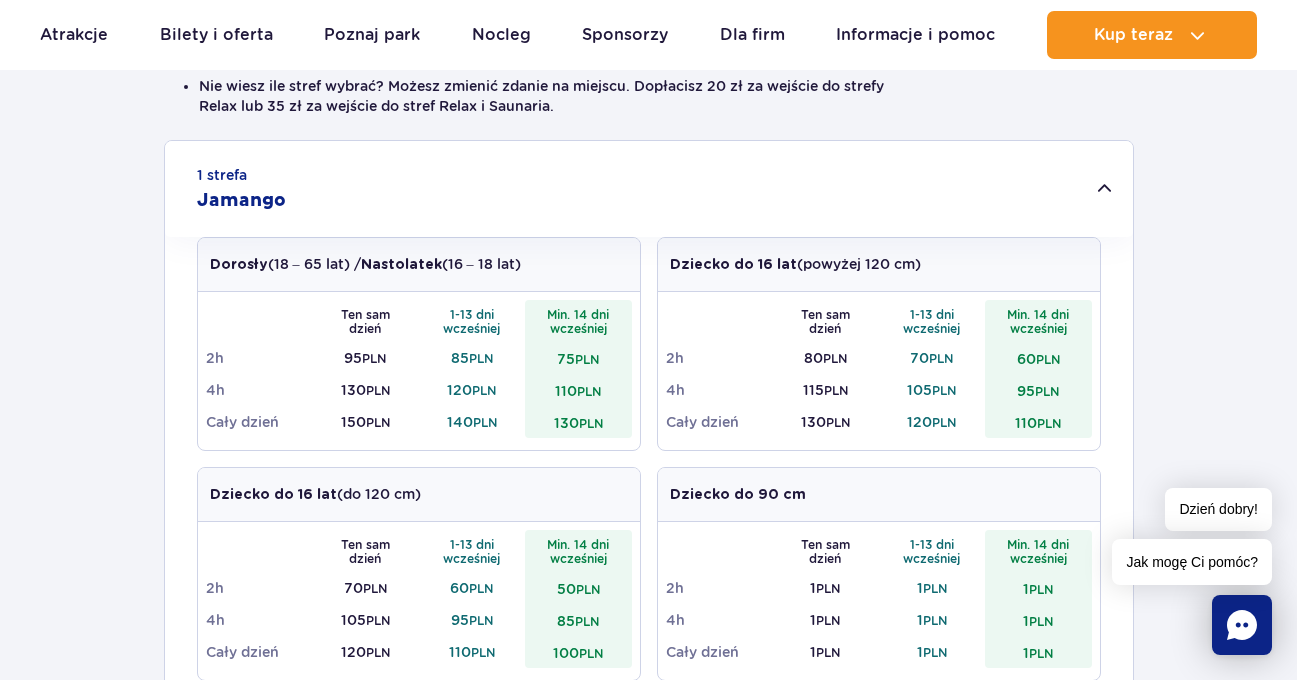 click on "1 strefa
Jamango" at bounding box center [649, 189] 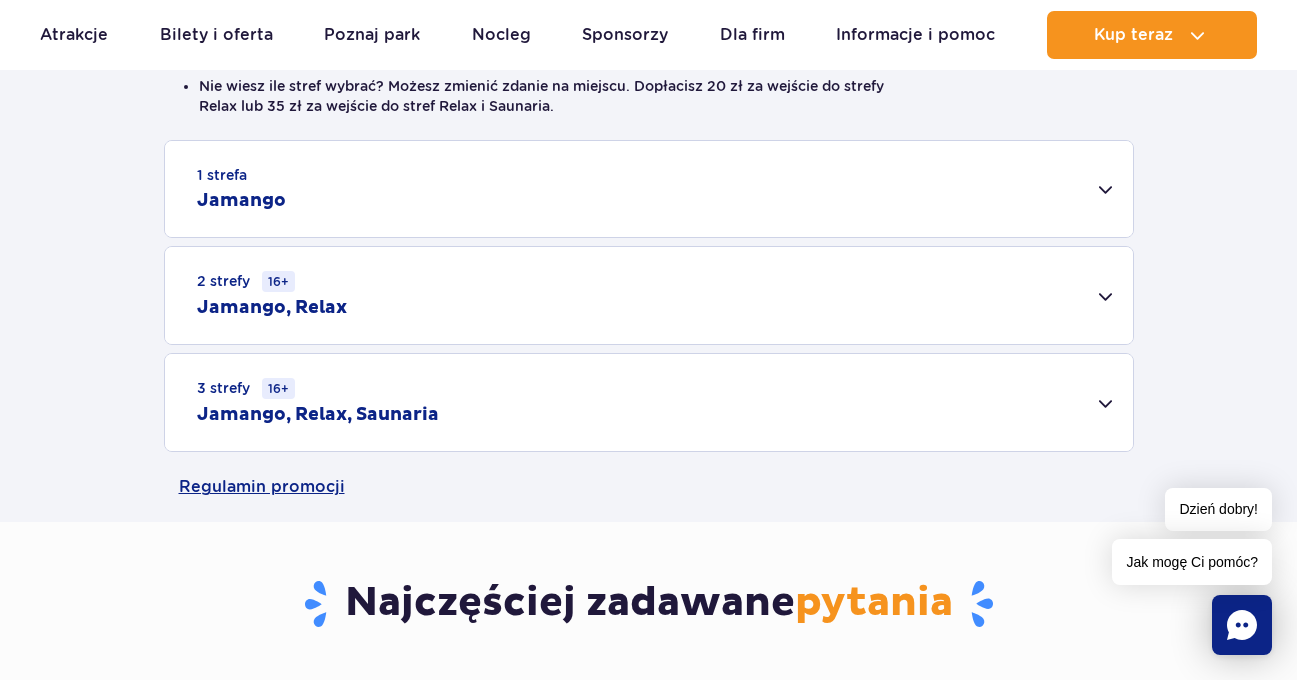click on "3 strefy  16+
Jamango, Relax, Saunaria" at bounding box center (649, 402) 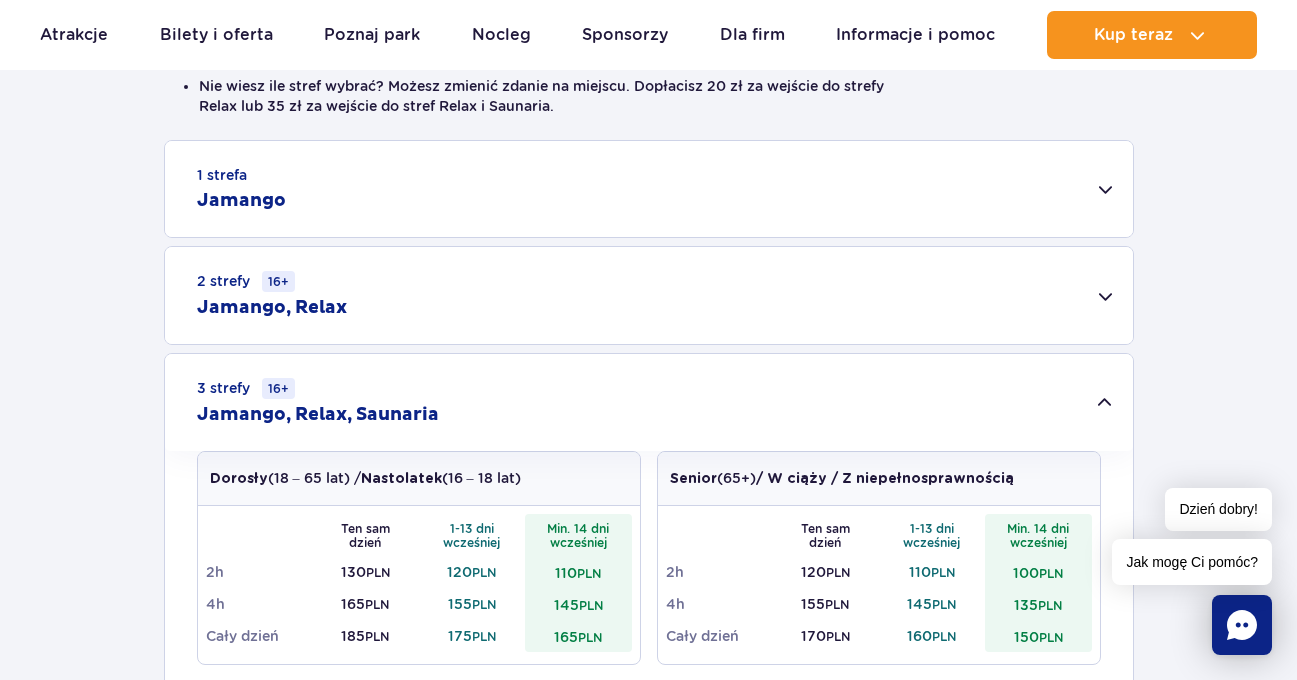 click on "3 strefy  16+
Jamango, Relax, Saunaria" at bounding box center [649, 402] 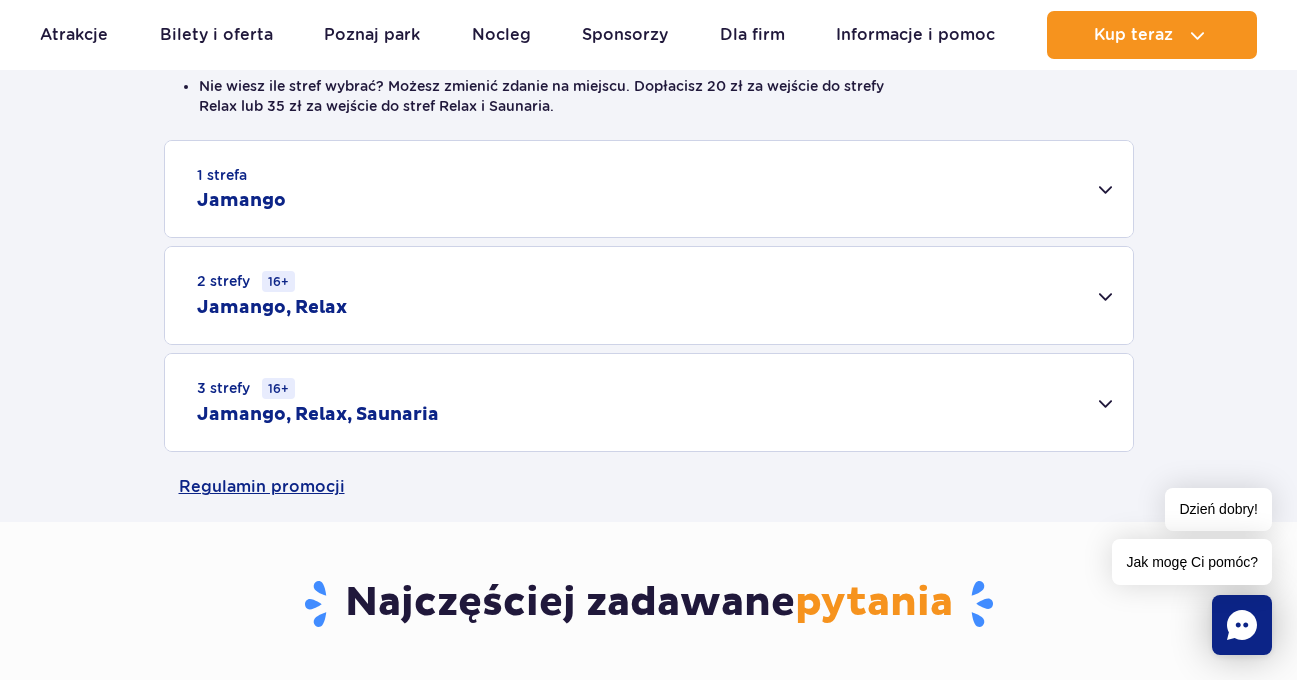 click on "1 strefa
Jamango" at bounding box center [649, 189] 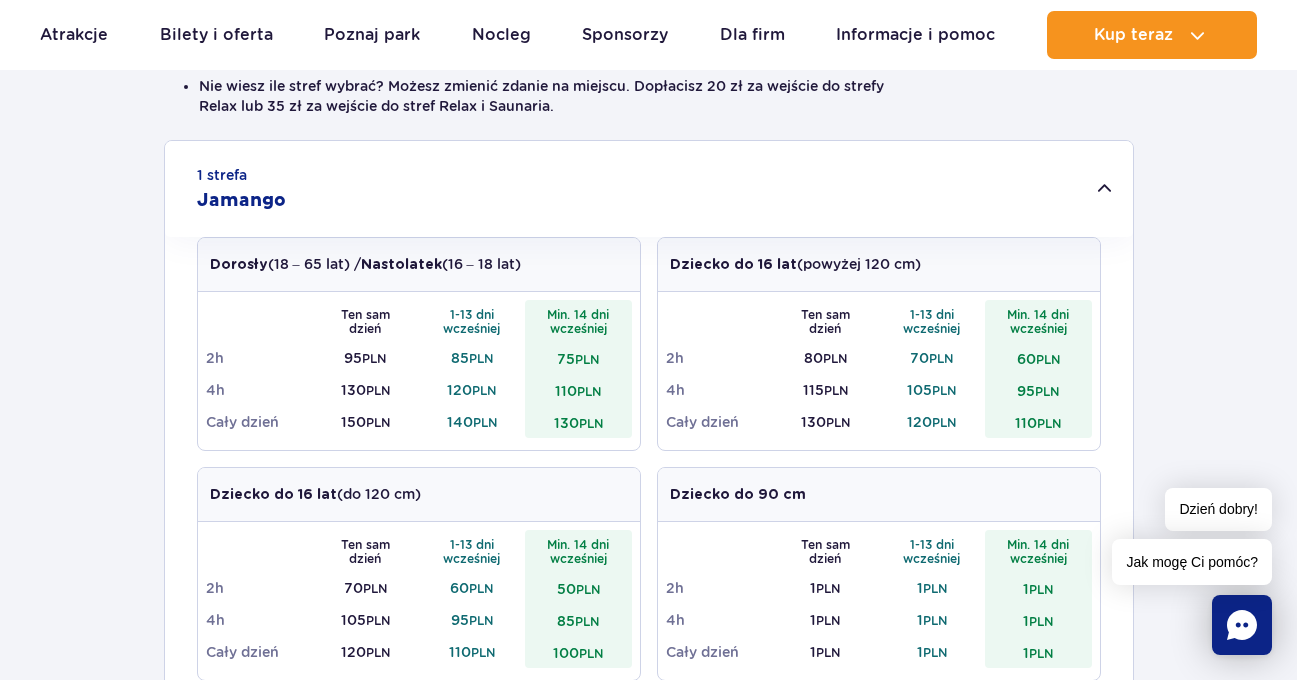 click at bounding box center (719, 321) 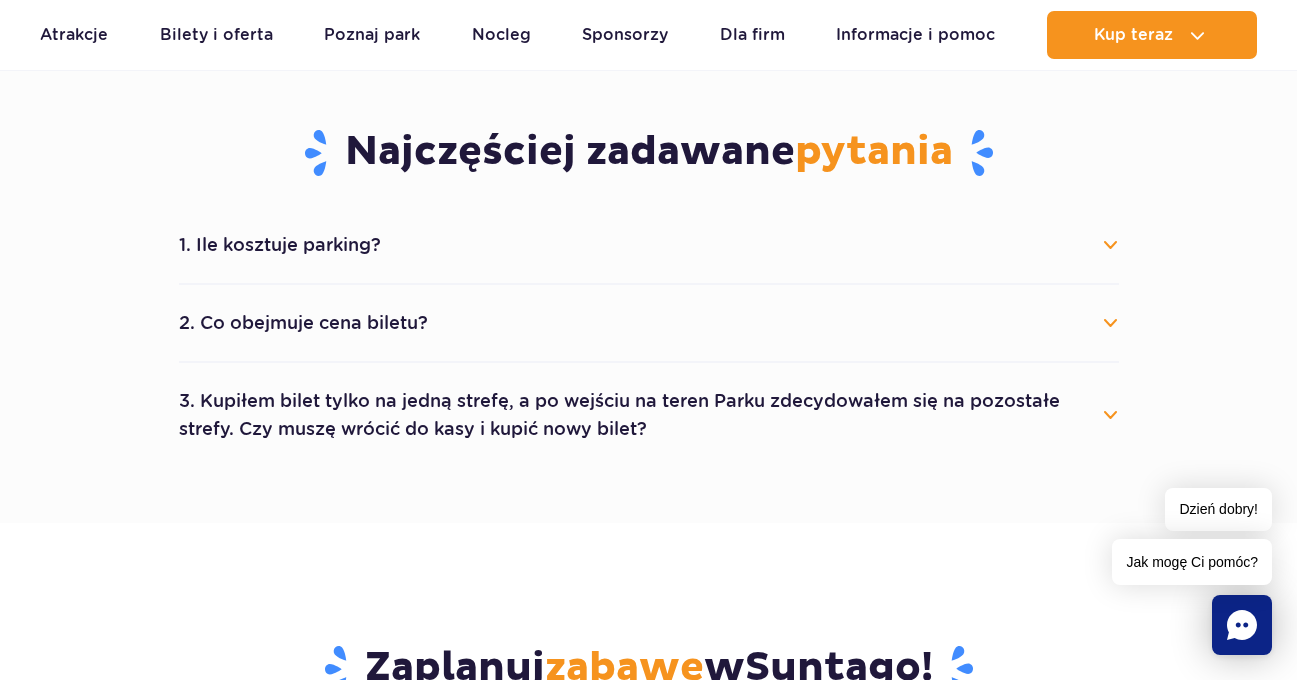 scroll, scrollTop: 1100, scrollLeft: 0, axis: vertical 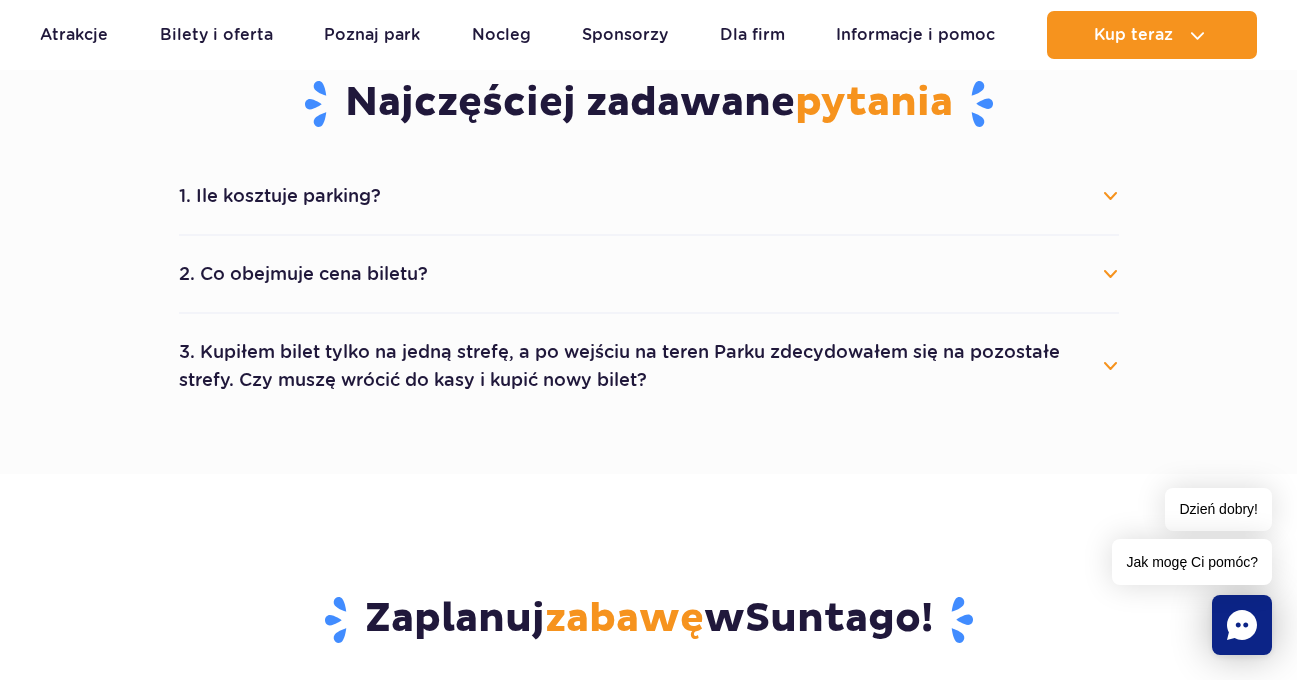 click on "2. Co obejmuje cena biletu?" at bounding box center [649, 274] 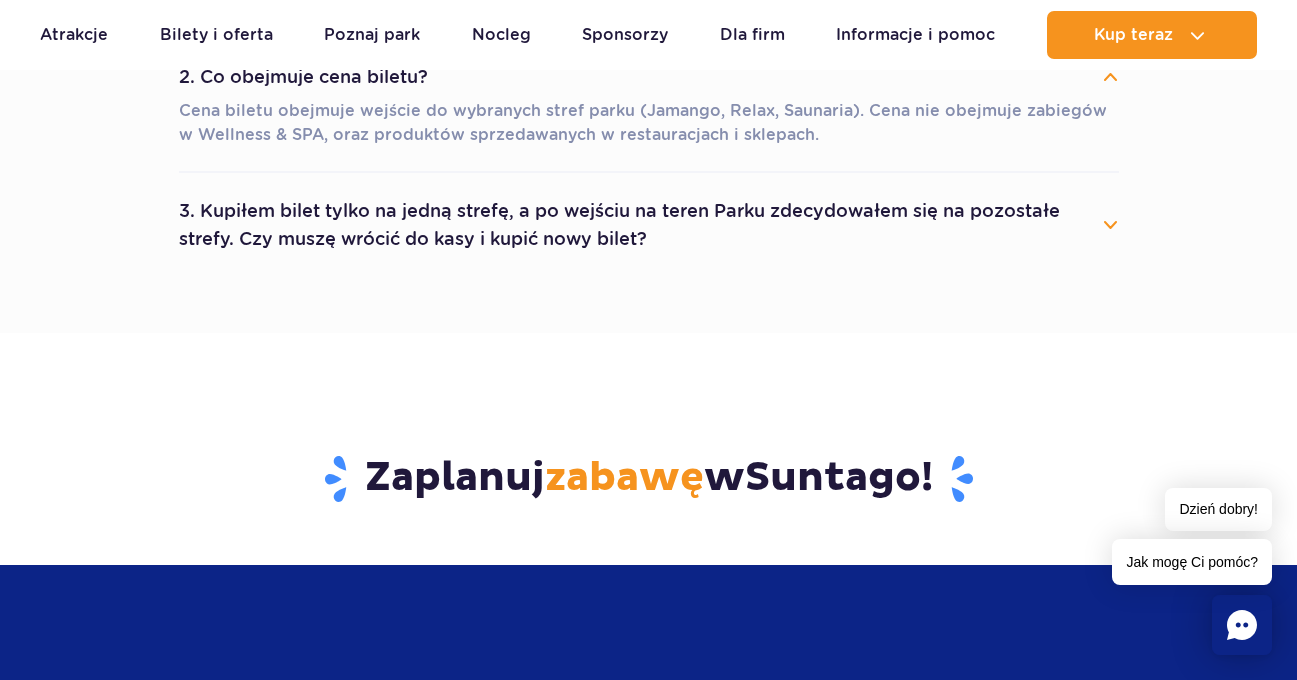 scroll, scrollTop: 1100, scrollLeft: 0, axis: vertical 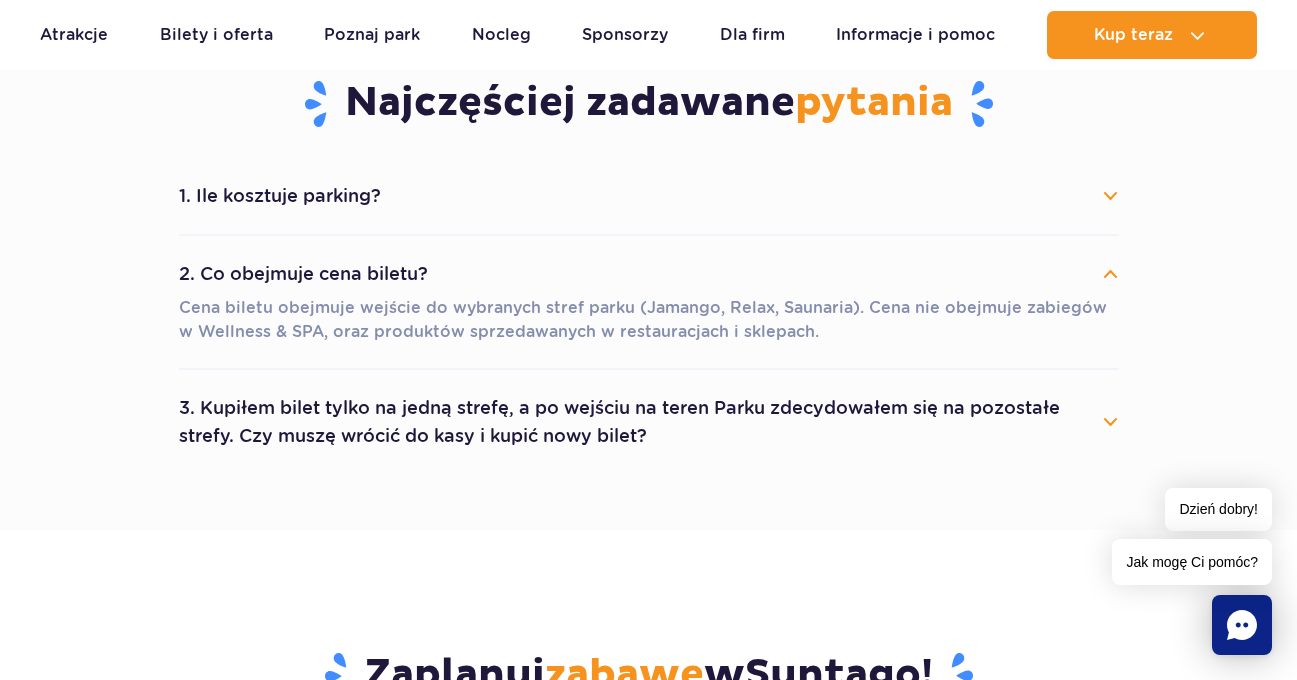 click on "2. Co obejmuje cena biletu?" at bounding box center [649, 274] 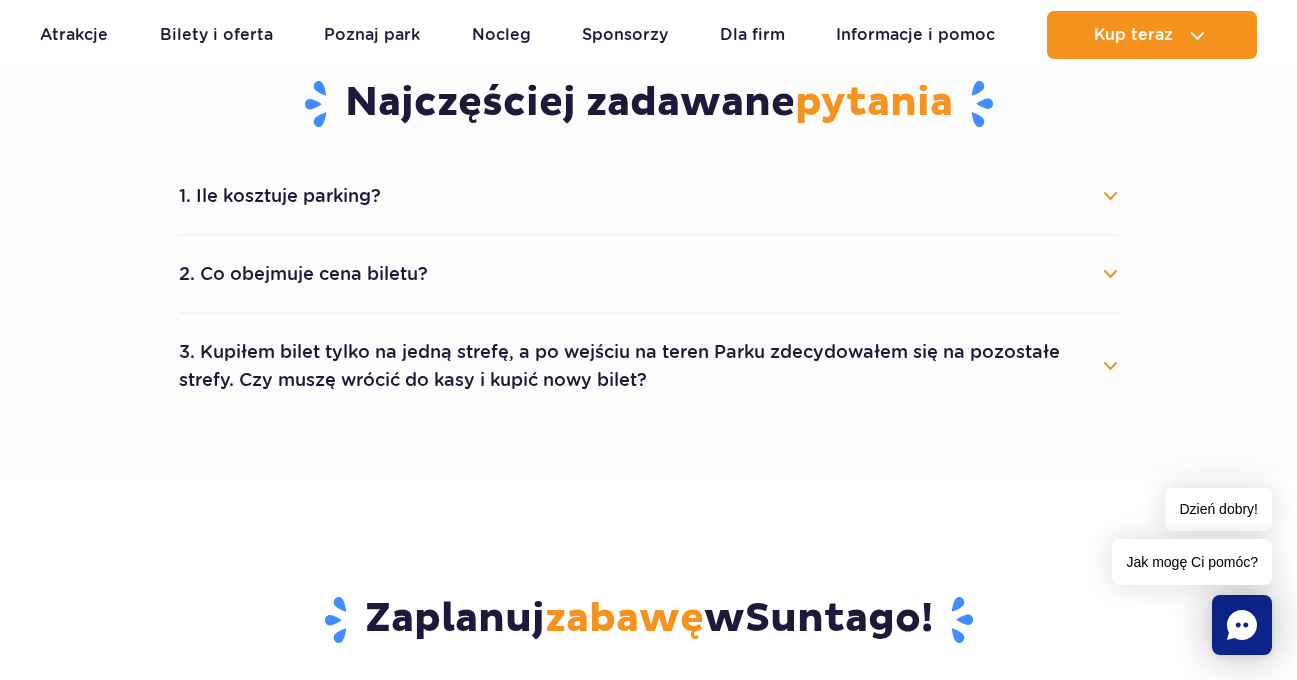 click on "1. Ile kosztuje parking?" at bounding box center [649, 196] 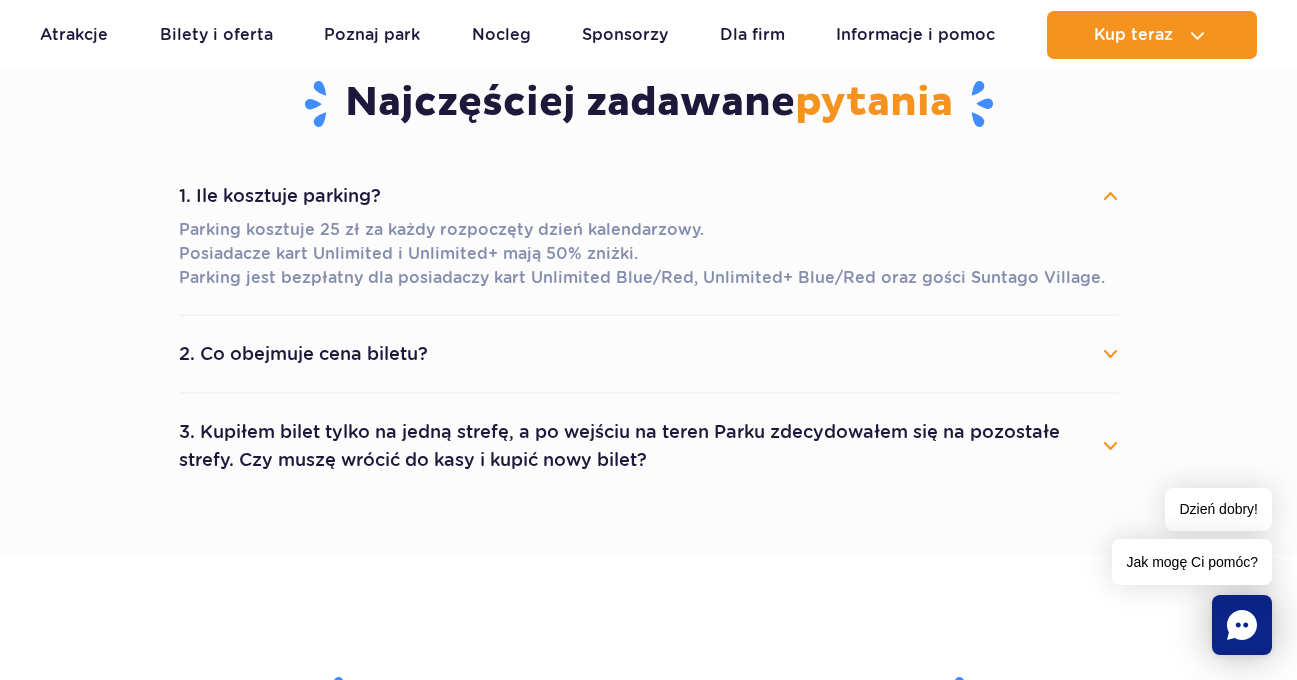 click on "1. Ile kosztuje parking?" at bounding box center [649, 196] 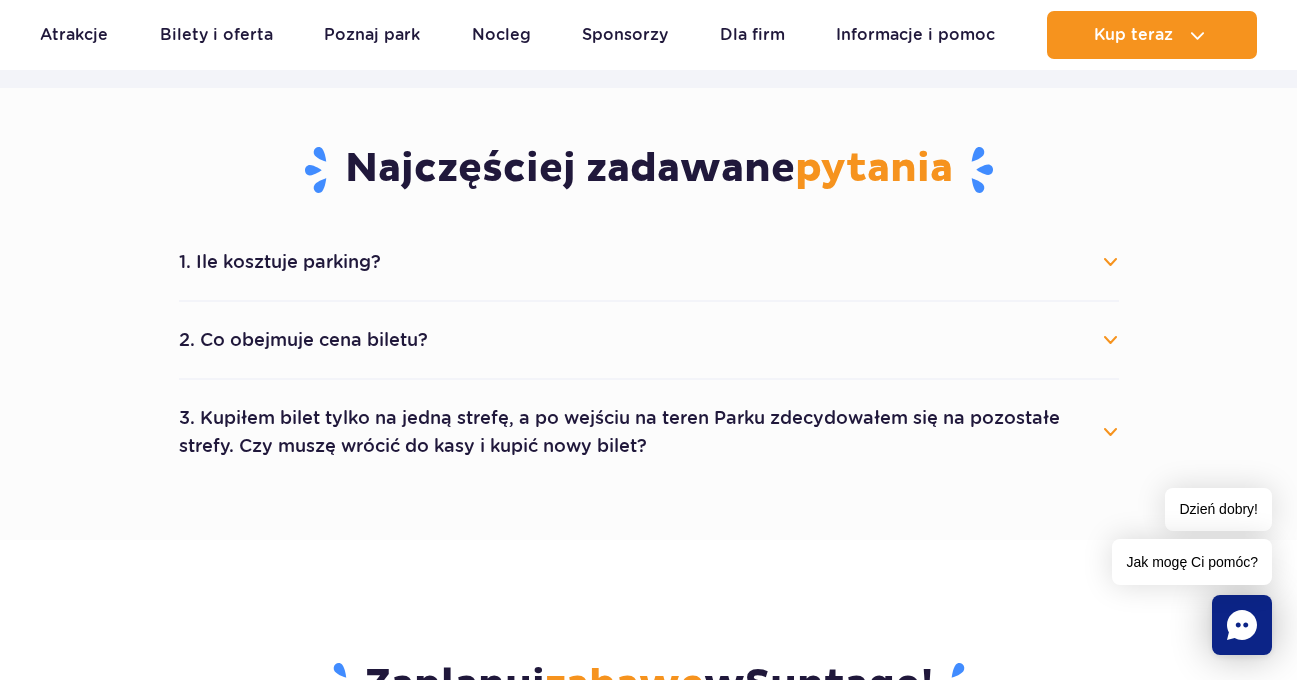 scroll, scrollTop: 1000, scrollLeft: 0, axis: vertical 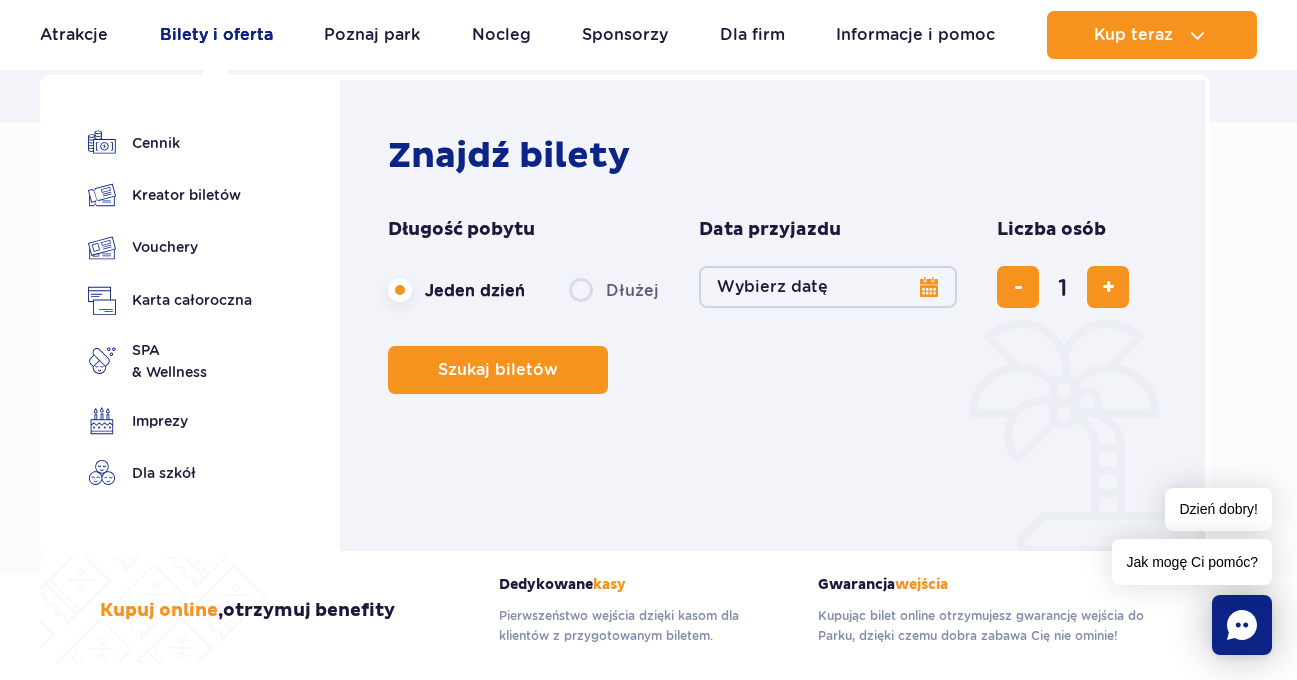 click on "Bilety i oferta" at bounding box center [216, 35] 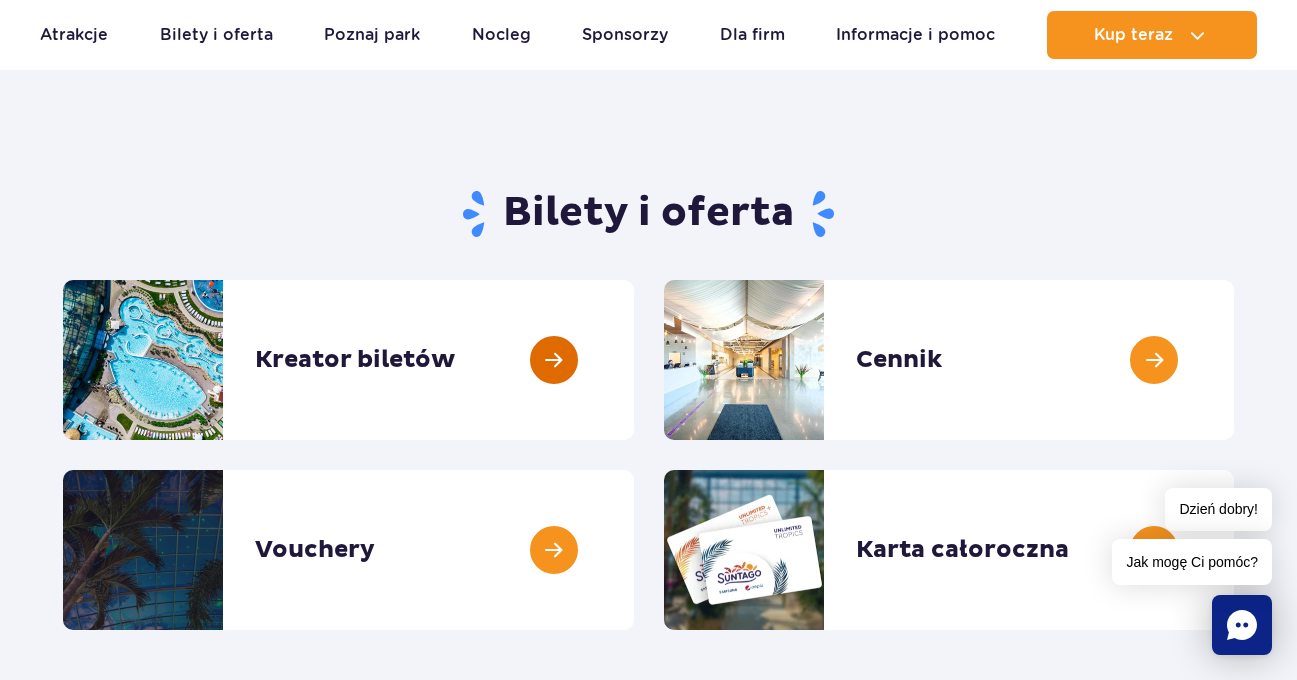 scroll, scrollTop: 100, scrollLeft: 0, axis: vertical 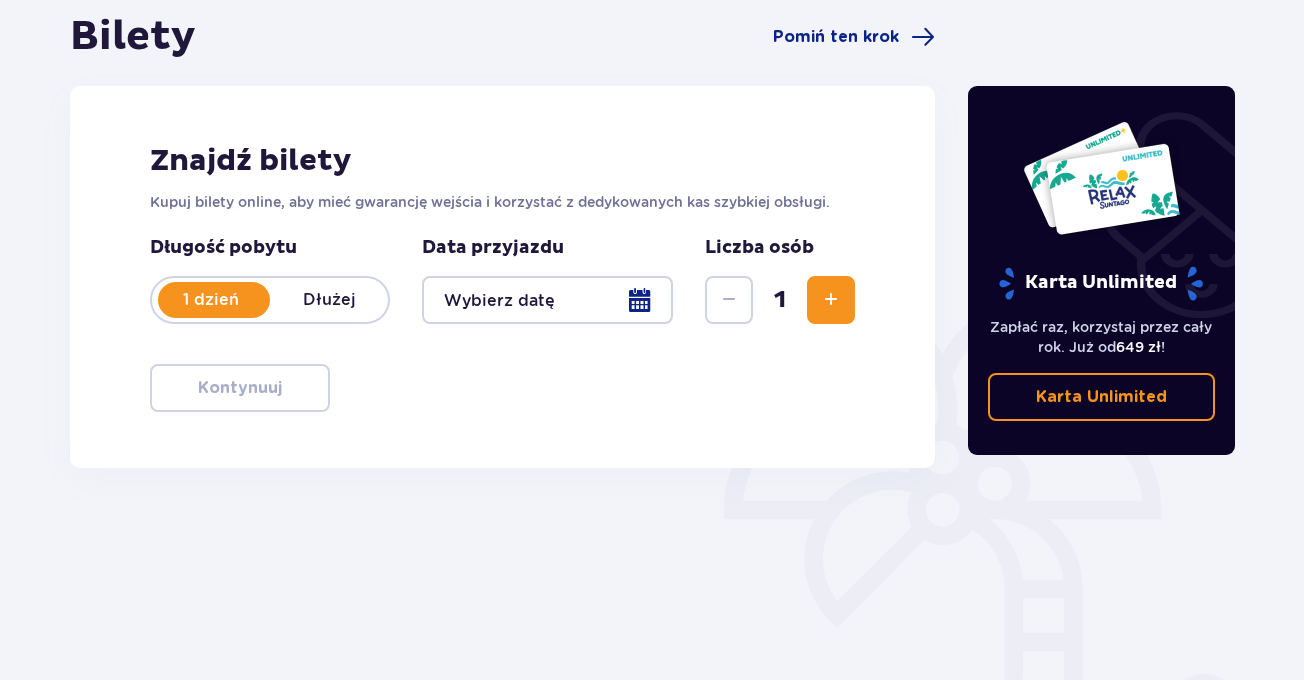 click at bounding box center (547, 300) 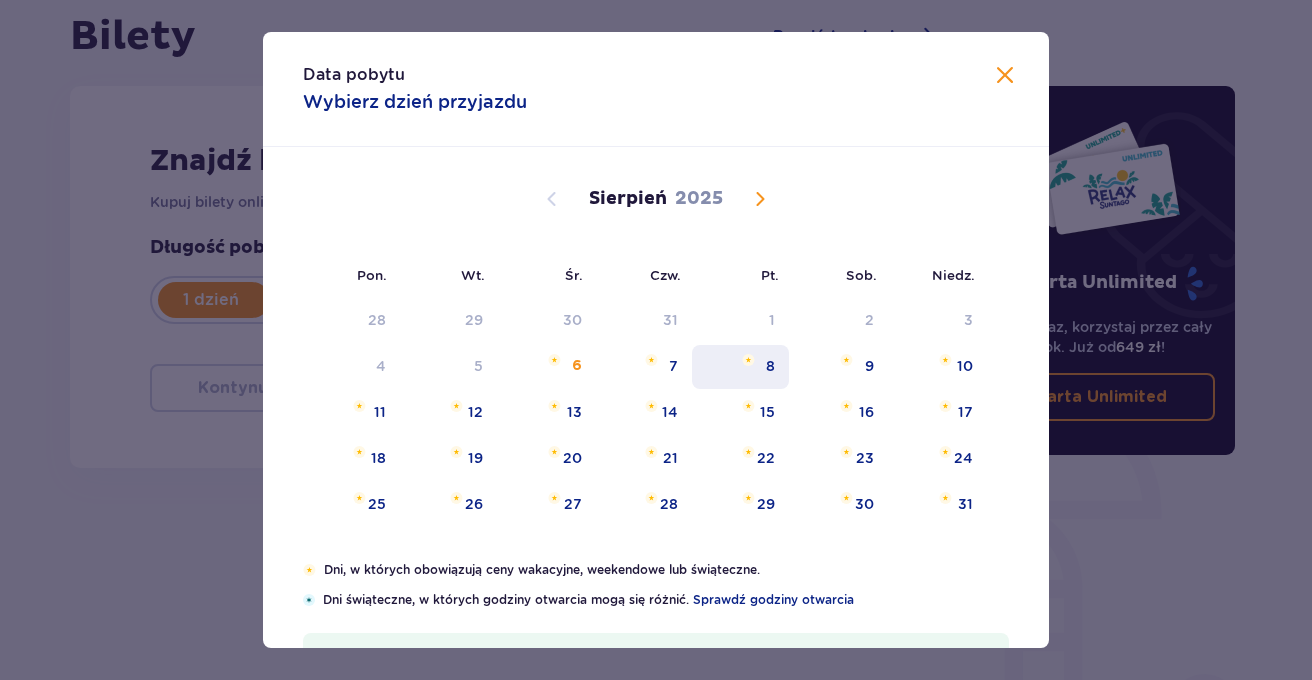 click on "8" at bounding box center [740, 367] 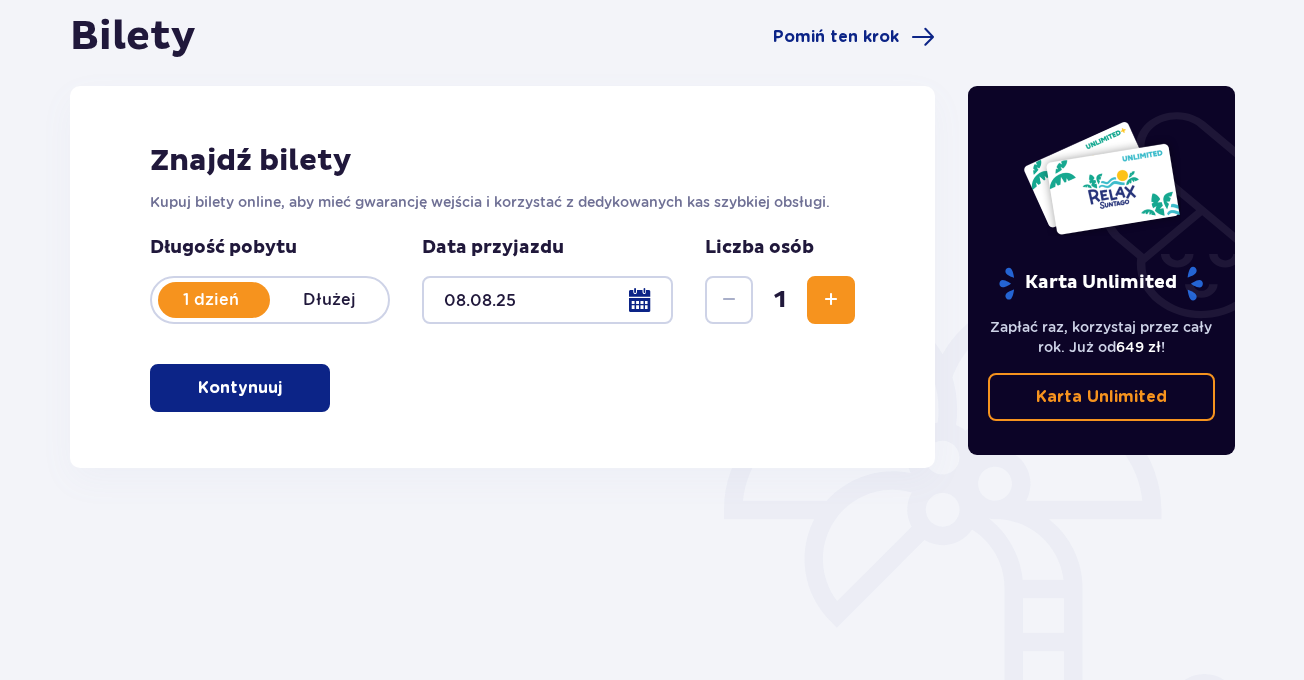 click at bounding box center (831, 300) 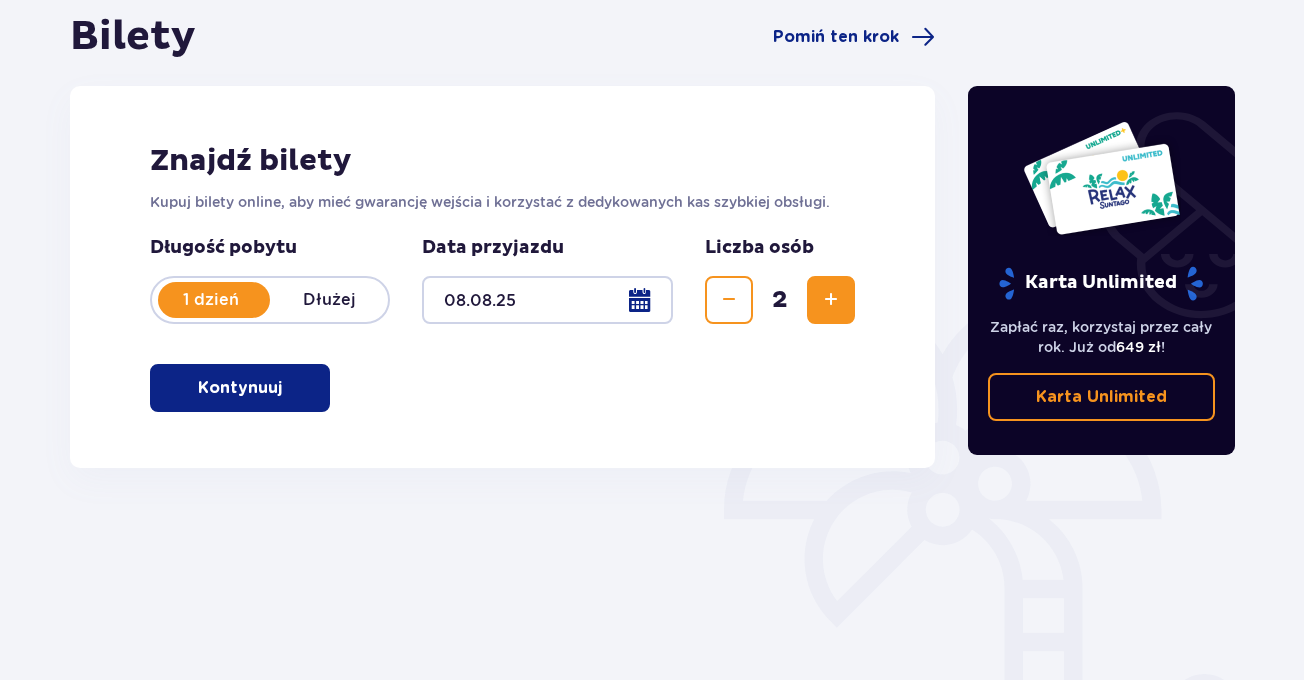 click at bounding box center (831, 300) 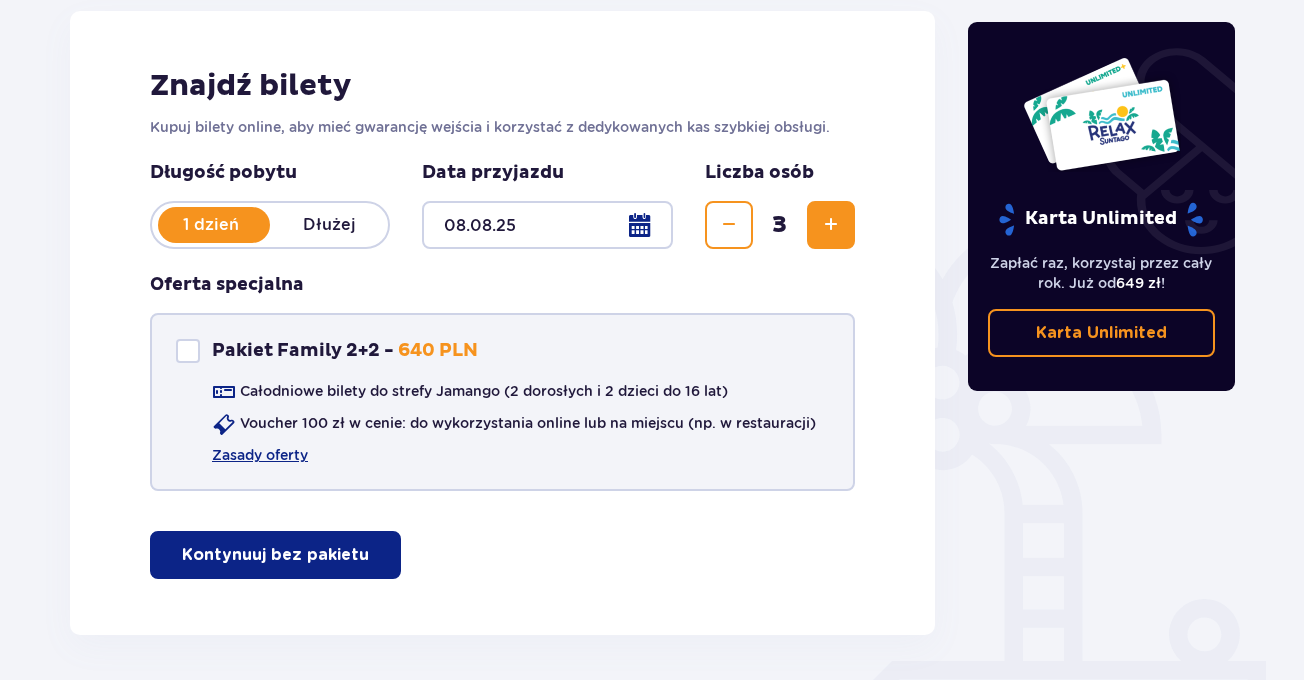 scroll, scrollTop: 350, scrollLeft: 0, axis: vertical 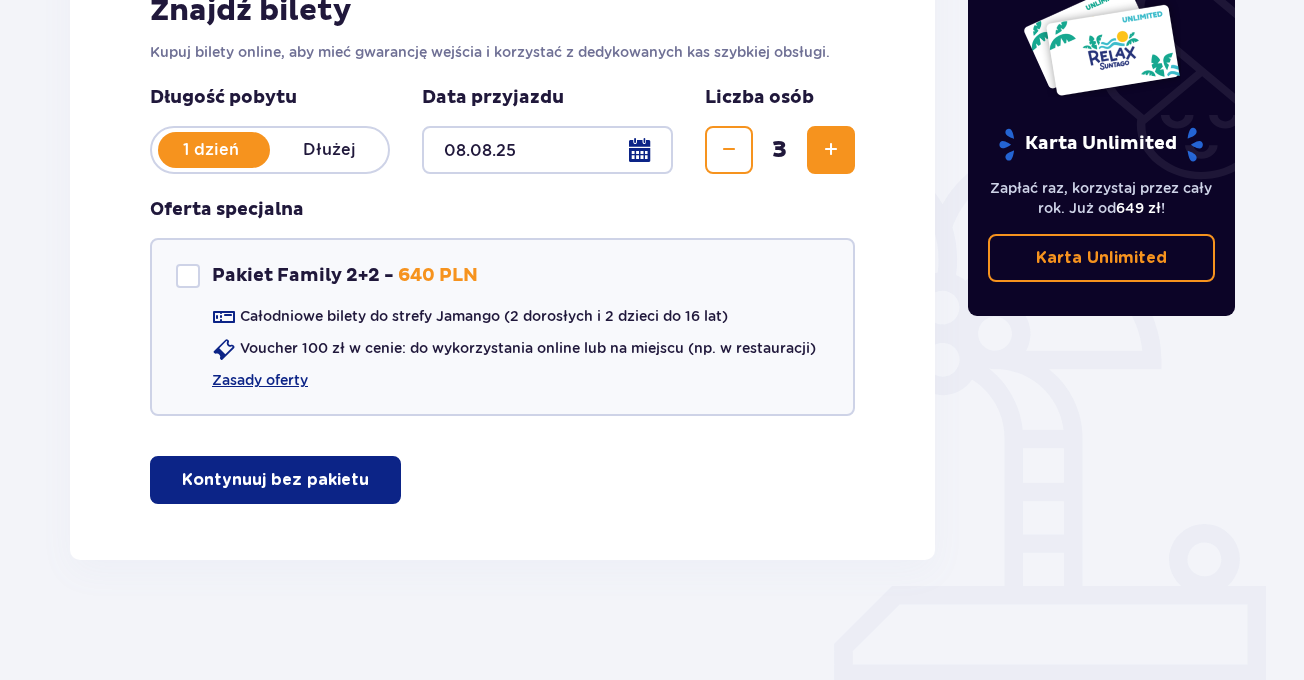 click on "Kontynuuj bez pakietu" at bounding box center [275, 480] 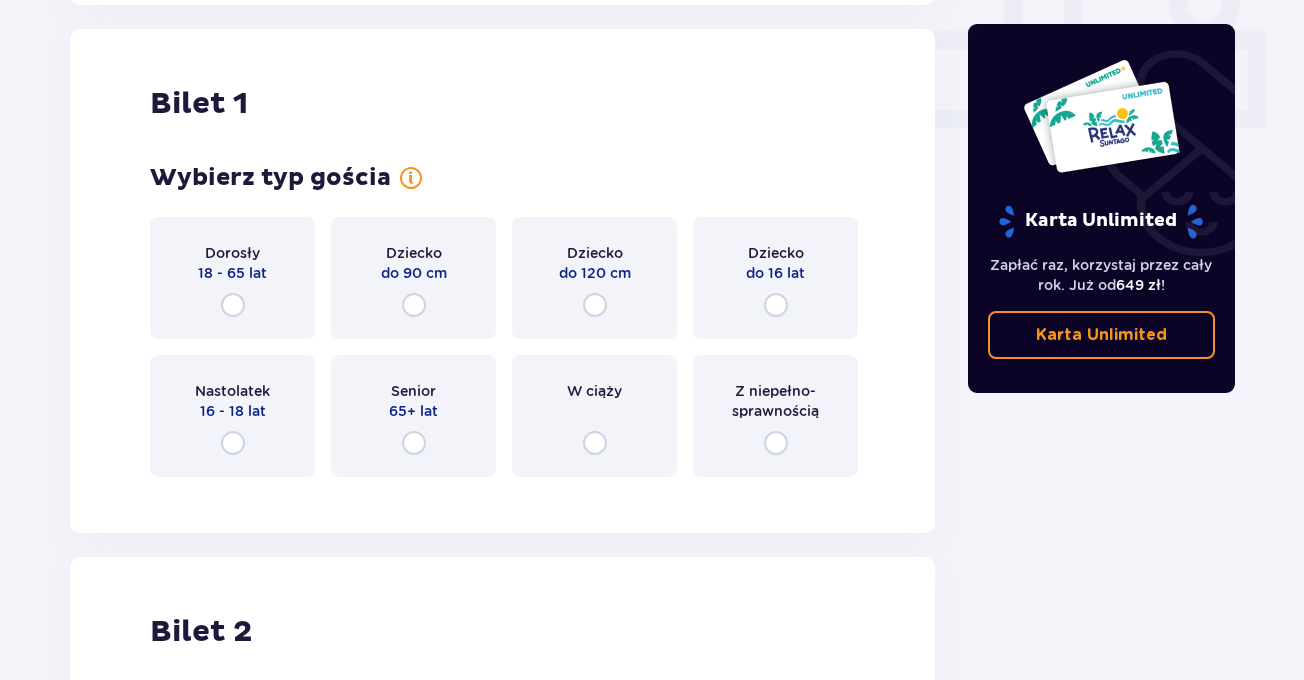 scroll, scrollTop: 910, scrollLeft: 0, axis: vertical 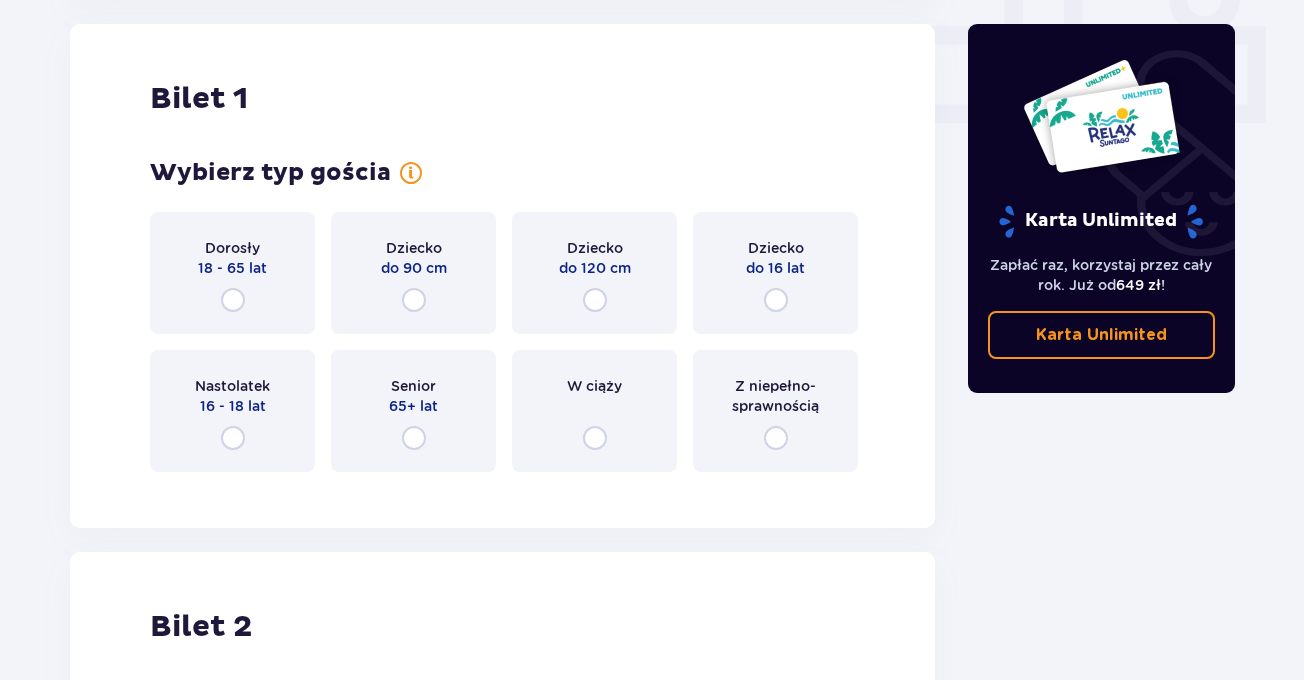 click on "Dorosły 18 - 65 lat" at bounding box center (232, 273) 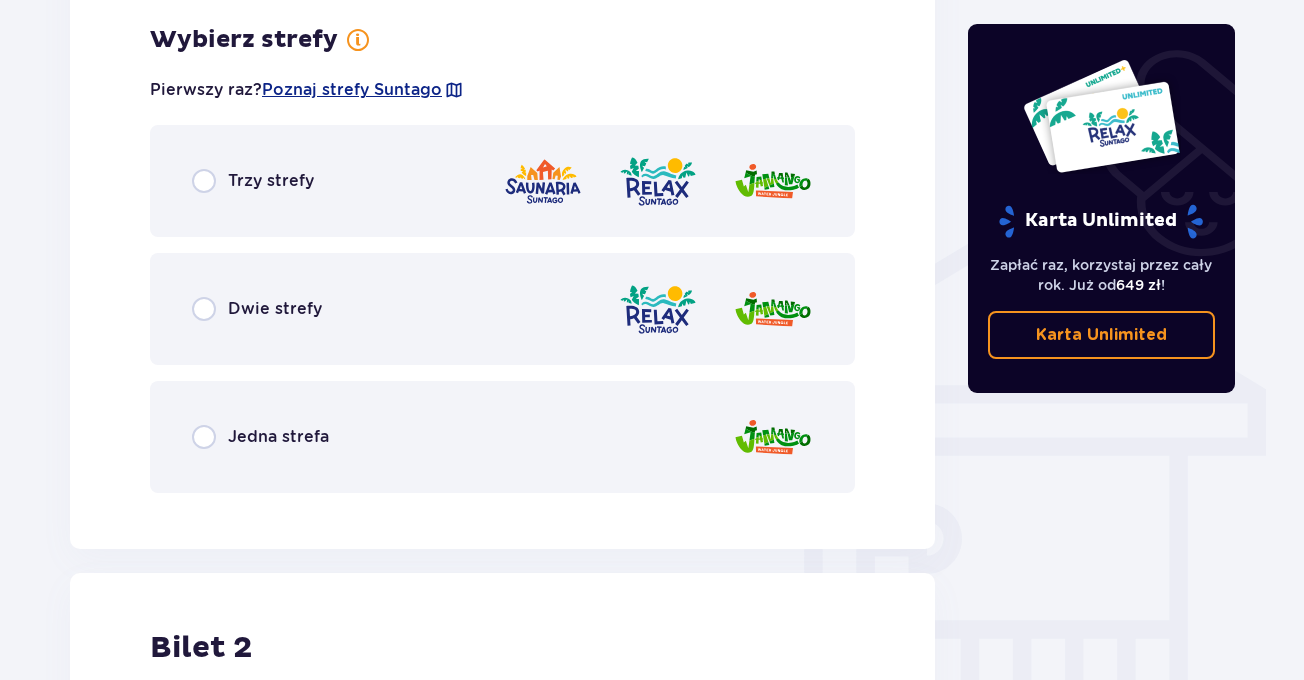 scroll, scrollTop: 1398, scrollLeft: 0, axis: vertical 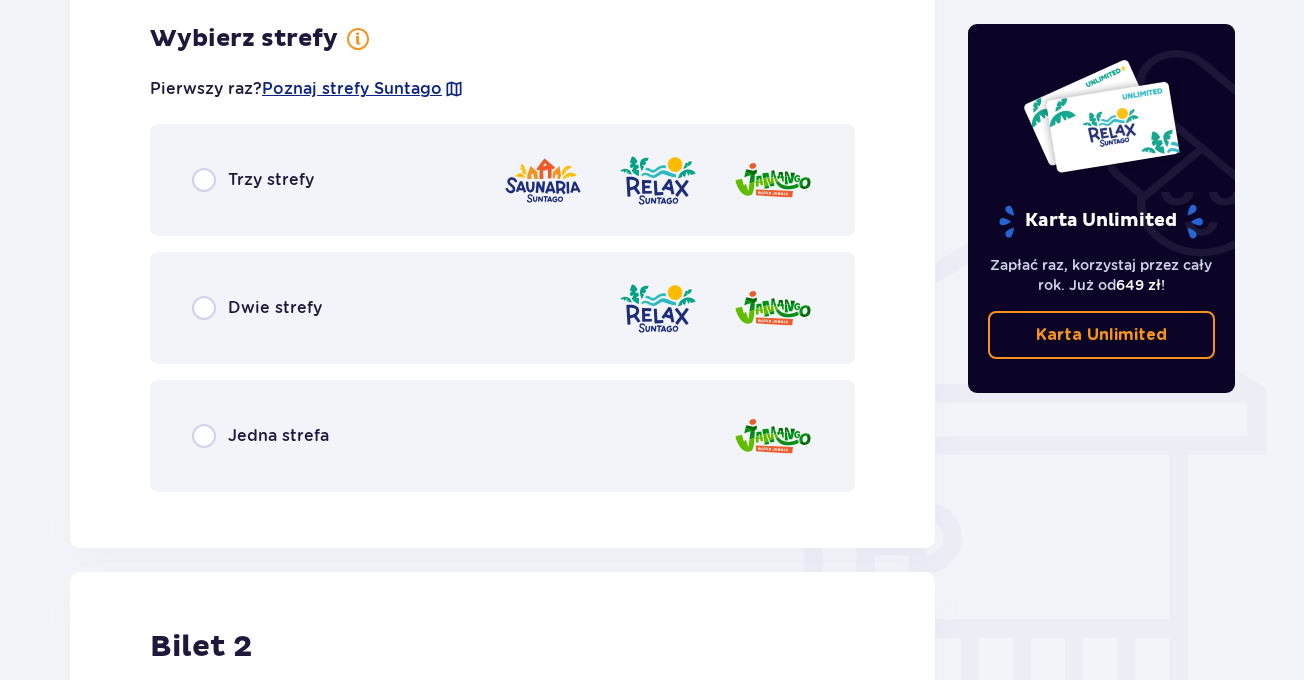 click on "Jedna strefa" at bounding box center [502, 436] 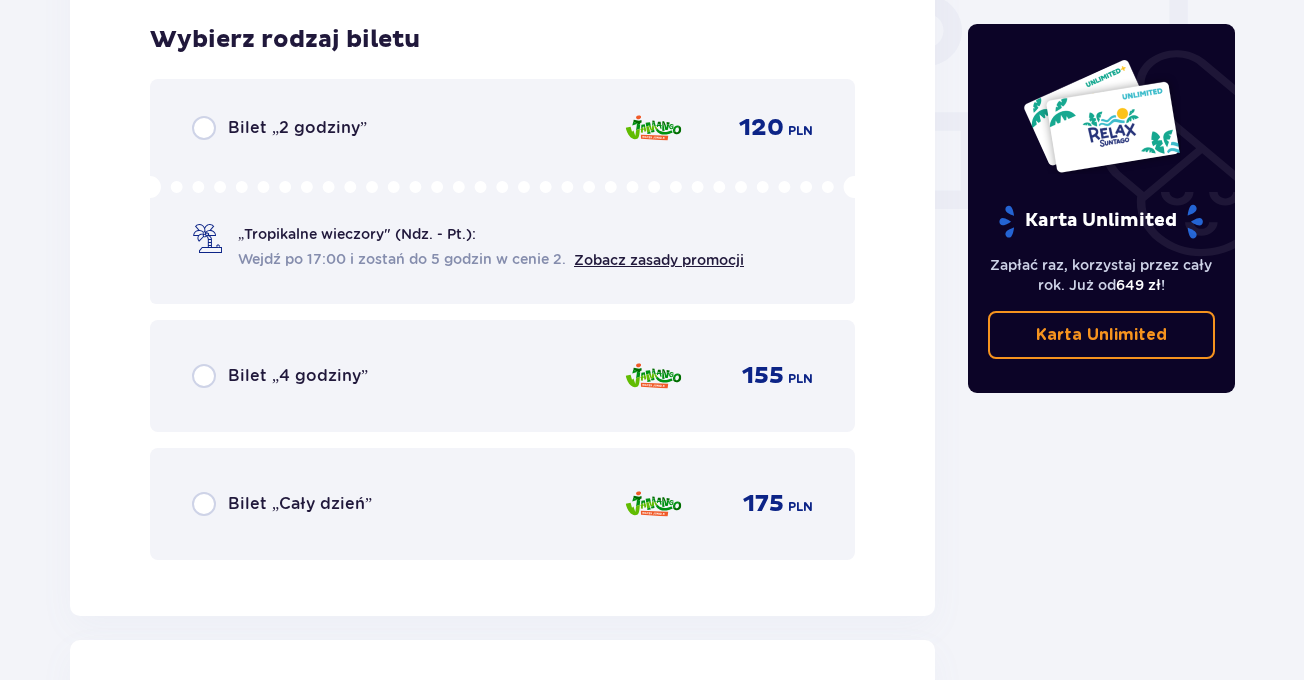 scroll, scrollTop: 1906, scrollLeft: 0, axis: vertical 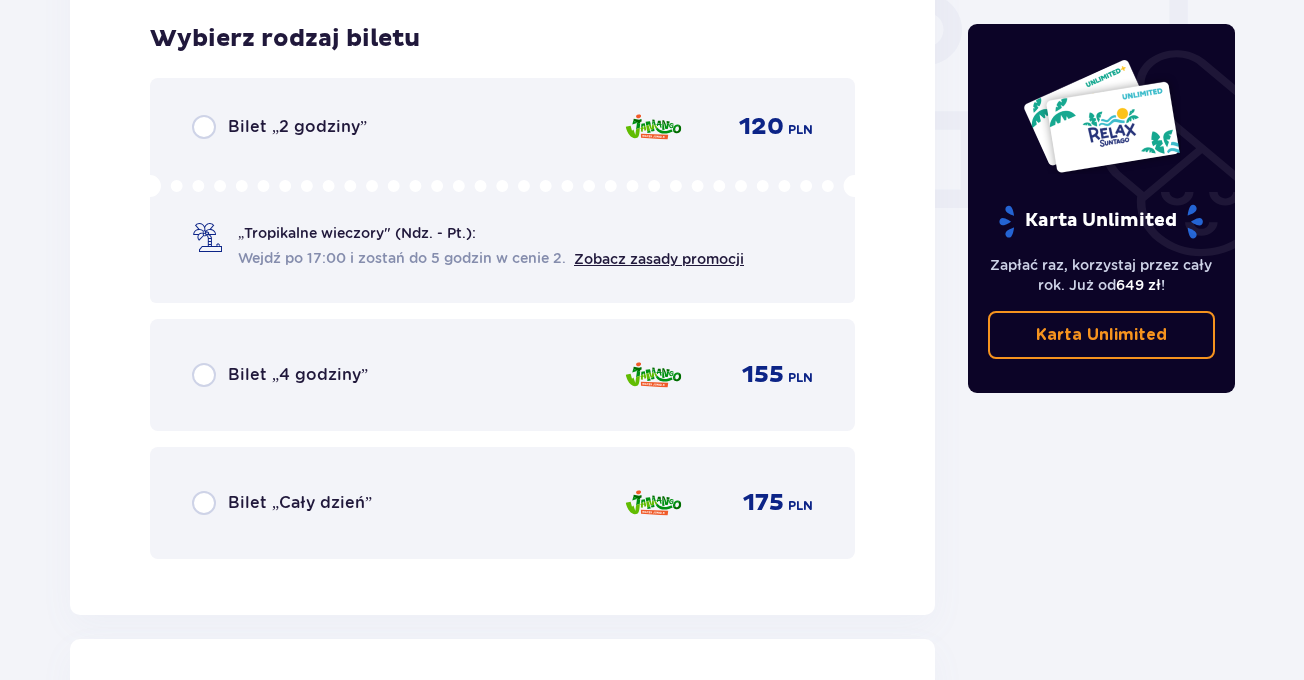 click on "Bilet „2 godziny”   120 PLN „Tropikalne wieczory" (Ndz. - Pt.): Wejdź po 17:00 i zostań do 5 godzin w cenie 2. Zobacz zasady promocji" at bounding box center (502, 190) 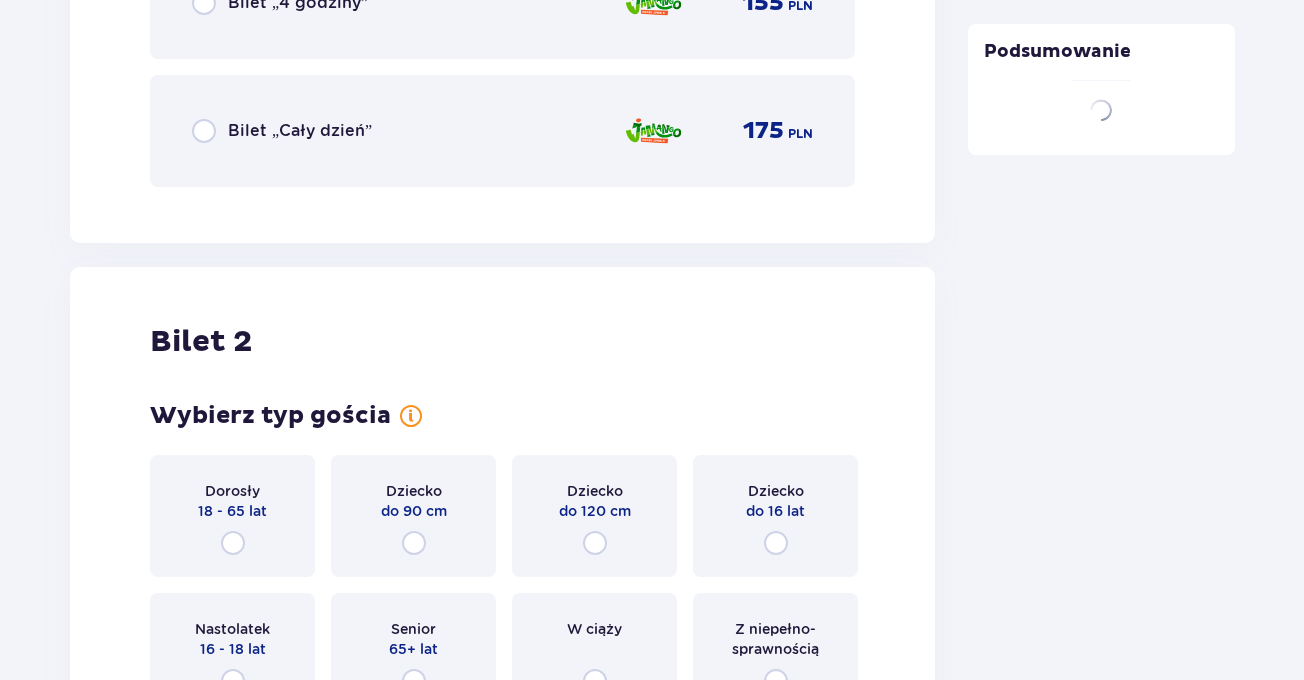 scroll, scrollTop: 2521, scrollLeft: 0, axis: vertical 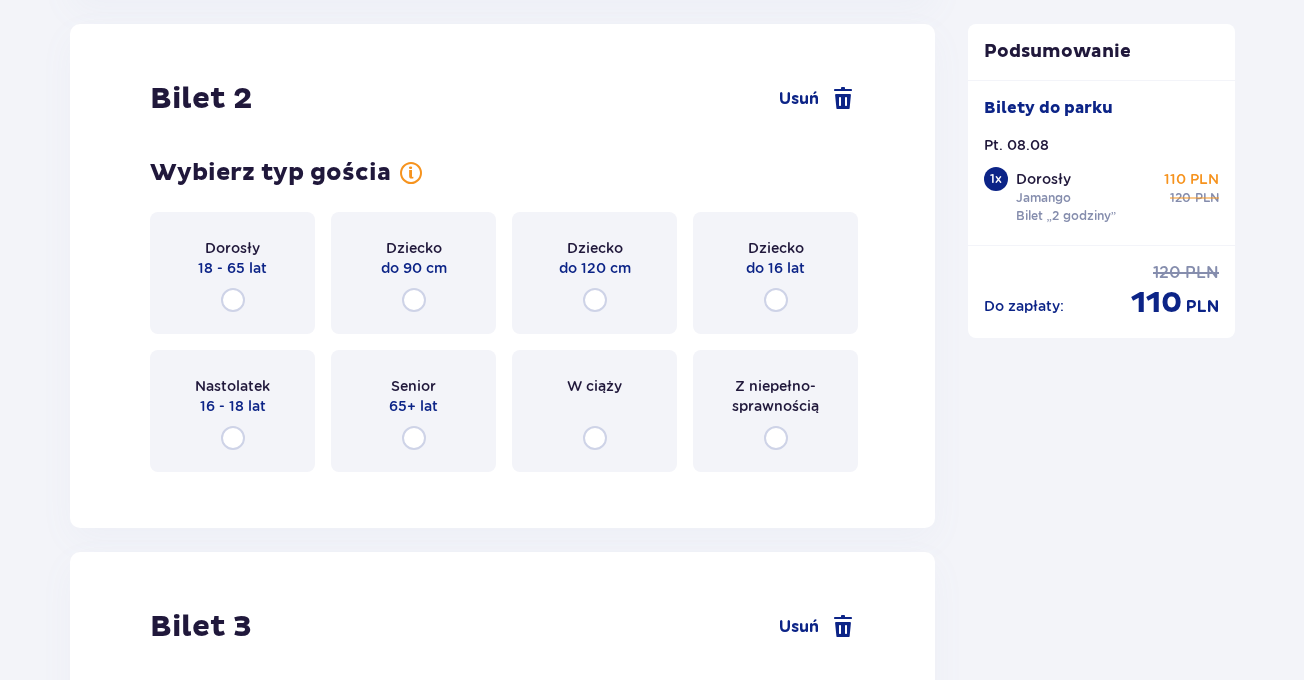 click on "18 - 65 lat" at bounding box center (232, 268) 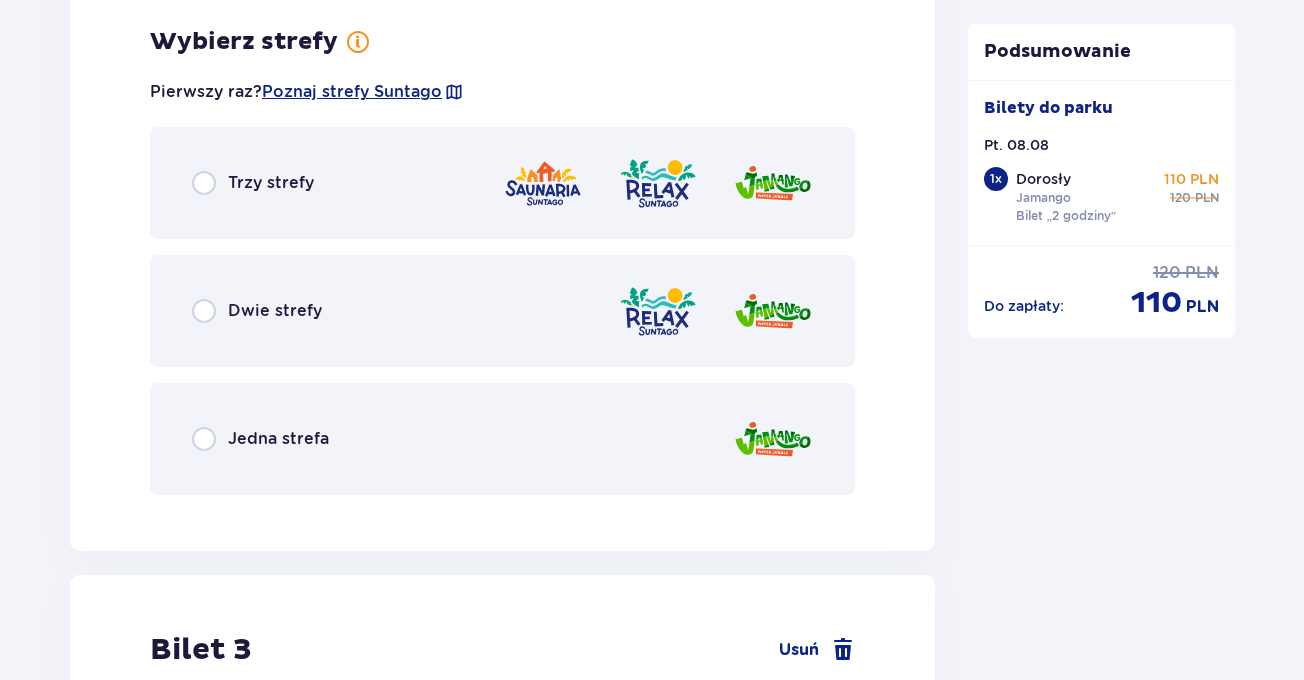 scroll, scrollTop: 3009, scrollLeft: 0, axis: vertical 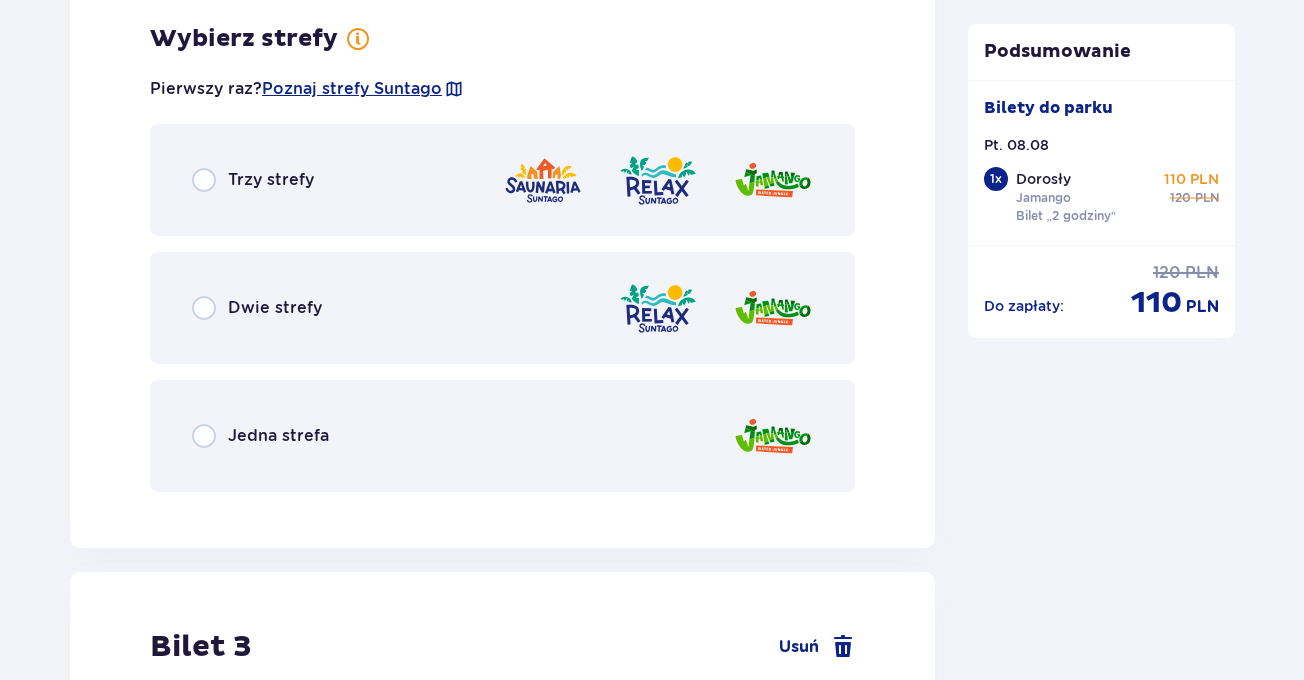 click on "Jedna strefa" at bounding box center (278, 436) 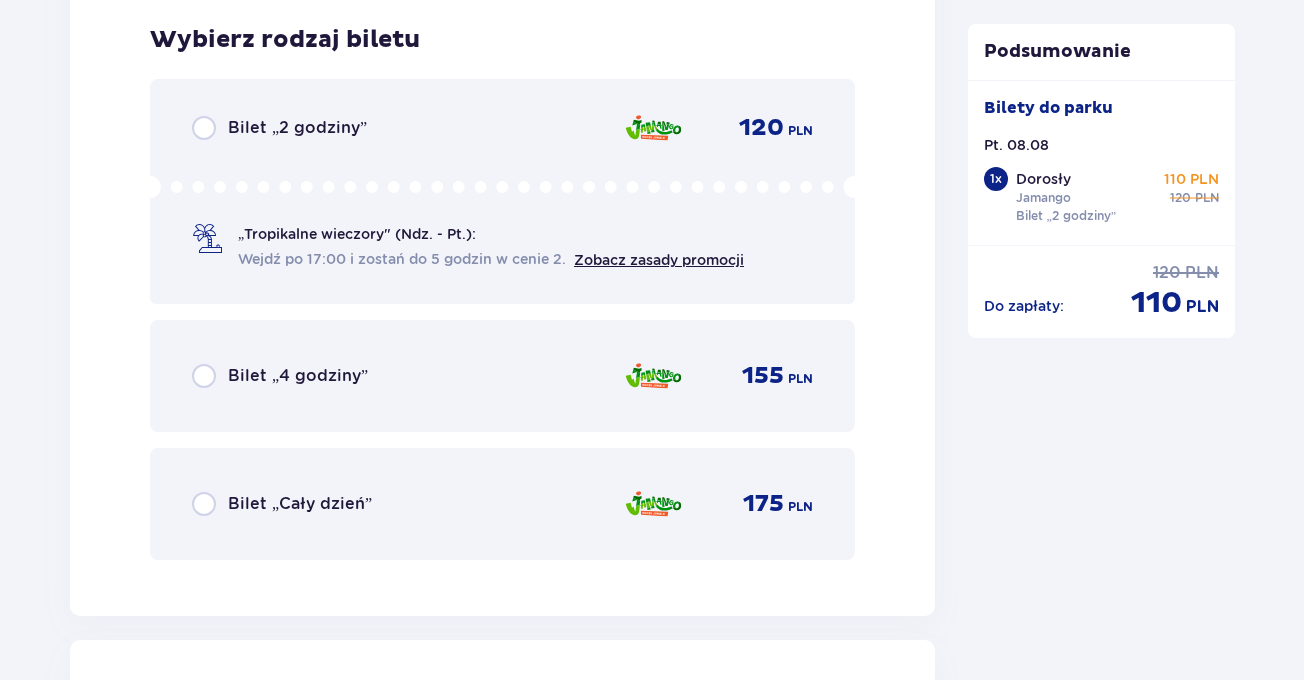 scroll, scrollTop: 3517, scrollLeft: 0, axis: vertical 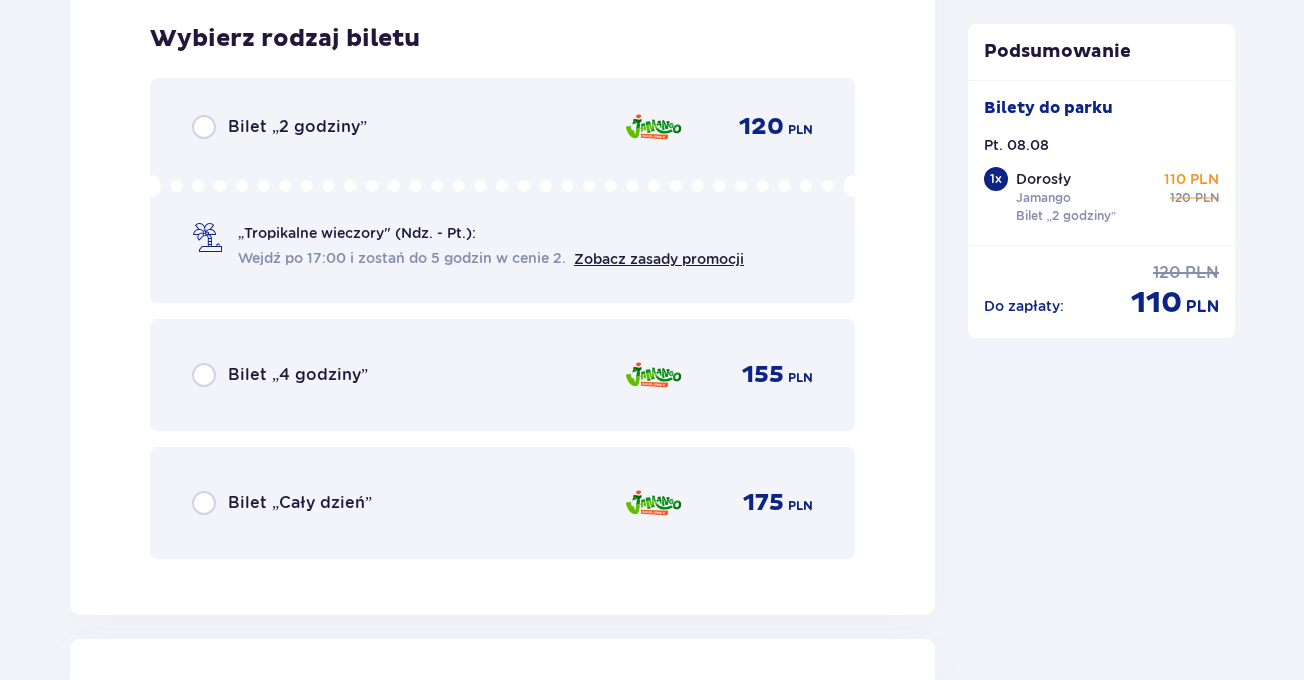 click on "„Tropikalne wieczory" (Ndz. - Pt.): Wejdź po 17:00 i zostań do 5 godzin w cenie 2. Zobacz zasady promocji" at bounding box center [502, 222] 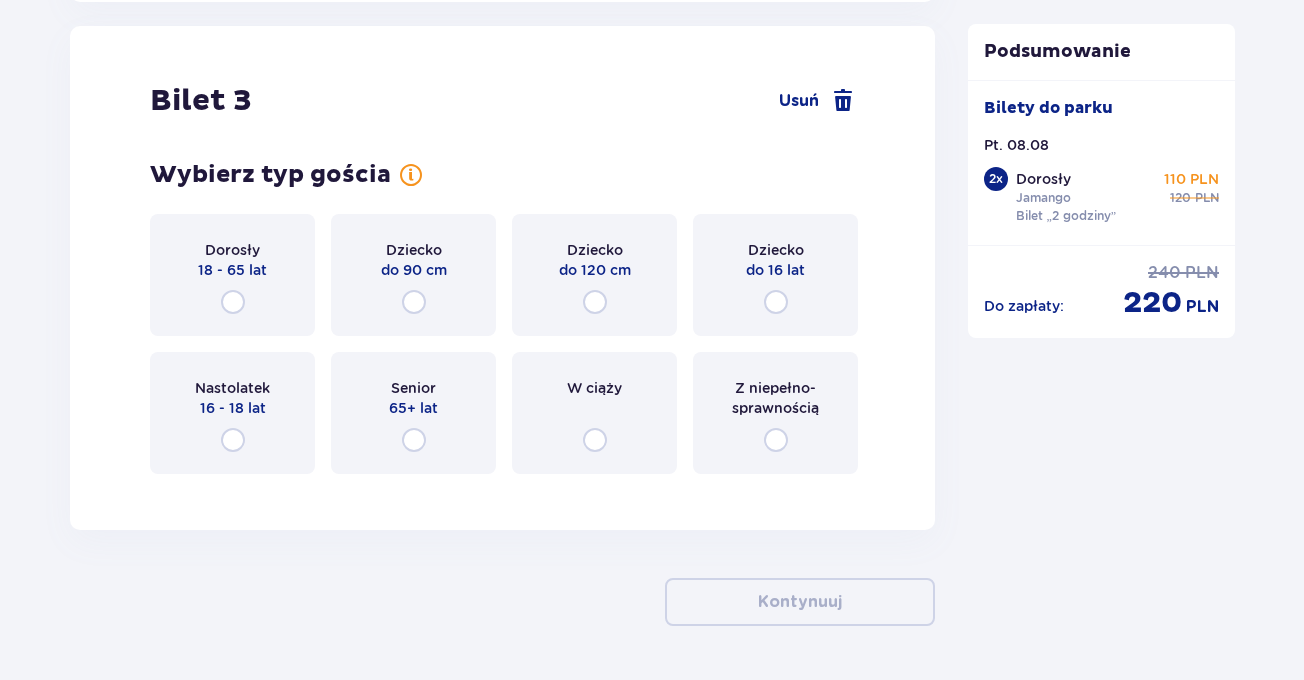 scroll, scrollTop: 4096, scrollLeft: 0, axis: vertical 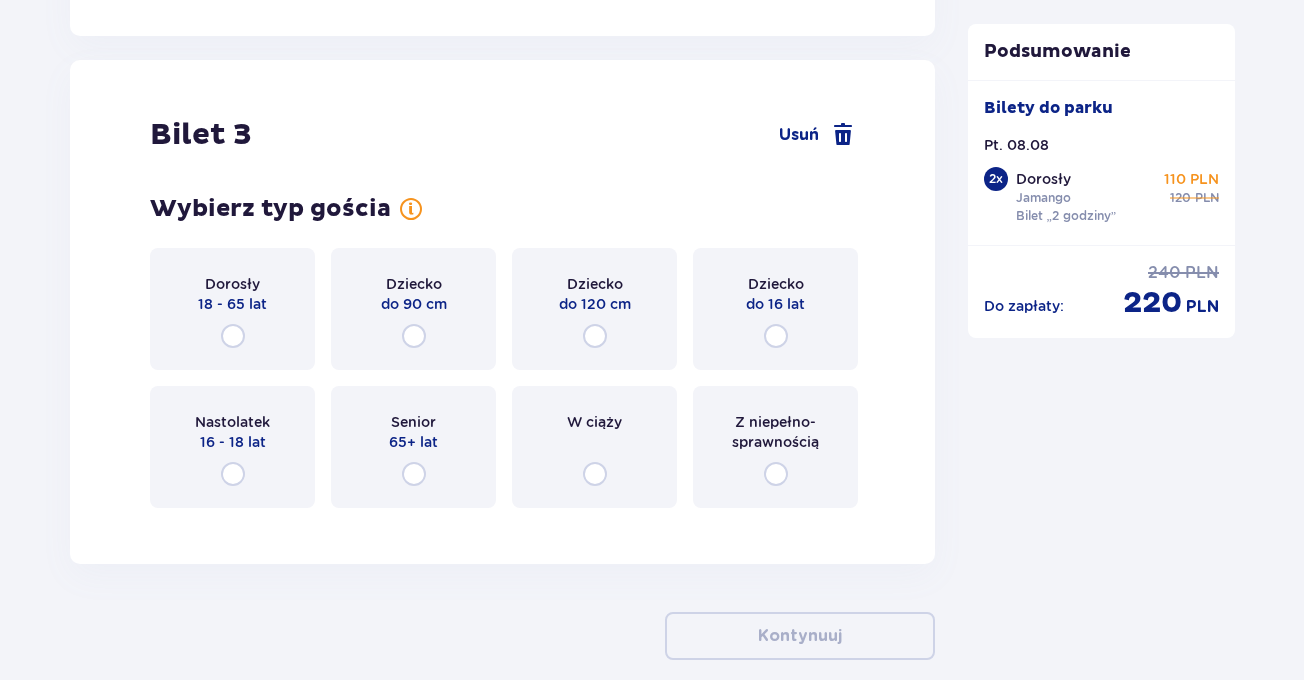 click on "Dziecko do 16 lat" at bounding box center (775, 309) 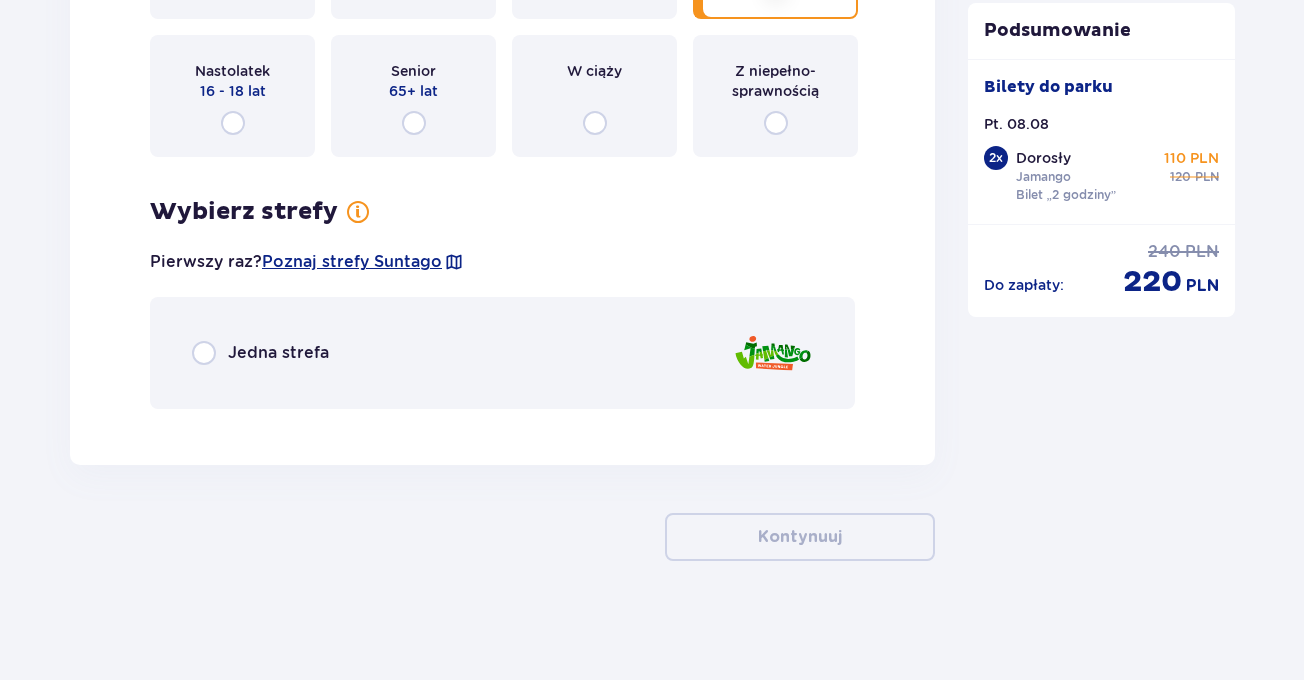 scroll, scrollTop: 4448, scrollLeft: 0, axis: vertical 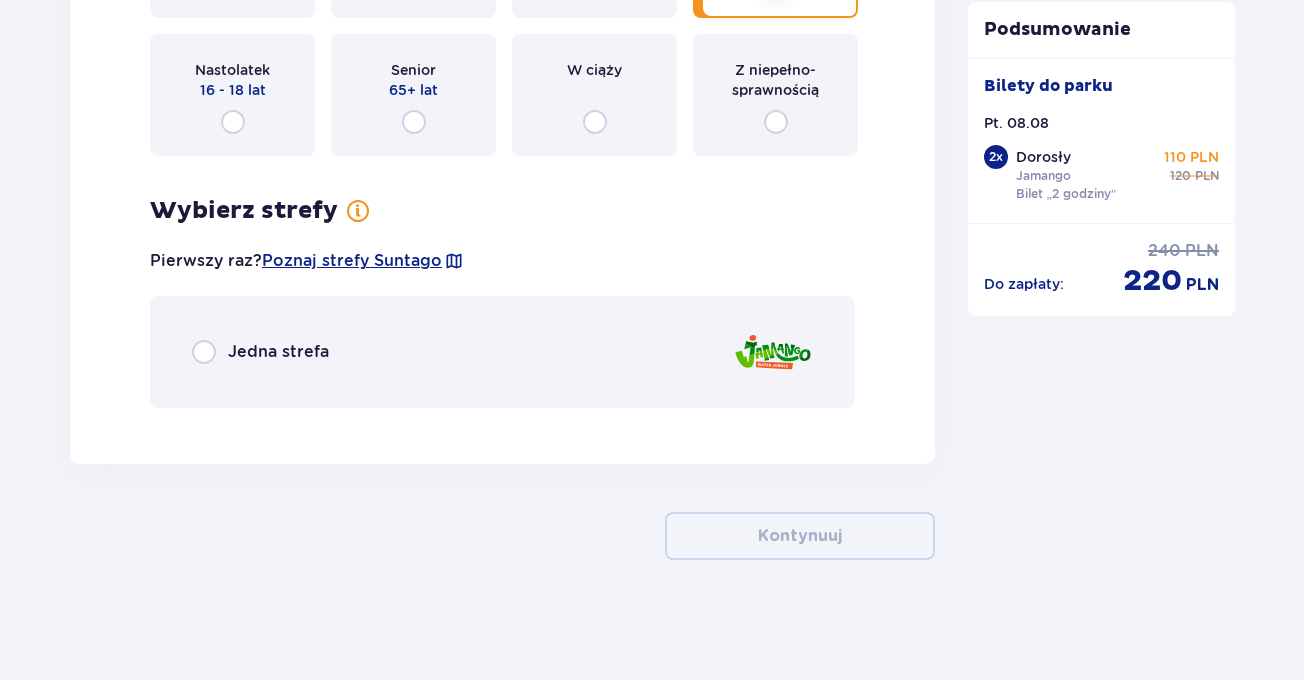 click on "Jedna strefa" at bounding box center [502, 352] 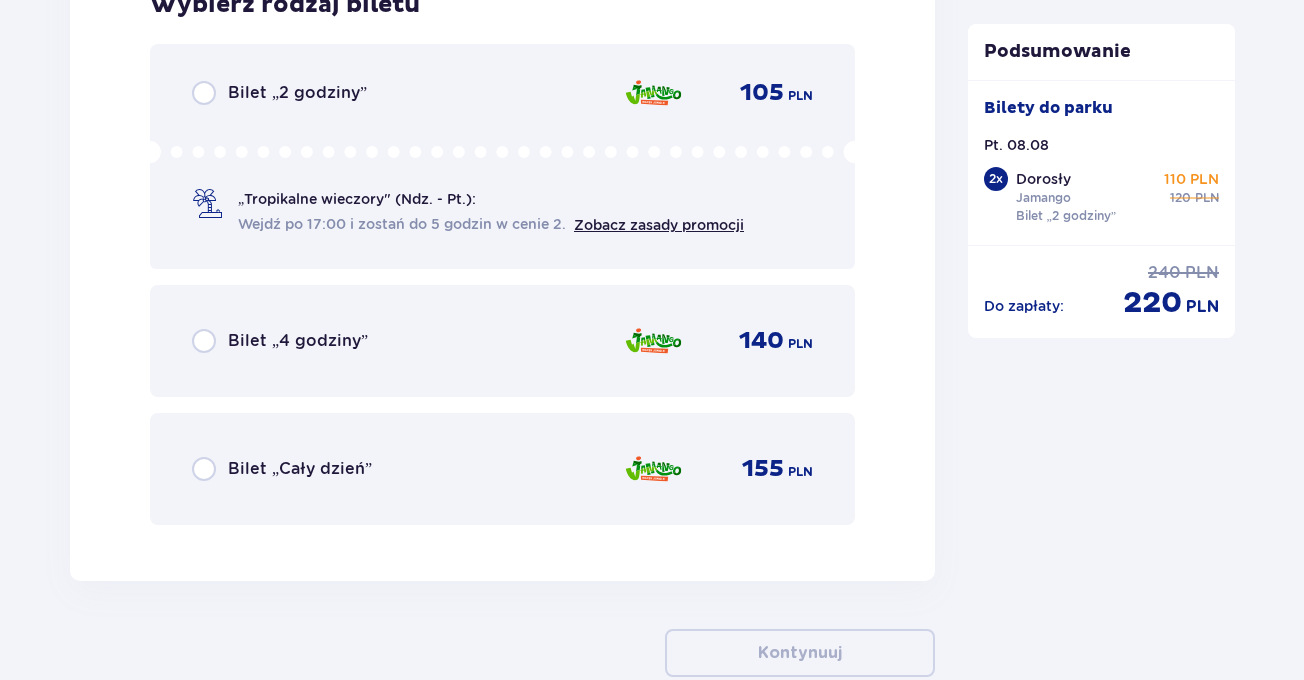 scroll, scrollTop: 4623, scrollLeft: 0, axis: vertical 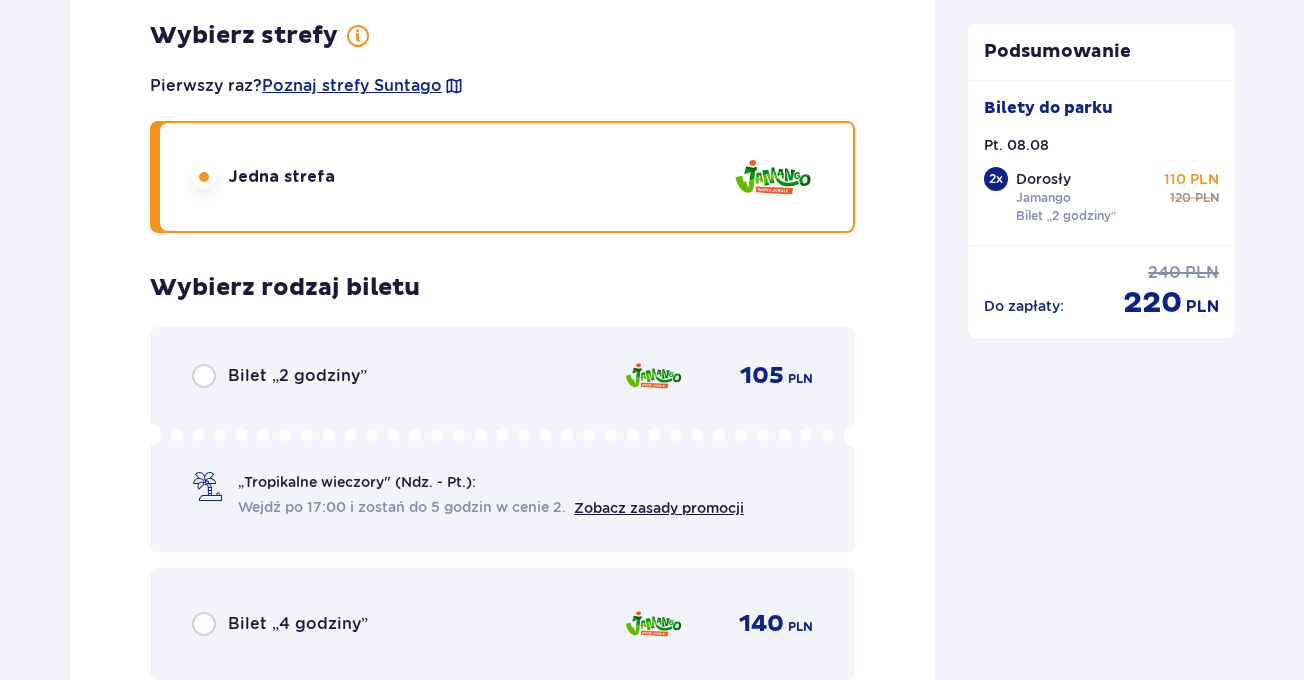 click on "Bilet „2 godziny”" at bounding box center [297, 376] 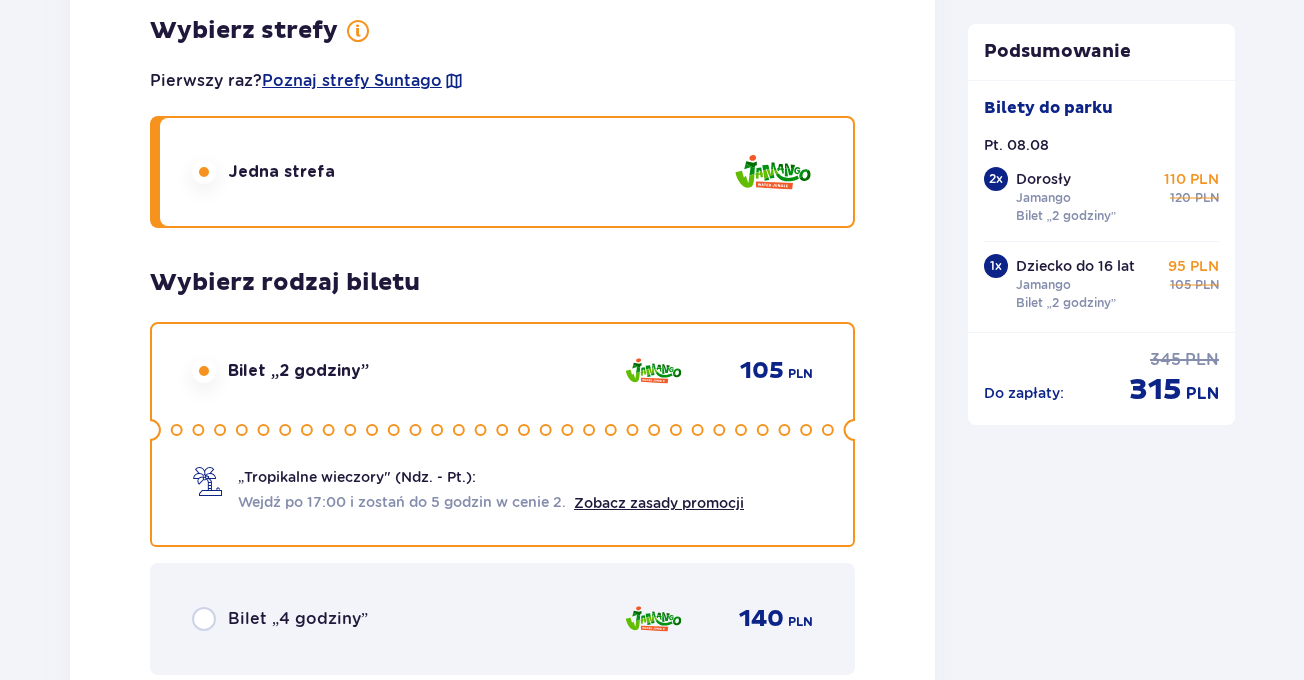 scroll, scrollTop: 4627, scrollLeft: 0, axis: vertical 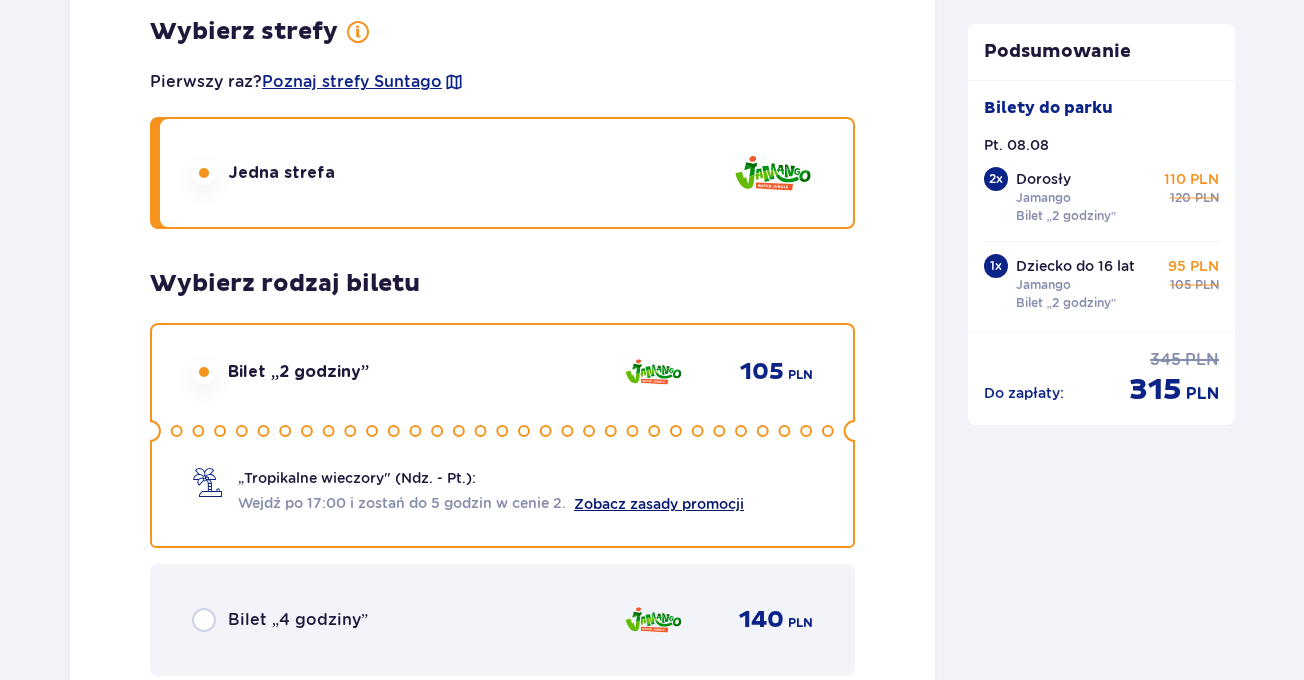 click on "Zobacz zasady promocji" at bounding box center (659, 504) 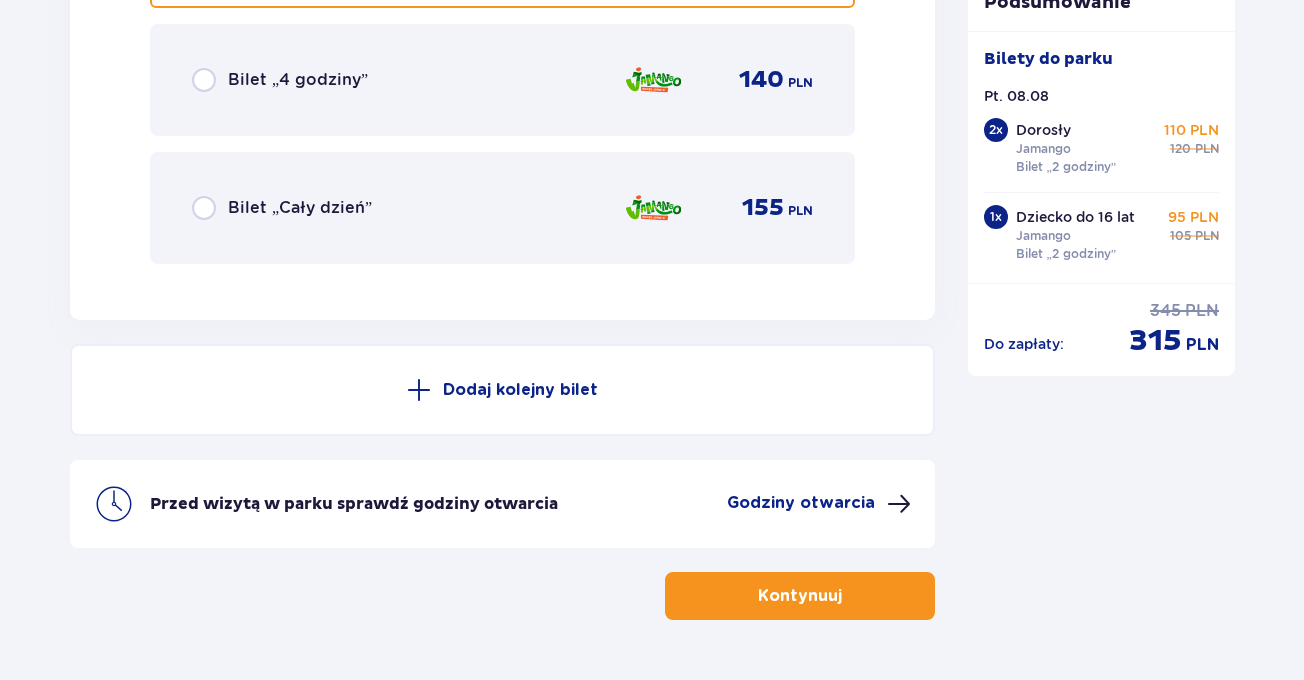 scroll, scrollTop: 5227, scrollLeft: 0, axis: vertical 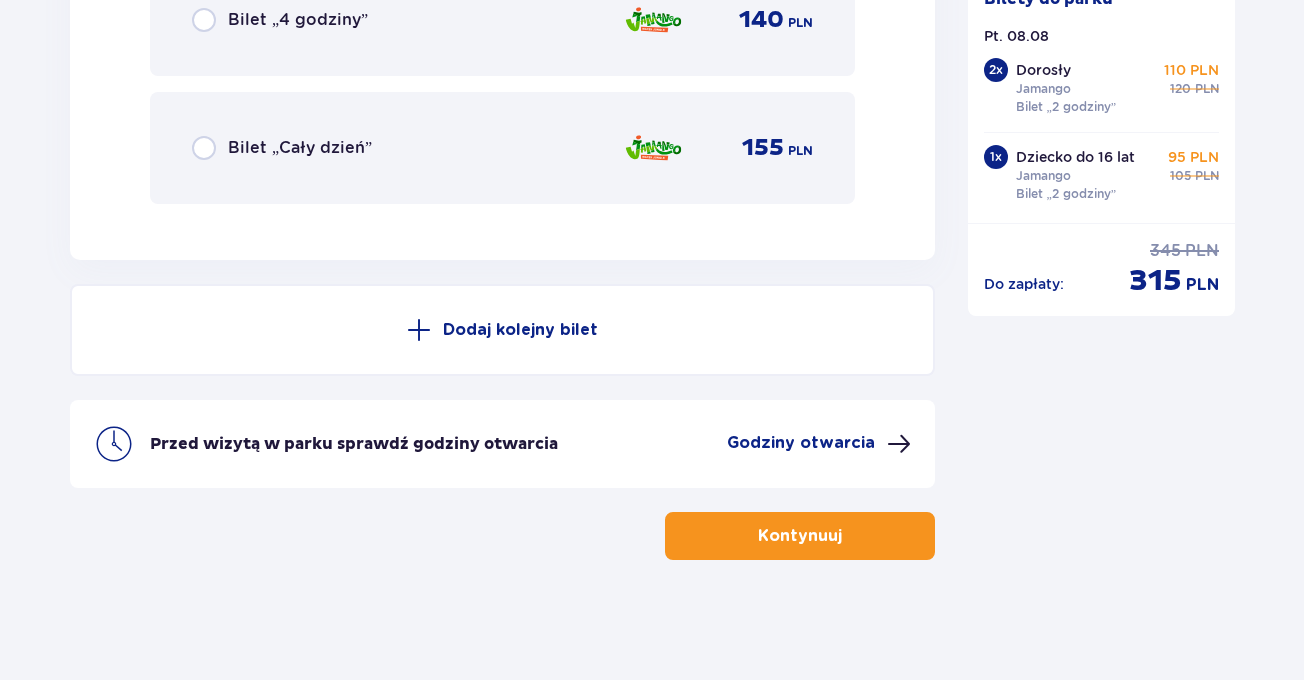 click on "Kontynuuj" at bounding box center (800, 536) 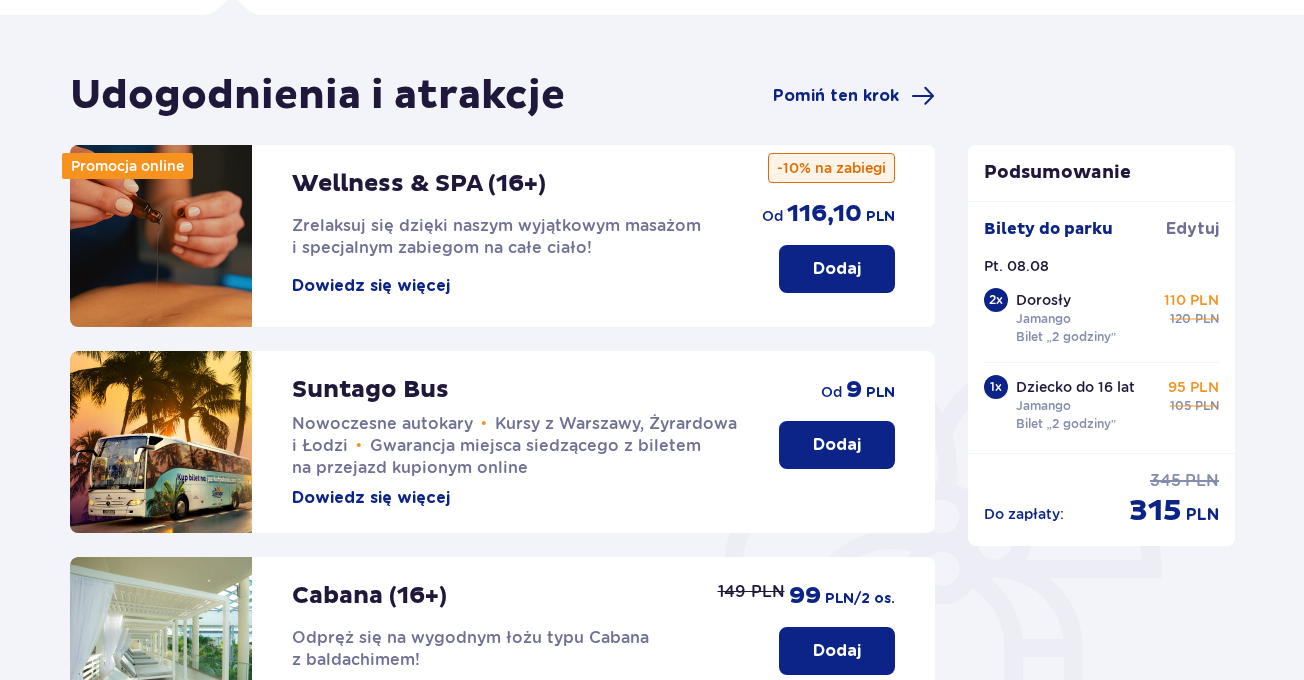 scroll, scrollTop: 0, scrollLeft: 0, axis: both 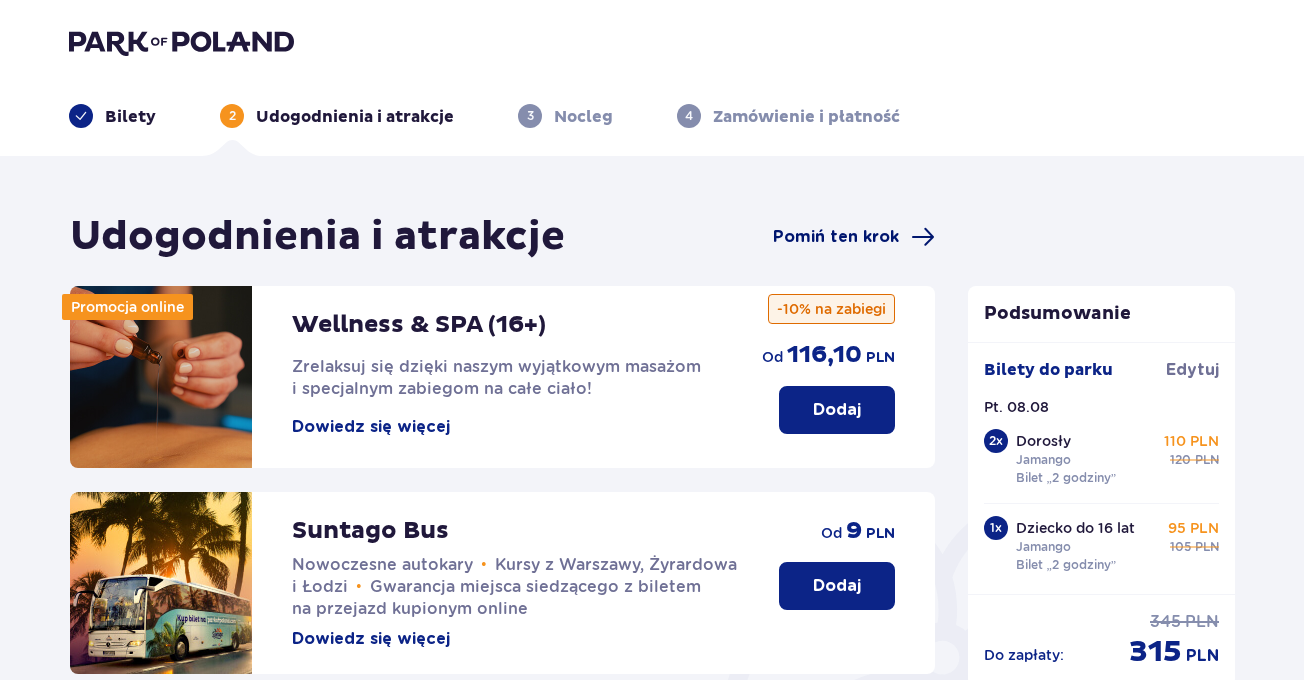 click on "Pomiń ten krok" at bounding box center (836, 237) 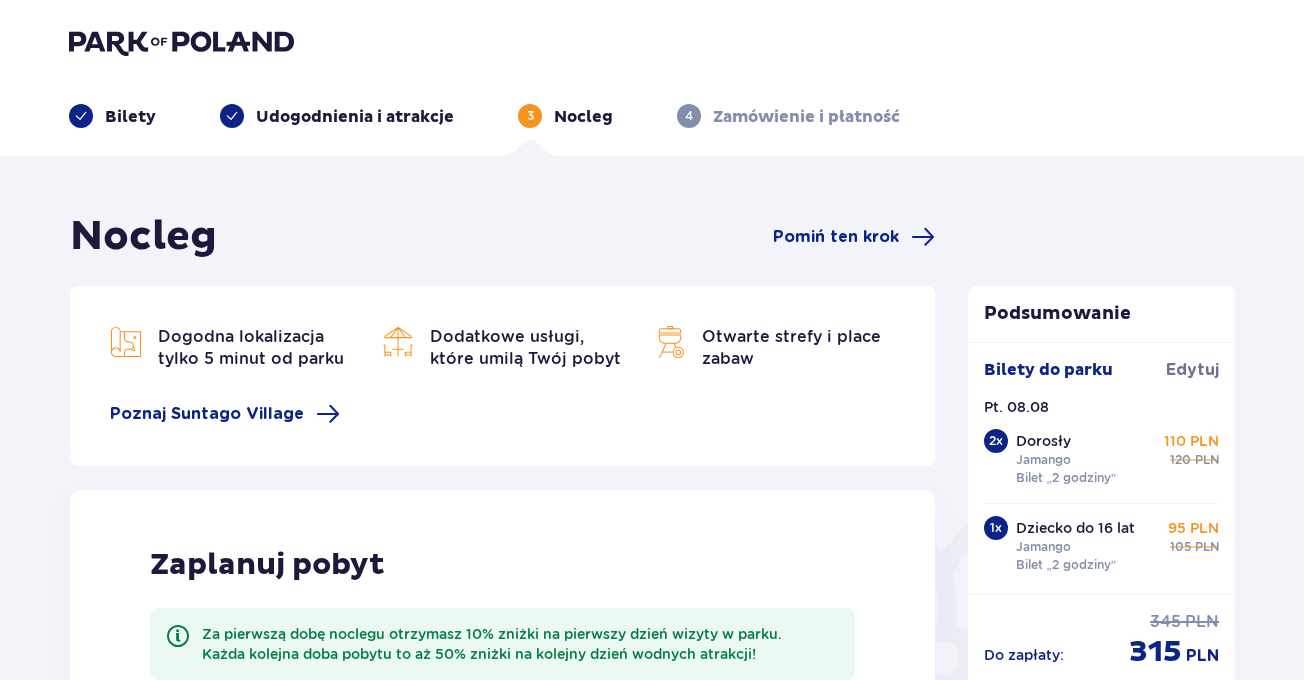 click on "Pomiń ten krok" at bounding box center [836, 237] 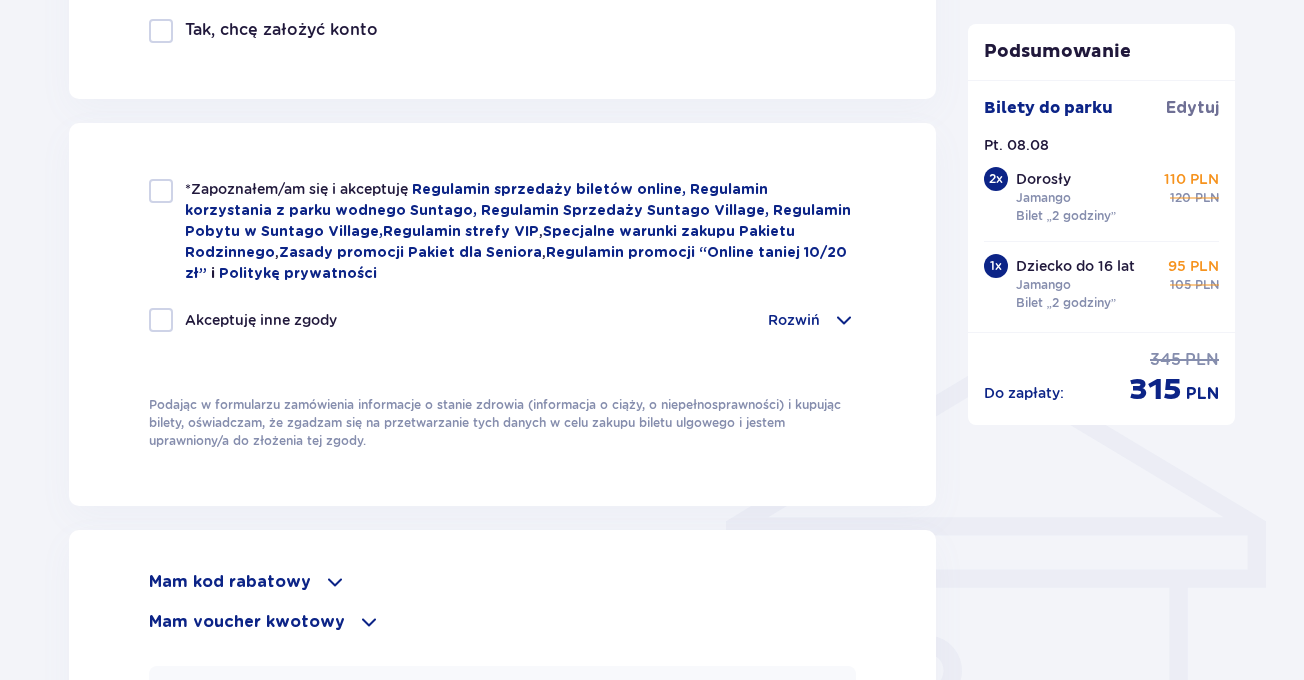 scroll, scrollTop: 1376, scrollLeft: 0, axis: vertical 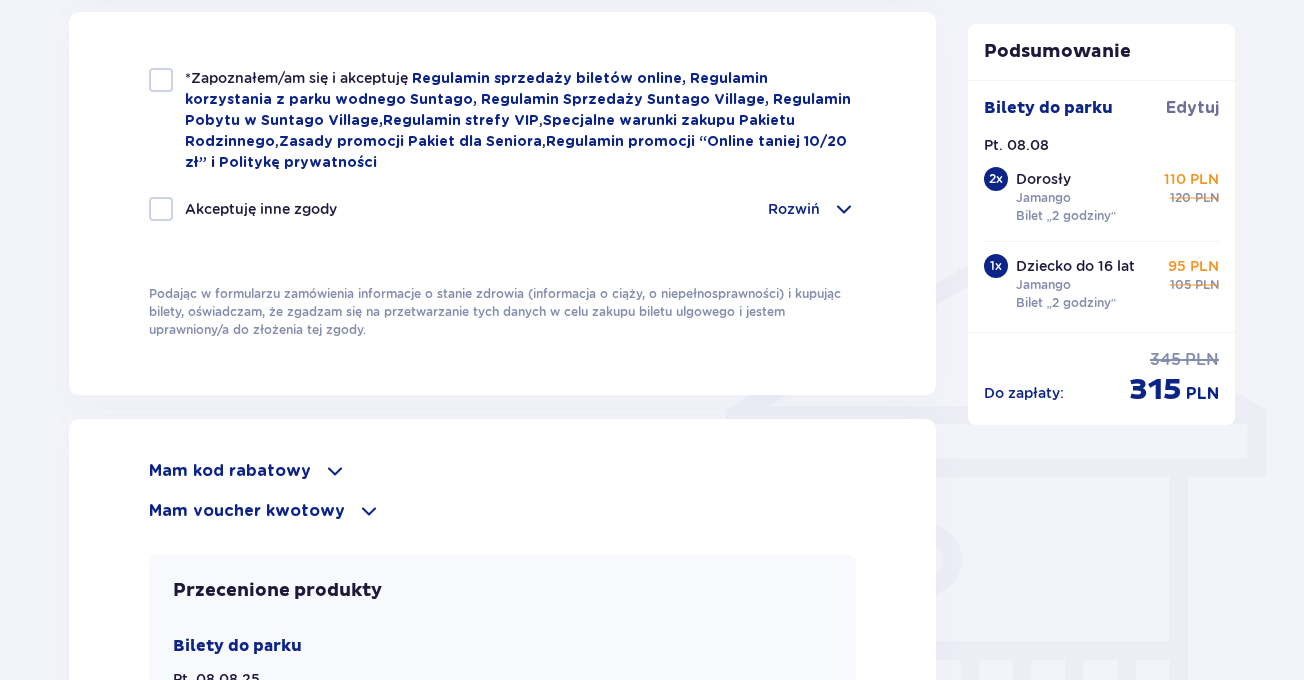 click on "Rozwiń" at bounding box center (812, 209) 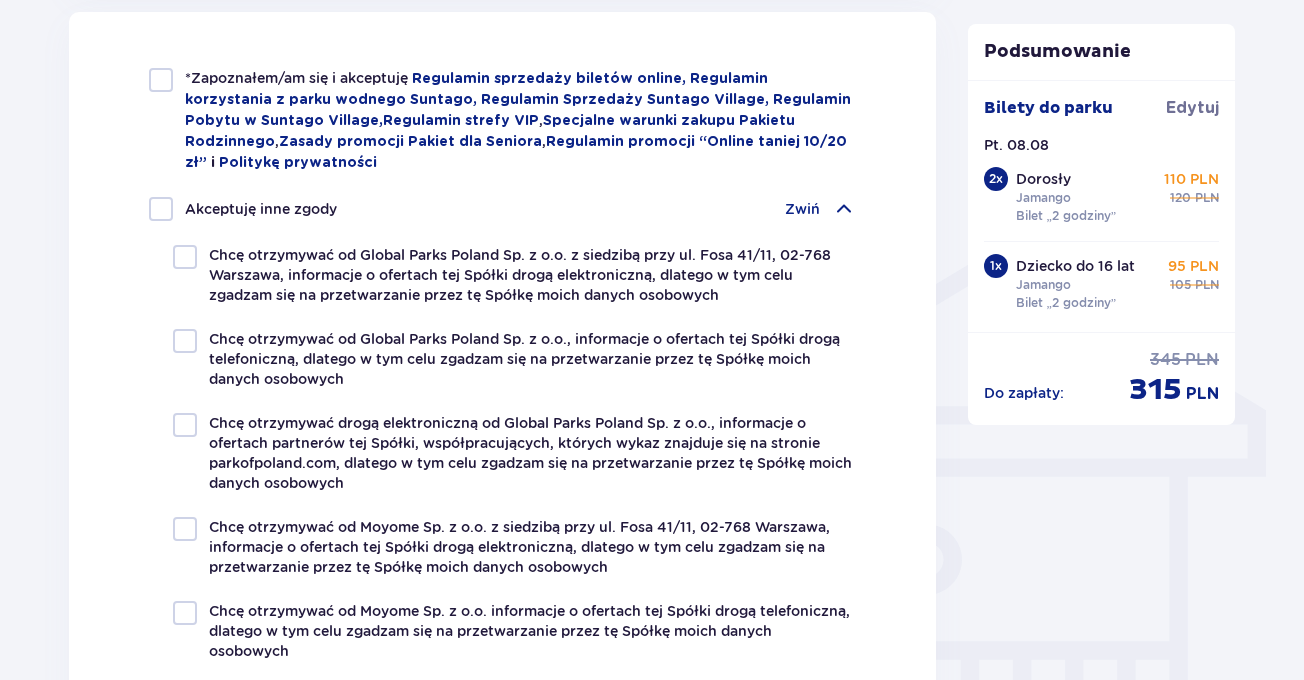click on "Zwiń" at bounding box center (820, 209) 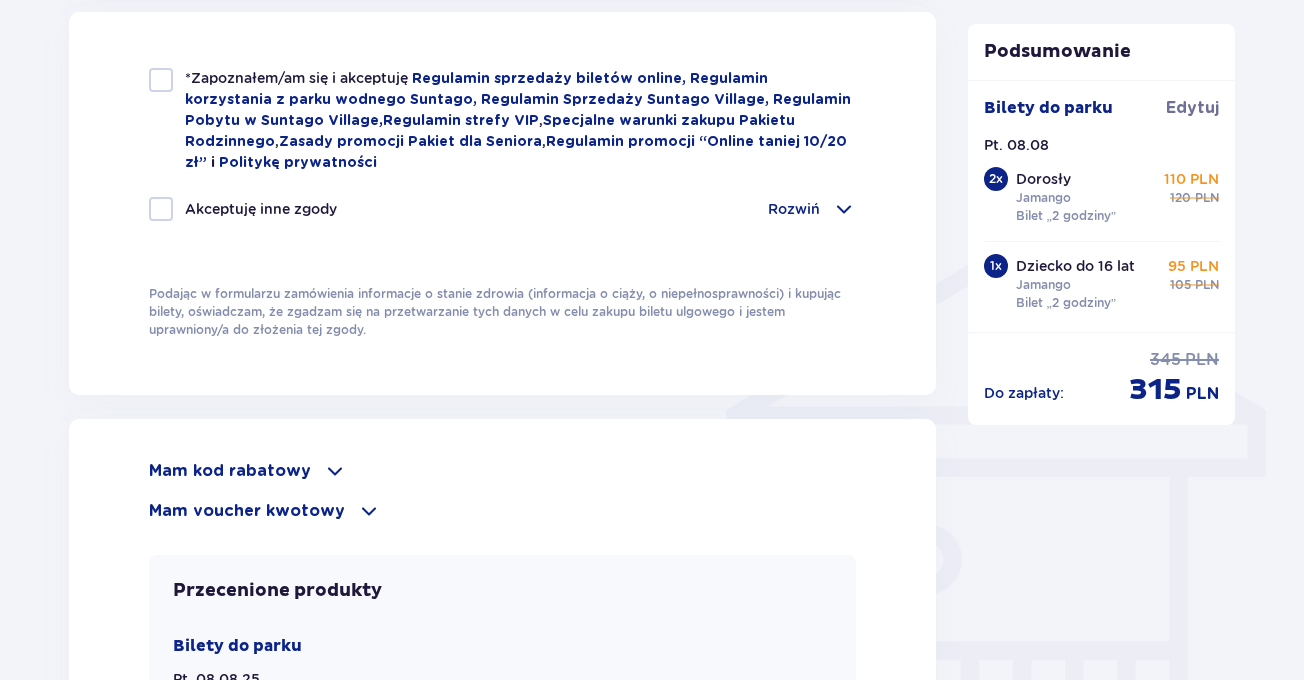 scroll, scrollTop: 1576, scrollLeft: 0, axis: vertical 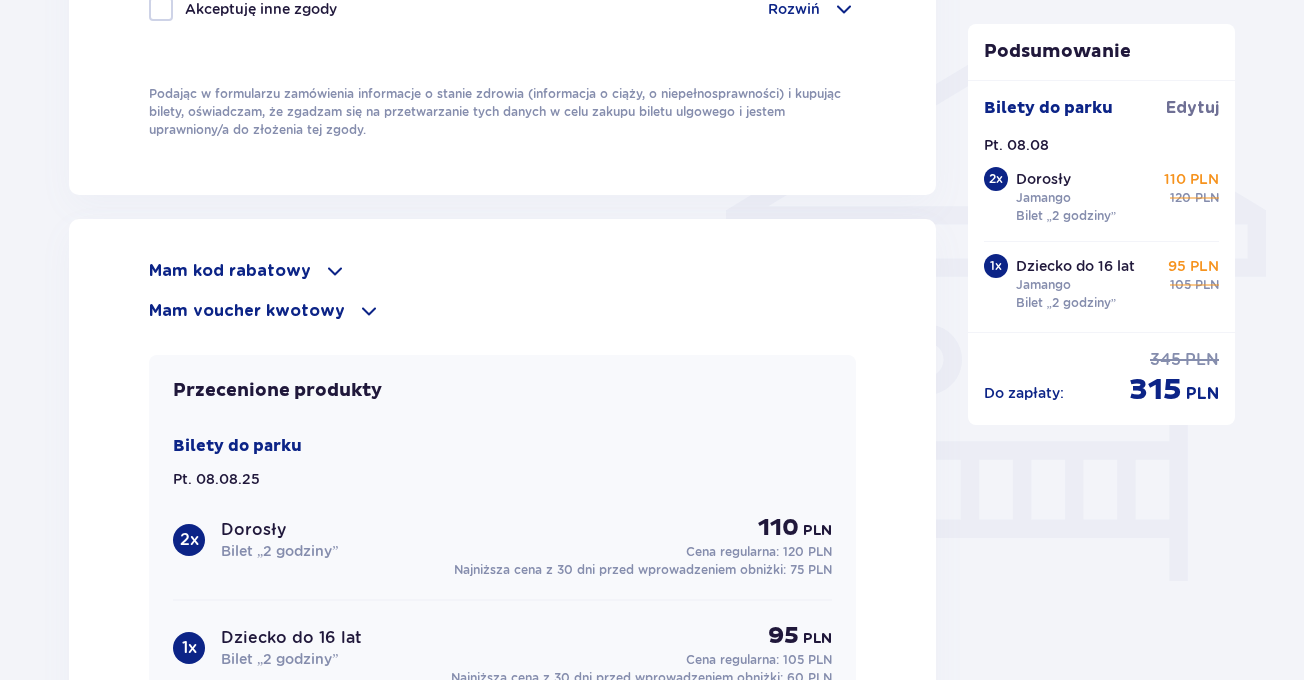 click at bounding box center (369, 311) 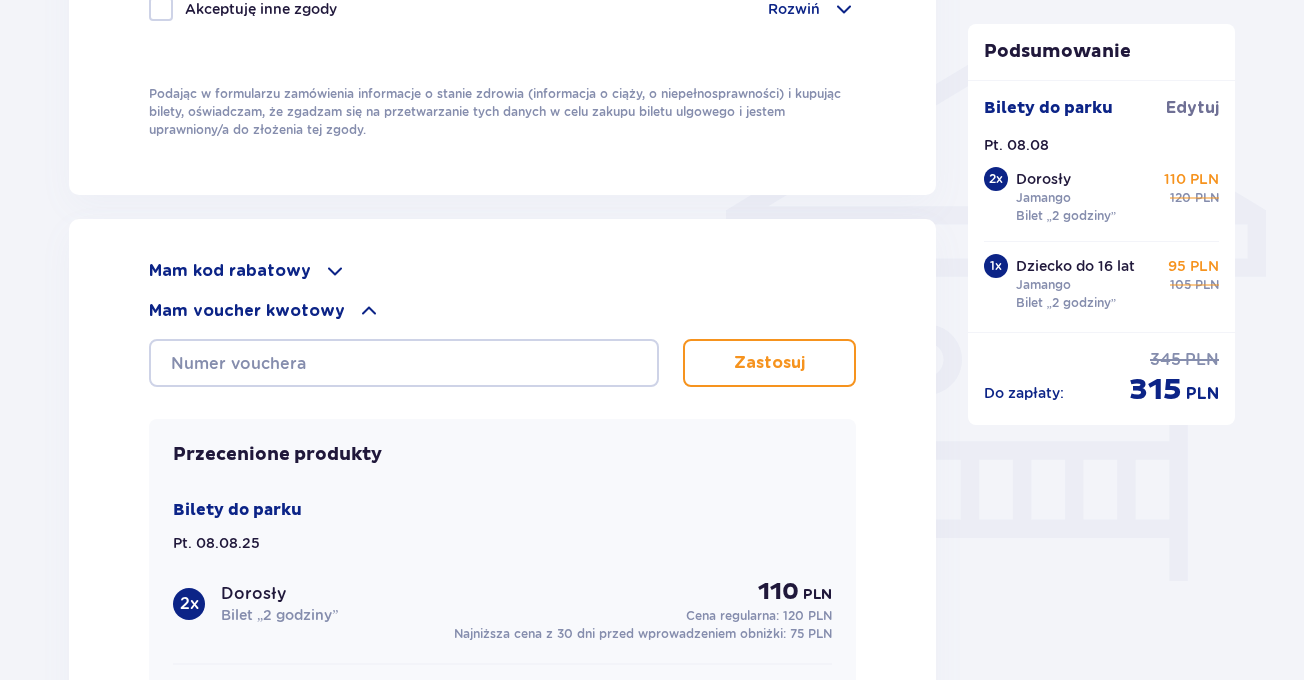 click at bounding box center (335, 271) 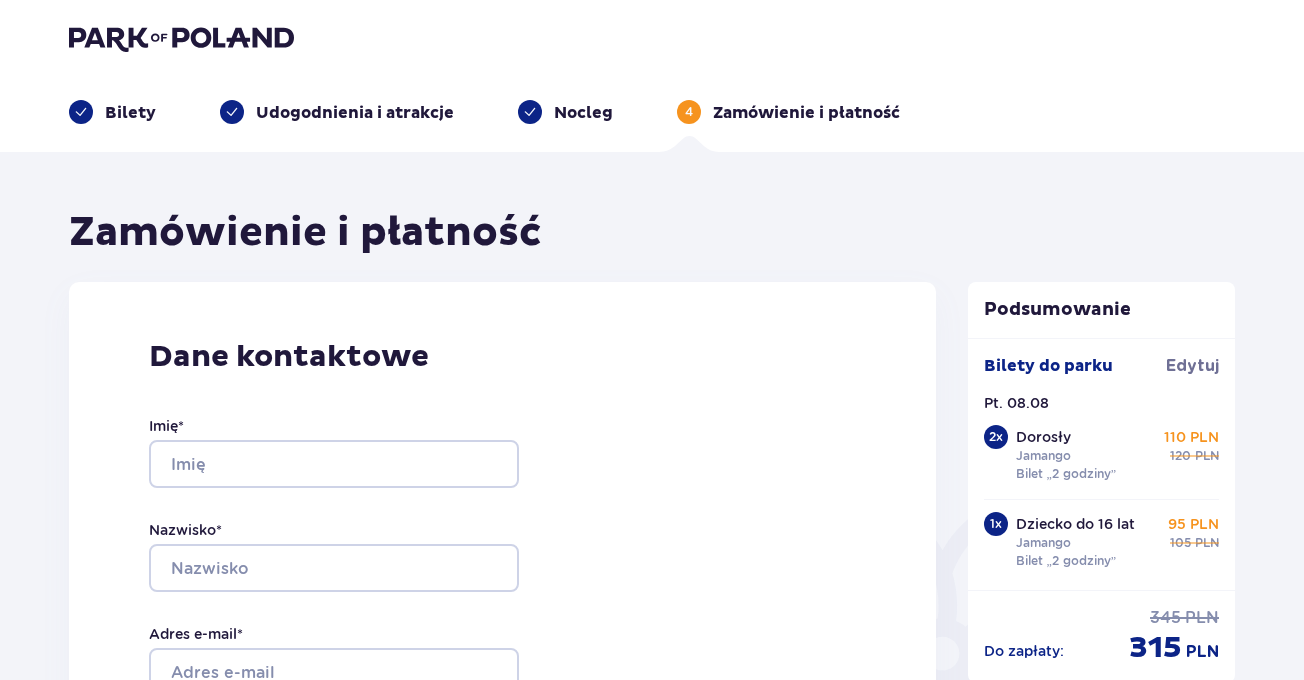 scroll, scrollTop: 0, scrollLeft: 0, axis: both 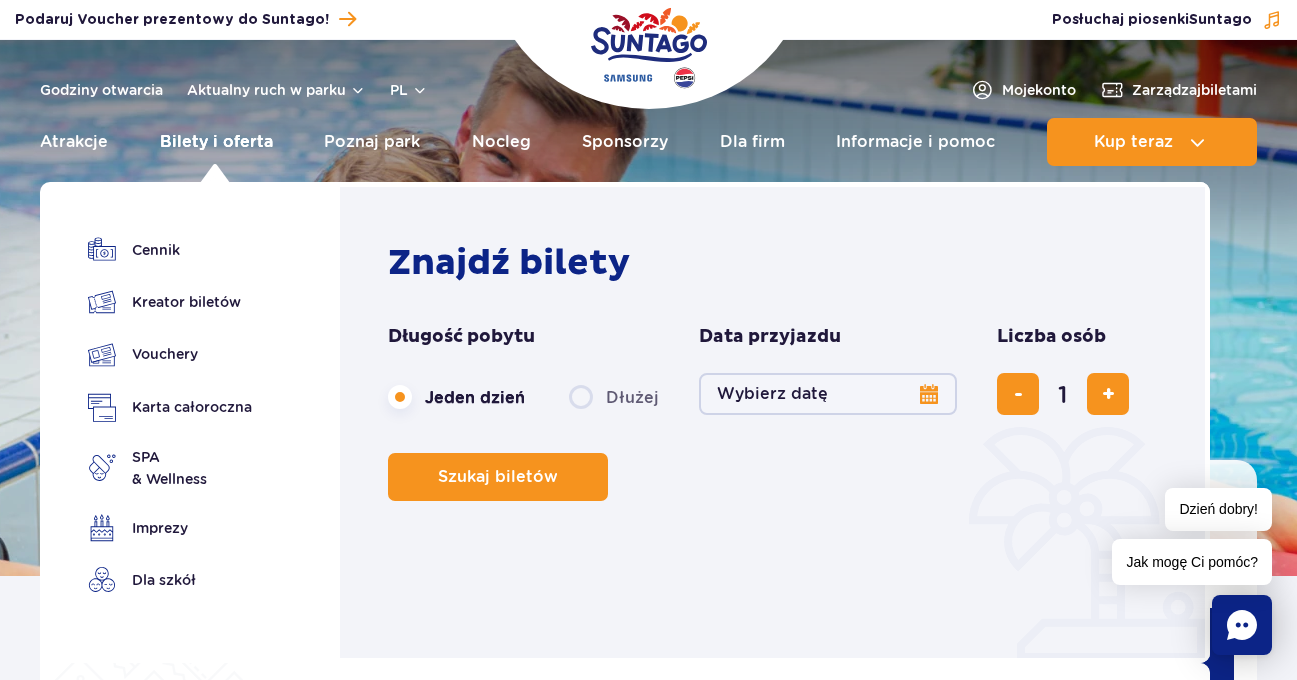 click on "Bilety i oferta" at bounding box center (216, 142) 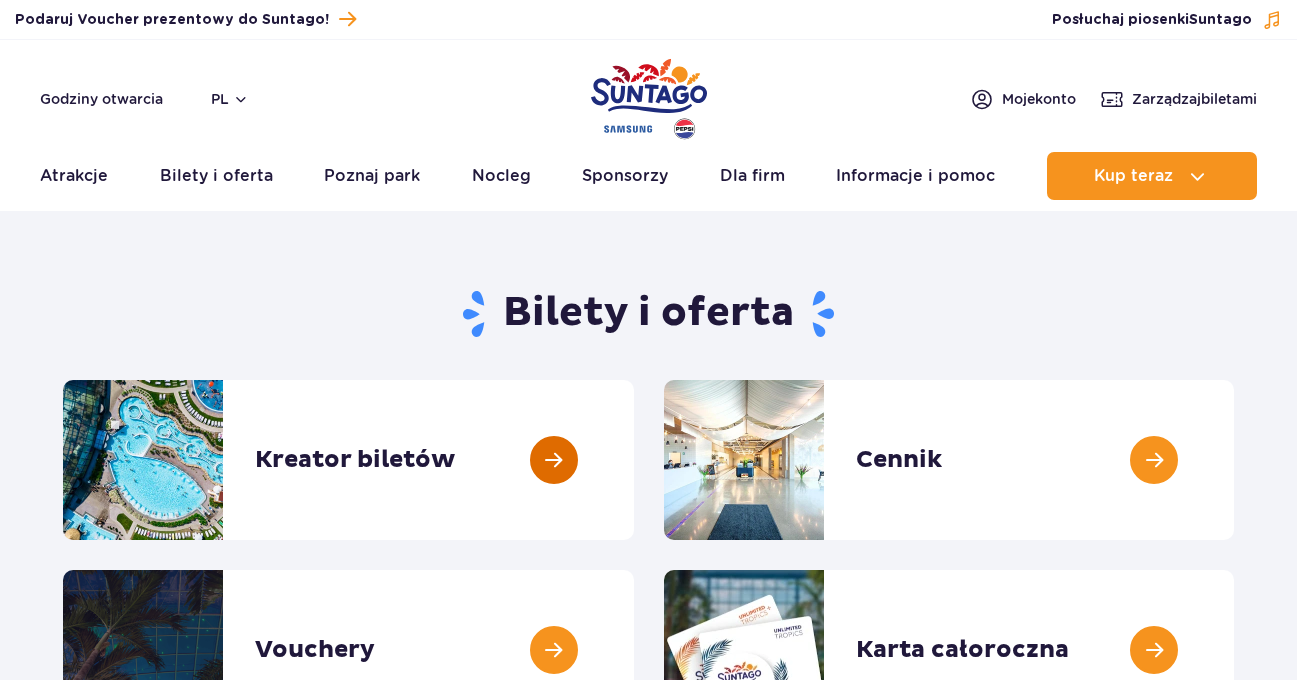 scroll, scrollTop: 0, scrollLeft: 0, axis: both 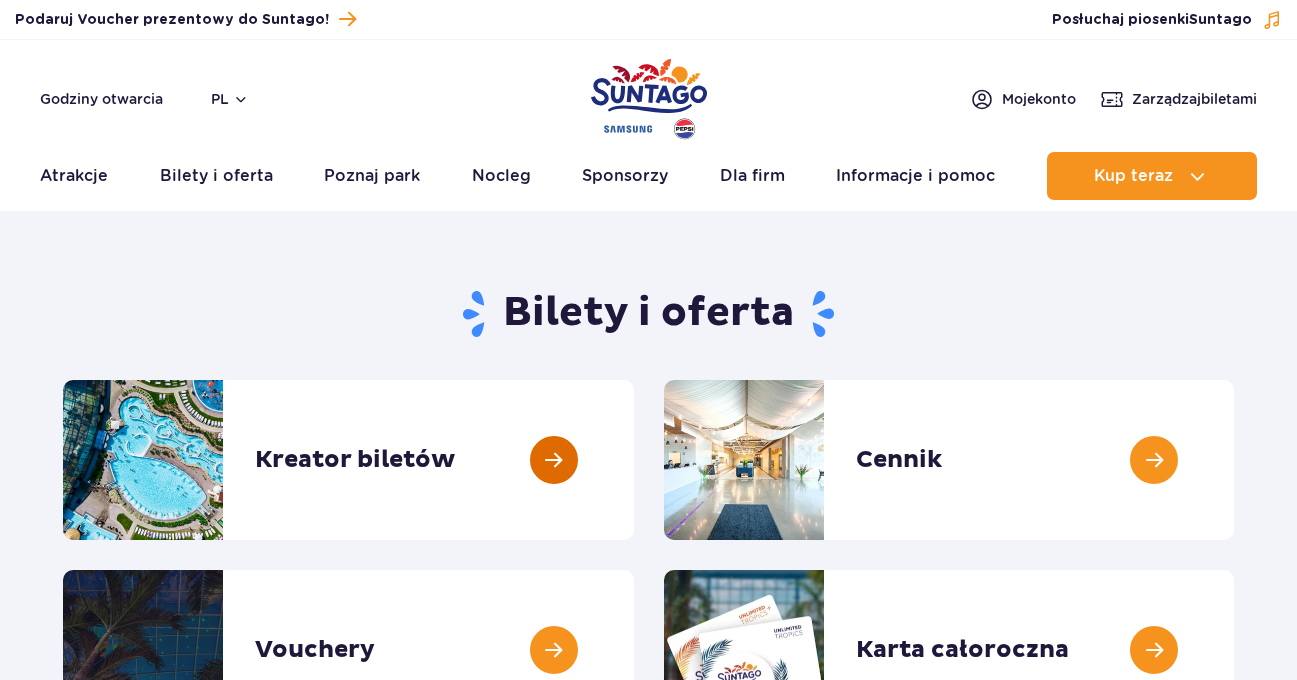 click at bounding box center [634, 460] 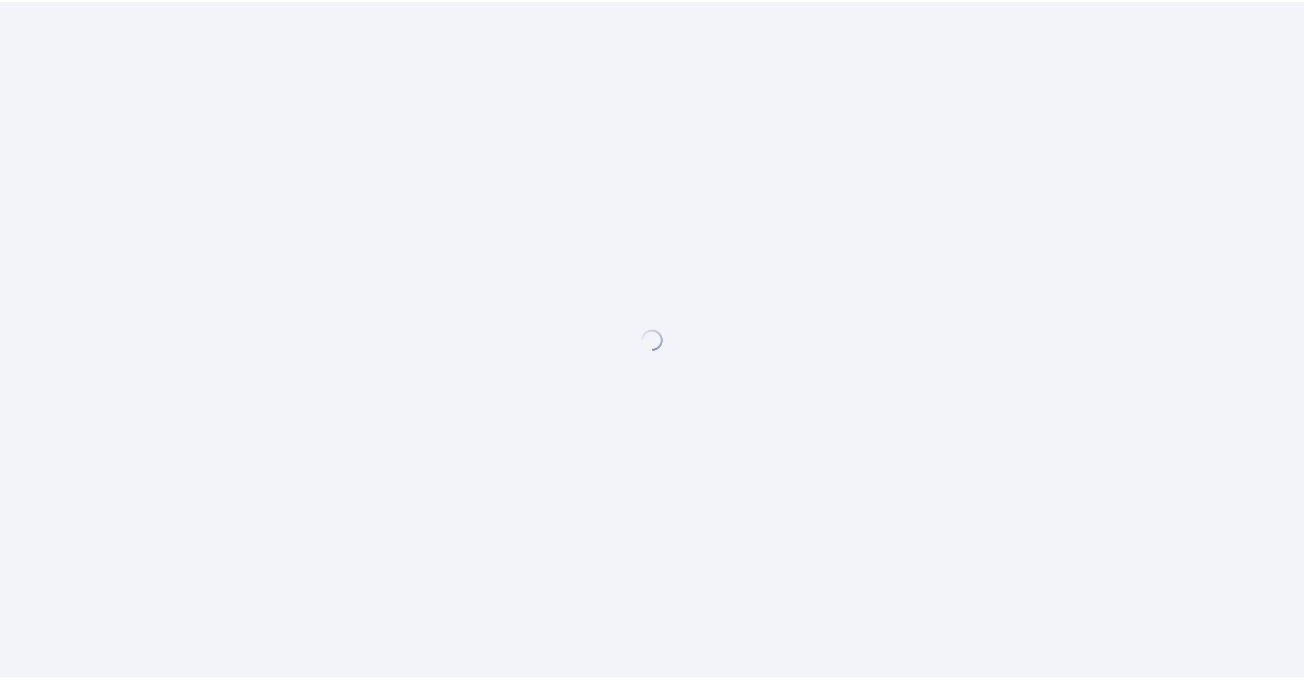 scroll, scrollTop: 0, scrollLeft: 0, axis: both 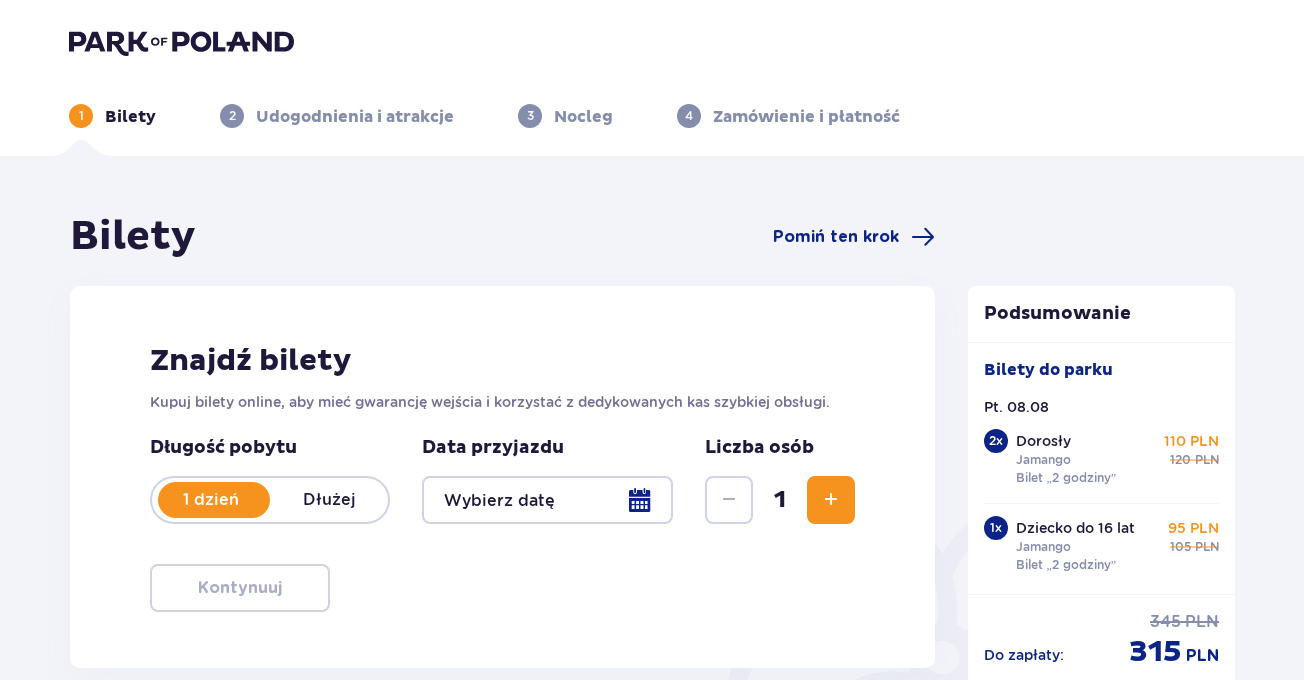 type on "08.08.25" 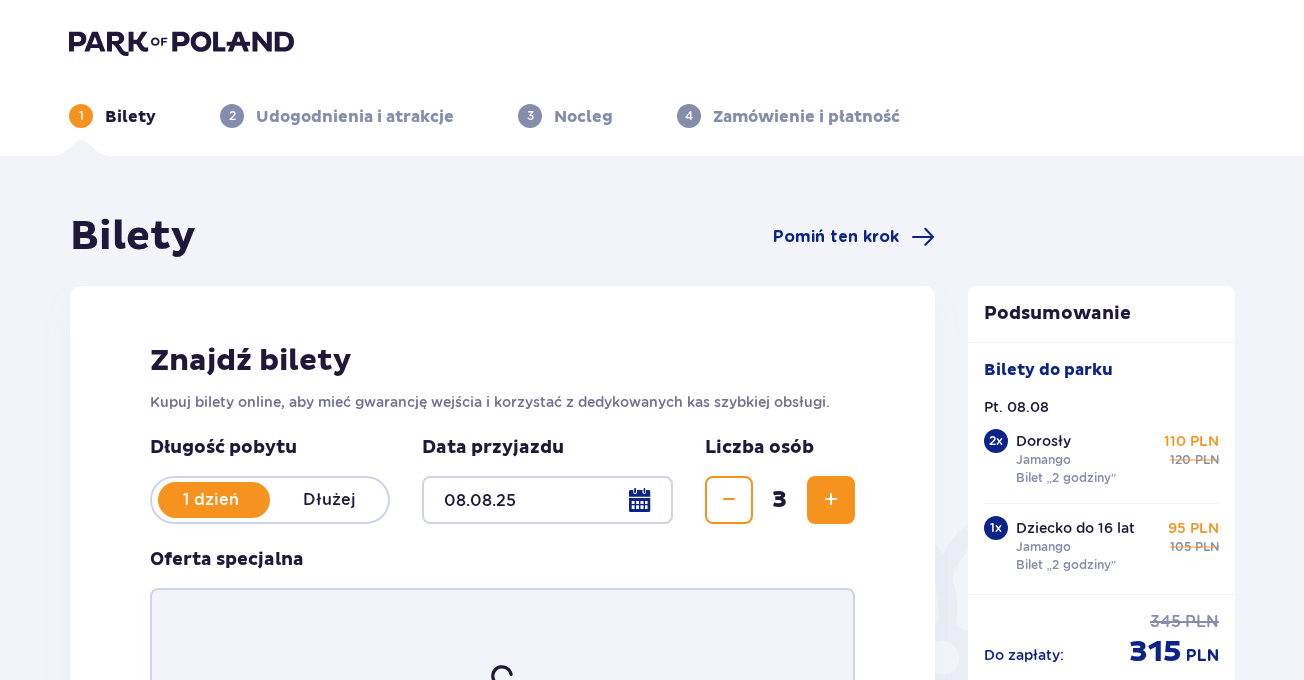 scroll, scrollTop: 0, scrollLeft: 0, axis: both 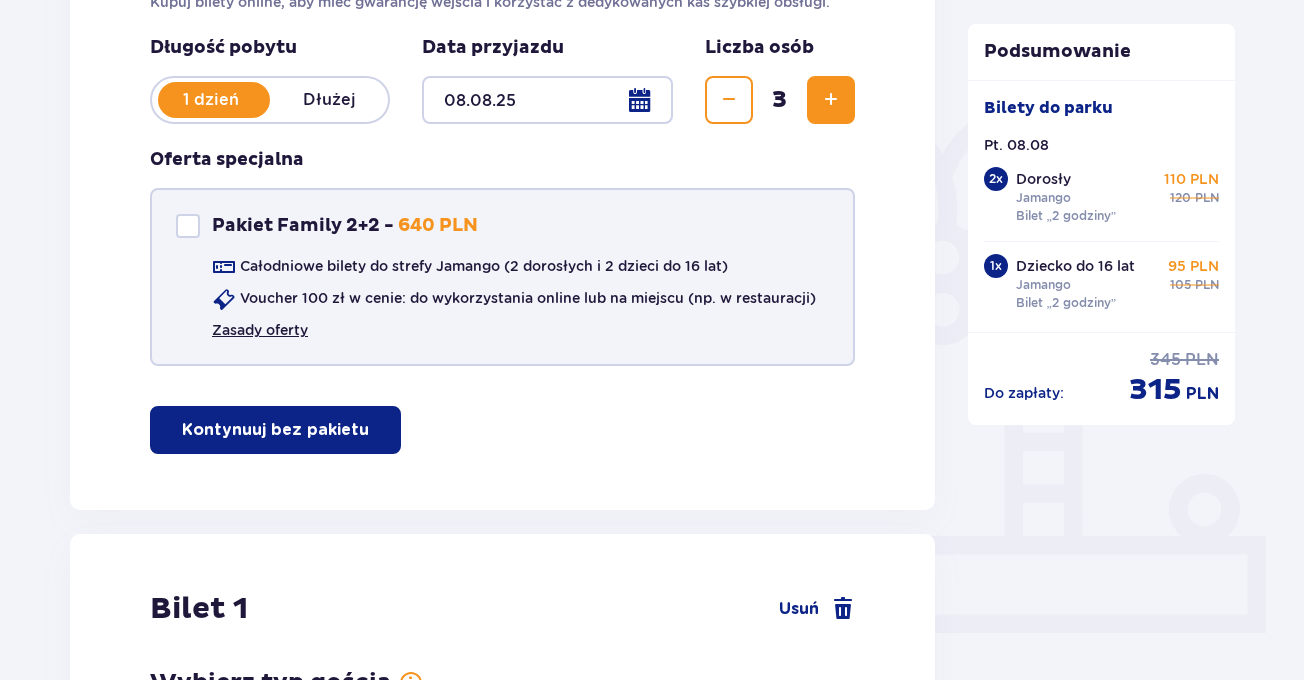 click on "Zasady oferty" at bounding box center [260, 330] 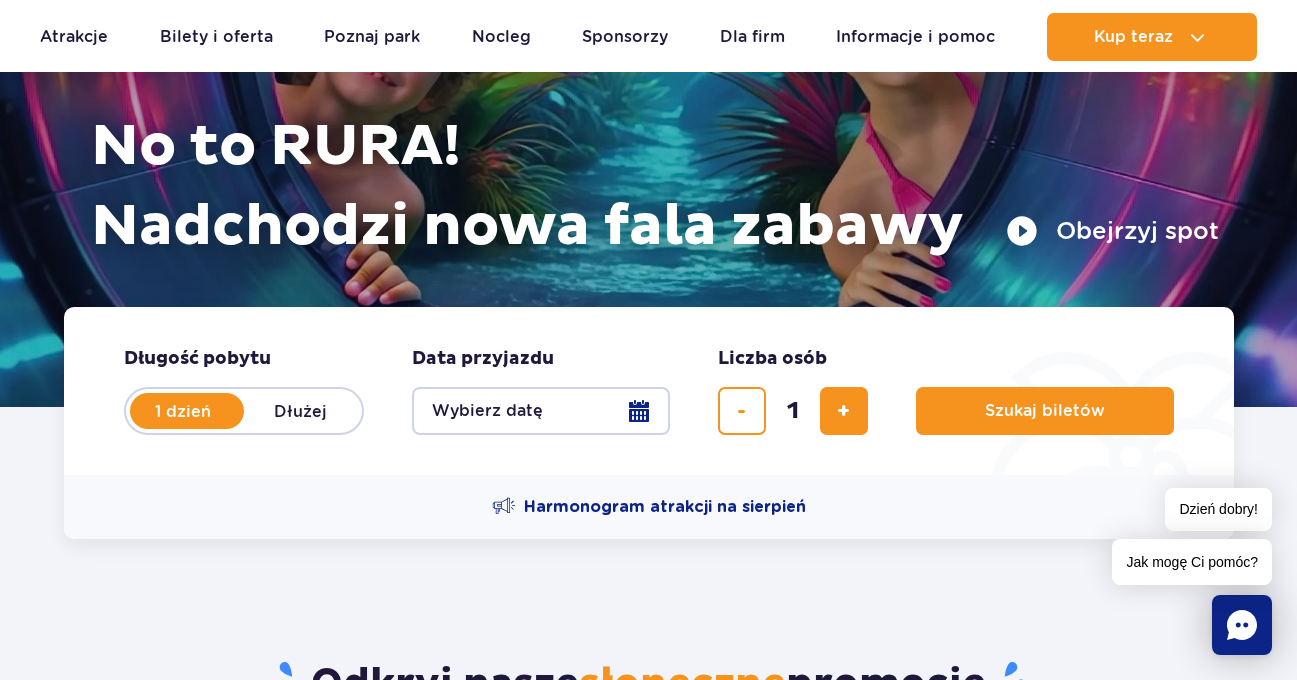 scroll, scrollTop: 300, scrollLeft: 0, axis: vertical 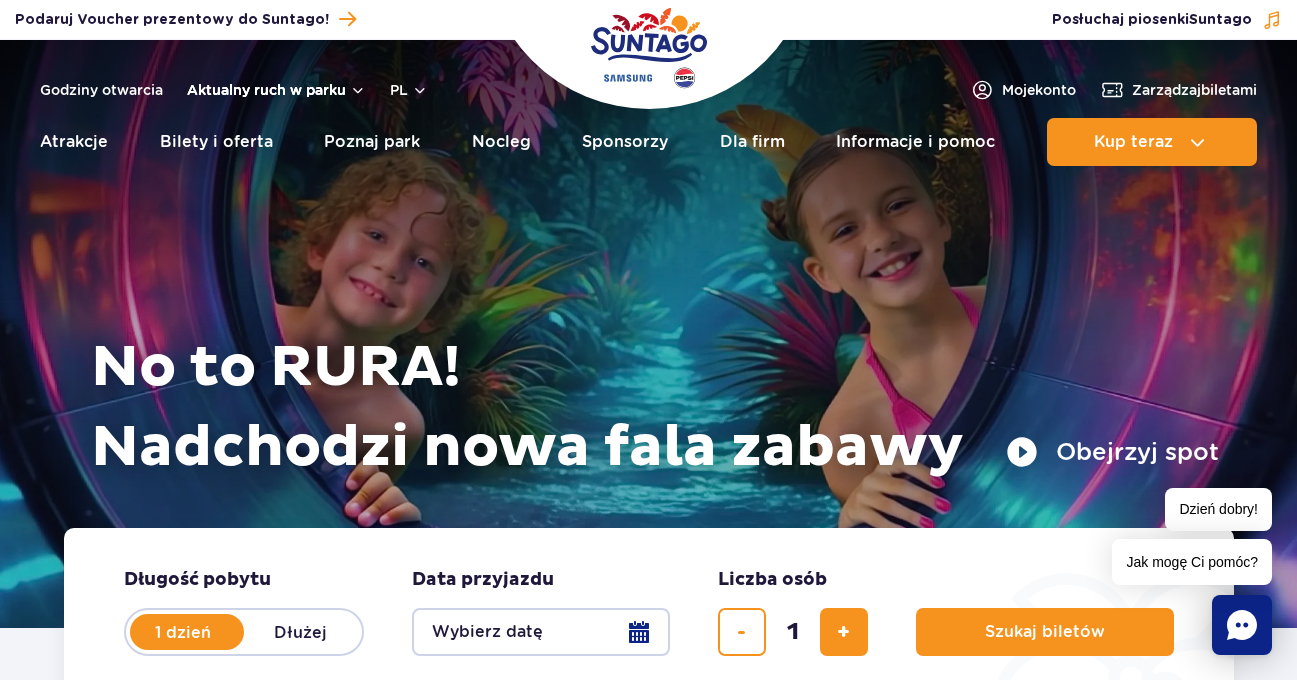 click on "Aktualny ruch w parku" at bounding box center (276, 90) 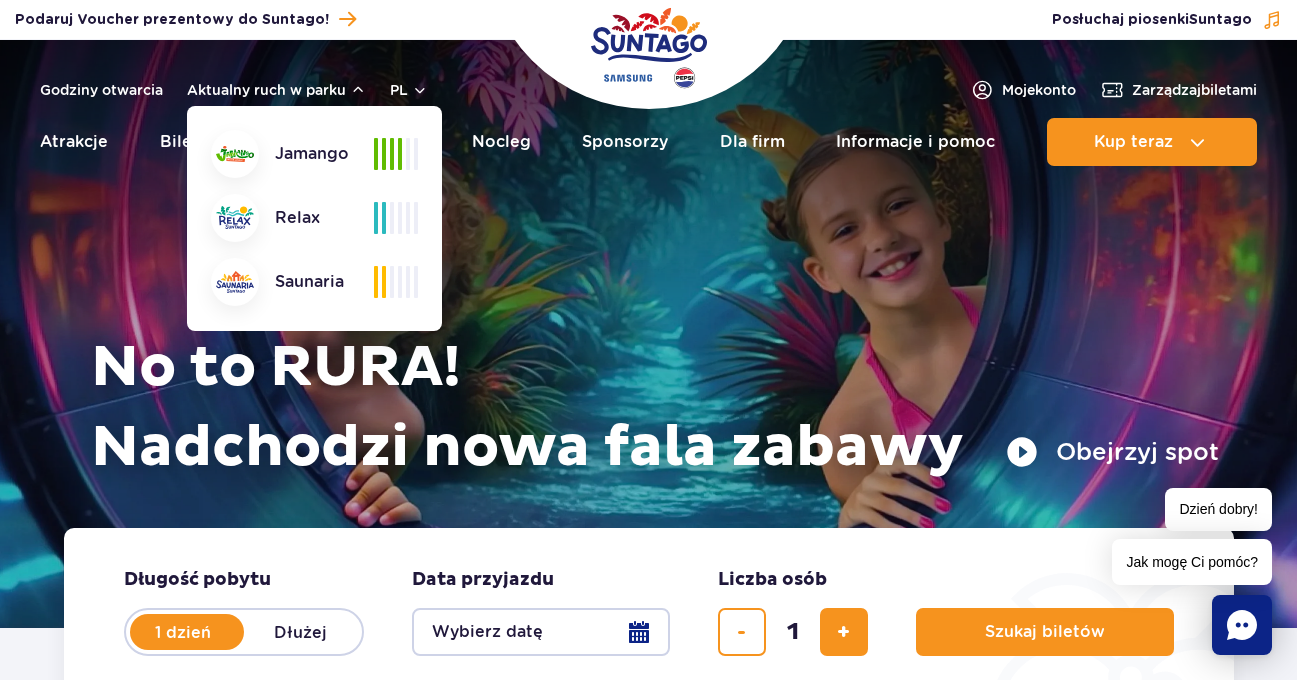 click on "Długość pobytu długość pobytu w hero 1 dzień Dłużej Data przyjazdu data przyjazdu w hero Wybierz datę Liczba osób Liczba osób w hero 1 Szukaj biletów" at bounding box center [649, 612] 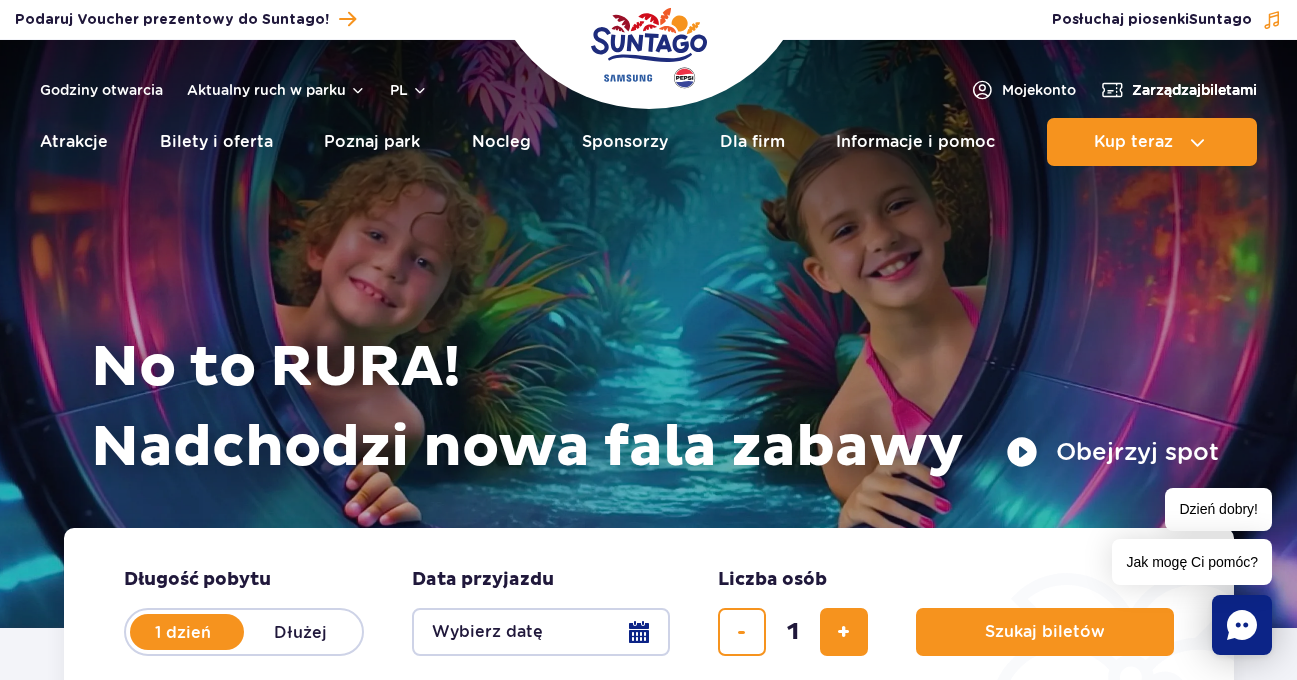 click on "Zarządzaj  biletami" at bounding box center (1194, 90) 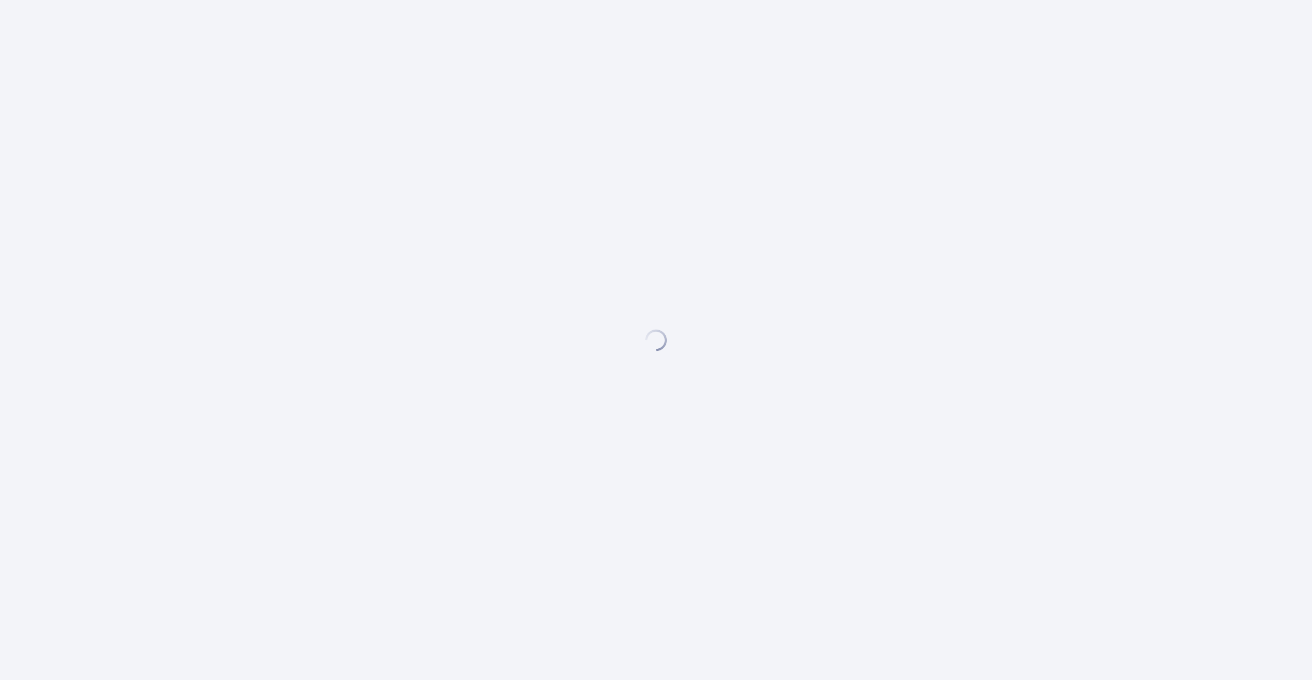 scroll, scrollTop: 0, scrollLeft: 0, axis: both 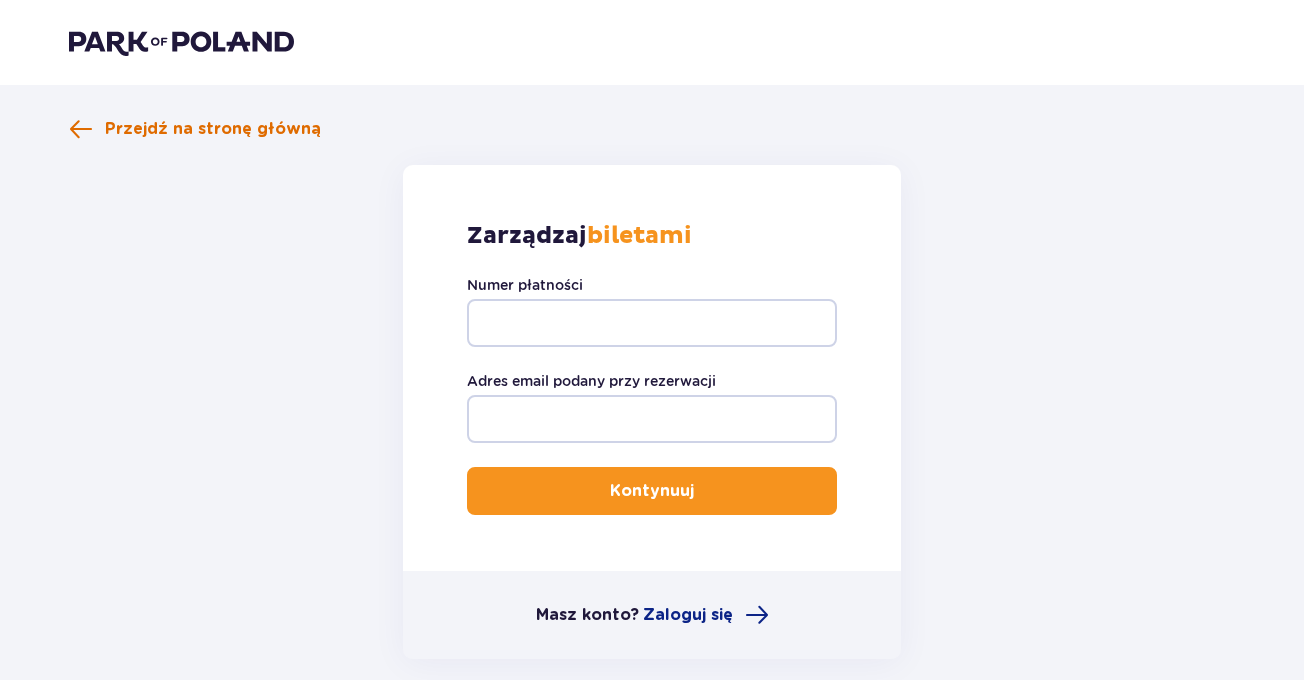 click on "Przejdź na stronę główną" at bounding box center (213, 129) 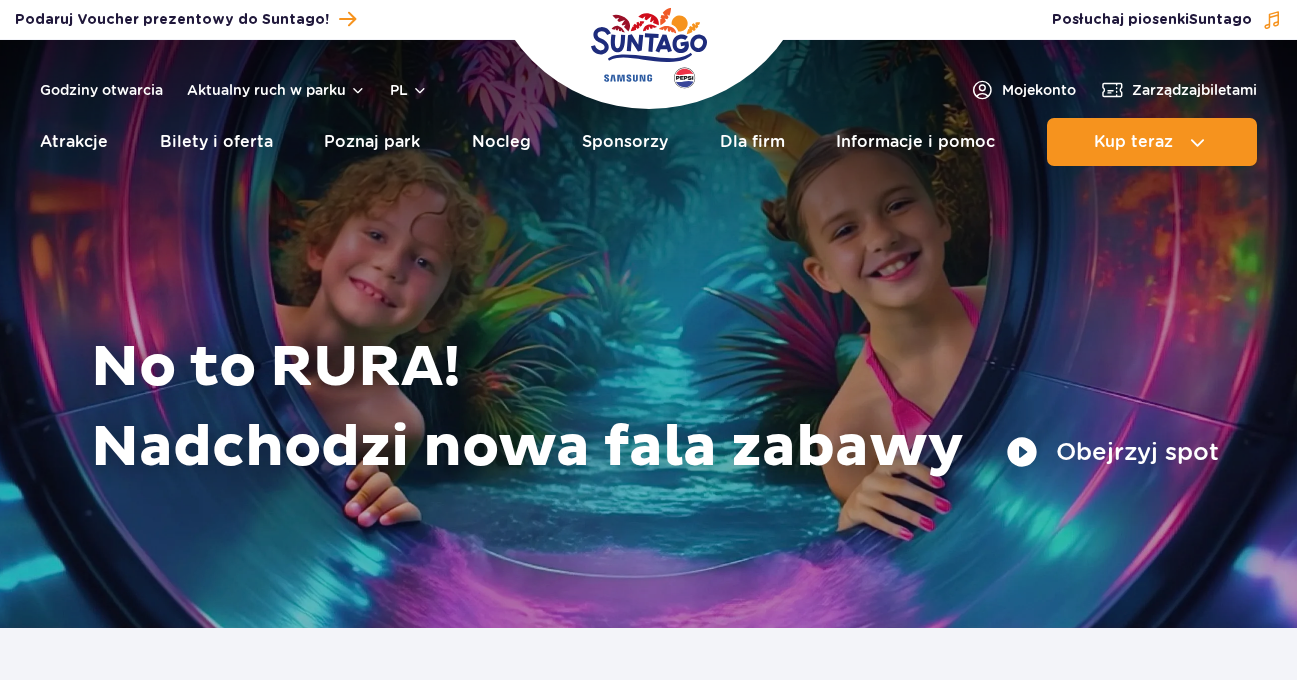scroll, scrollTop: 0, scrollLeft: 0, axis: both 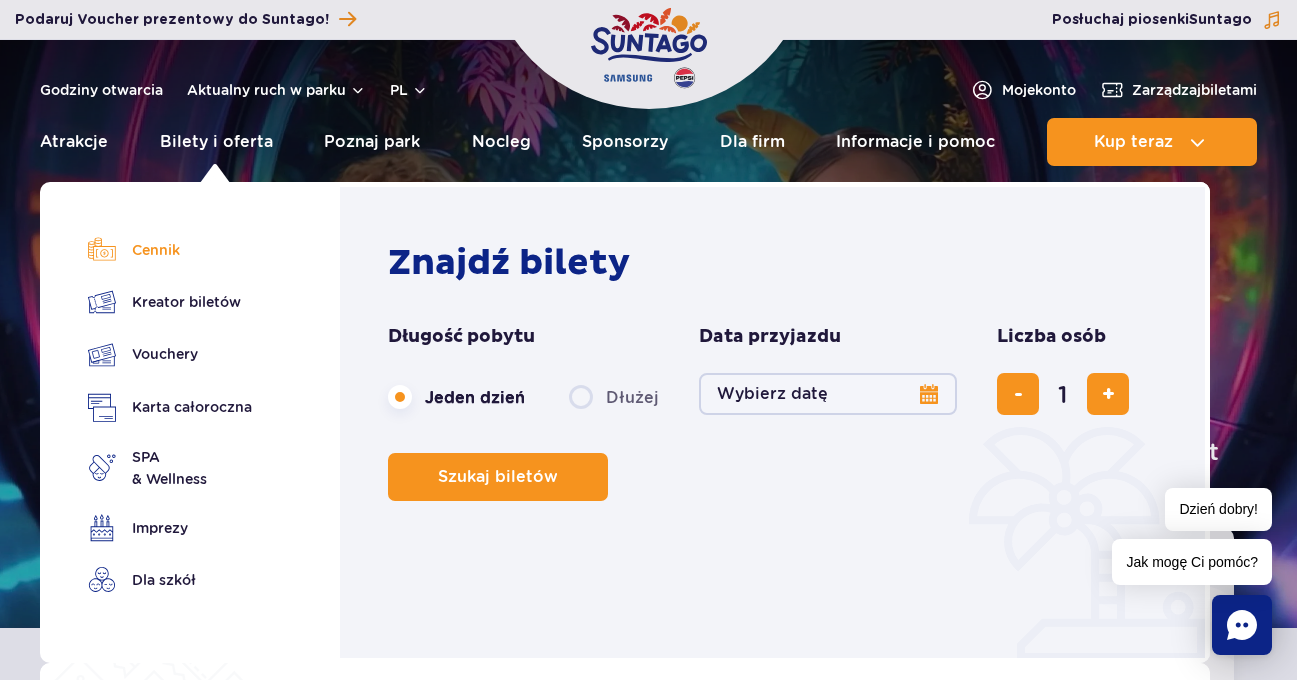 click on "Cennik" at bounding box center (170, 250) 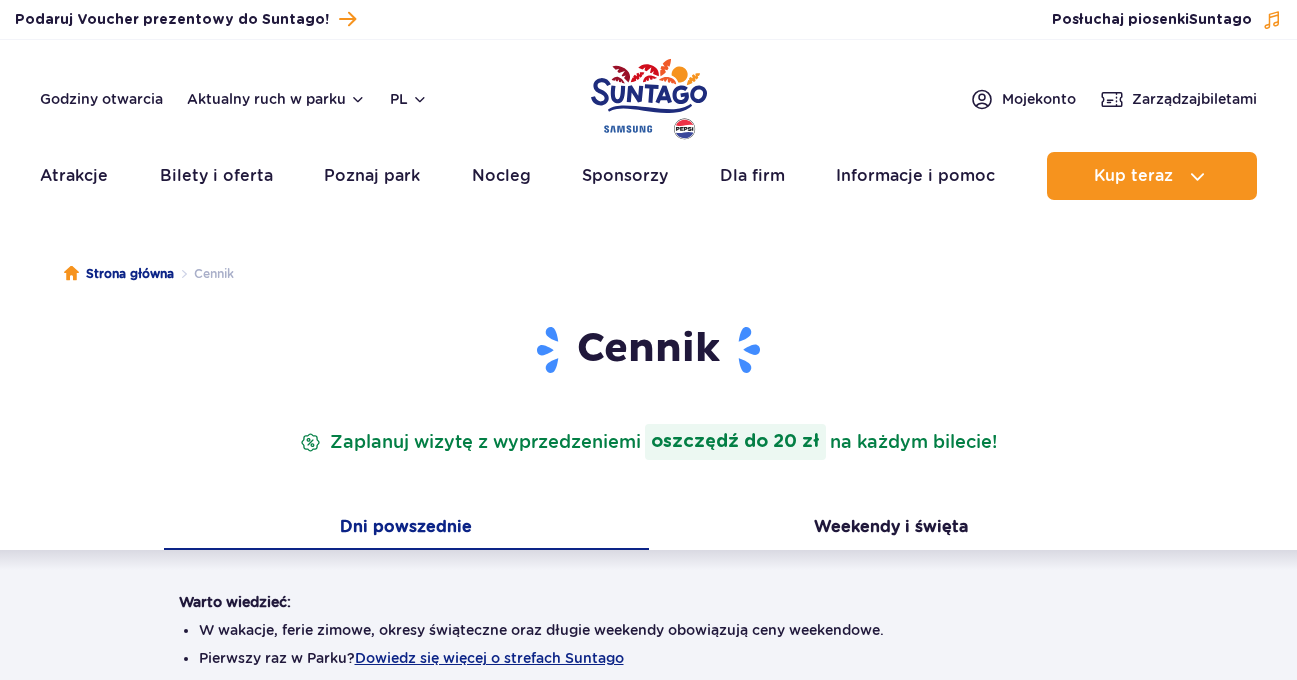 scroll, scrollTop: 0, scrollLeft: 0, axis: both 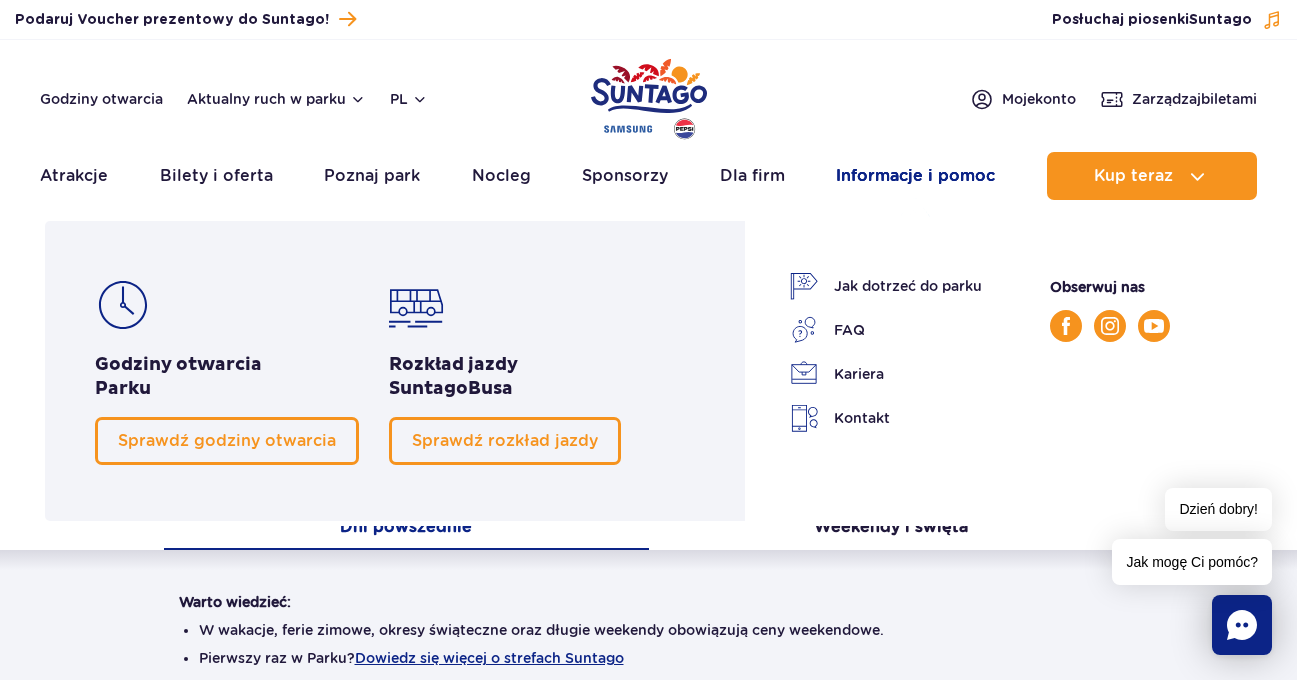 click on "Informacje i pomoc" at bounding box center (915, 176) 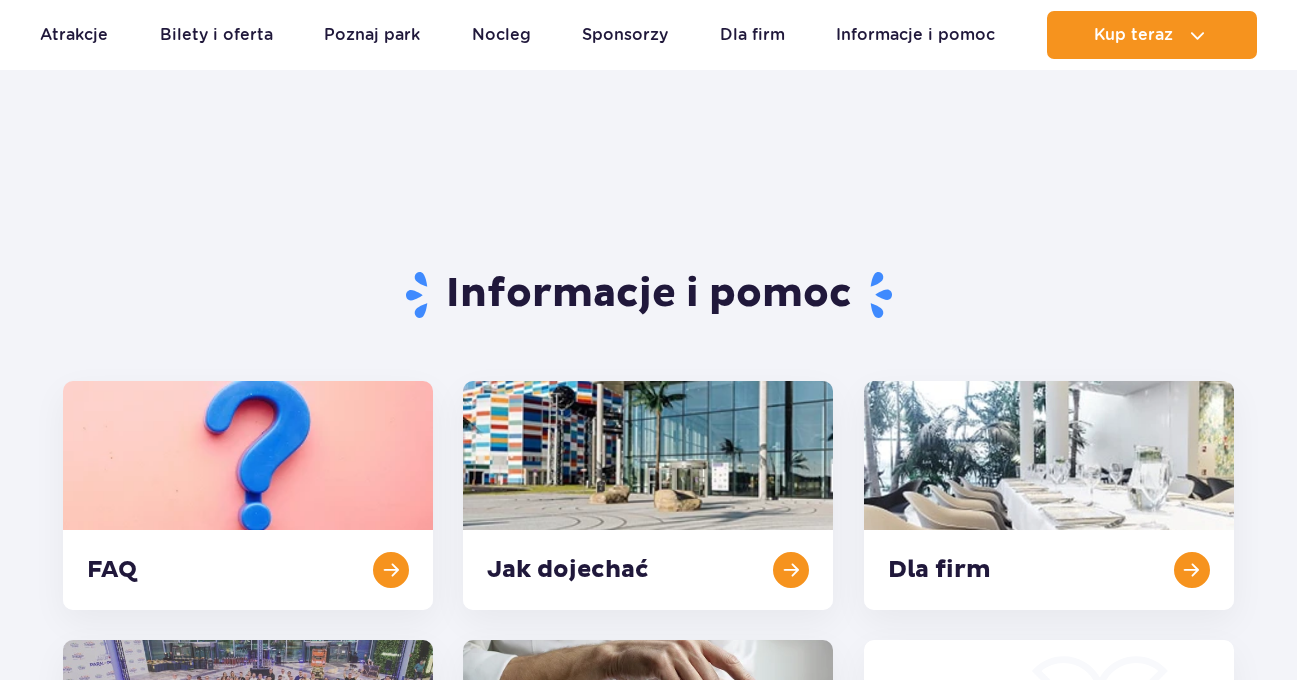 scroll, scrollTop: 200, scrollLeft: 0, axis: vertical 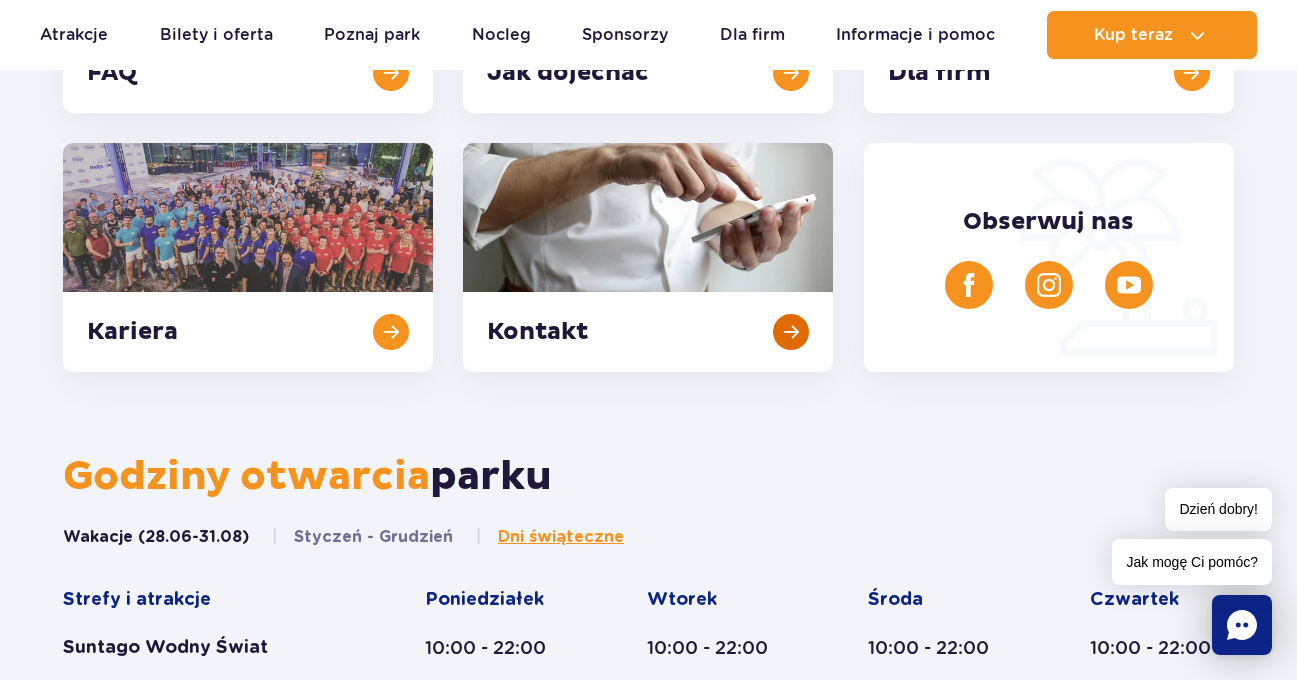 click at bounding box center (648, 257) 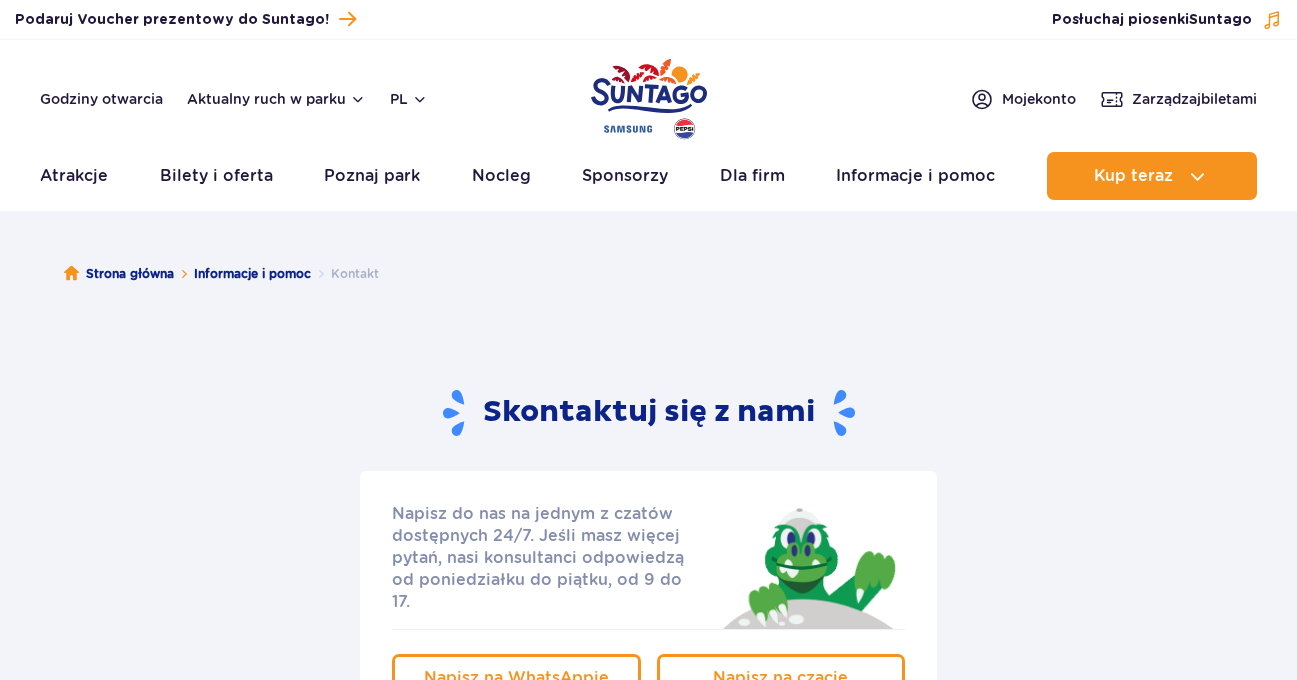 scroll, scrollTop: 88, scrollLeft: 0, axis: vertical 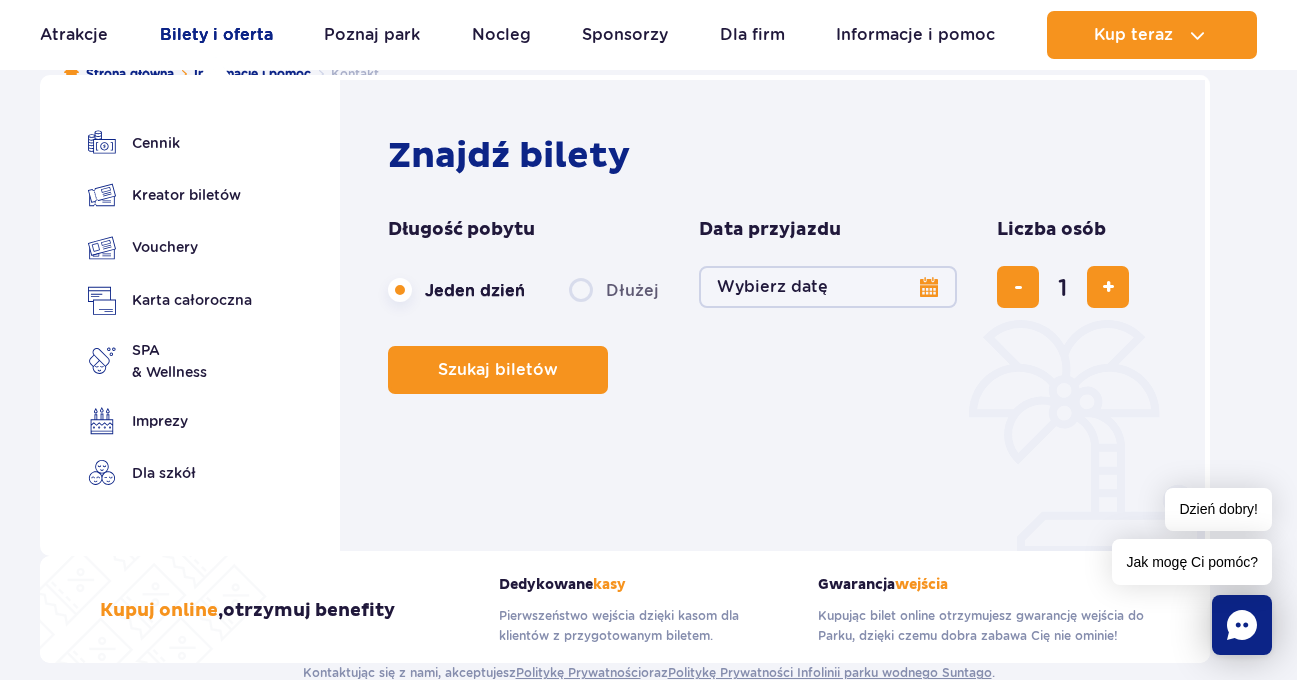 click on "Bilety i oferta" at bounding box center (216, 35) 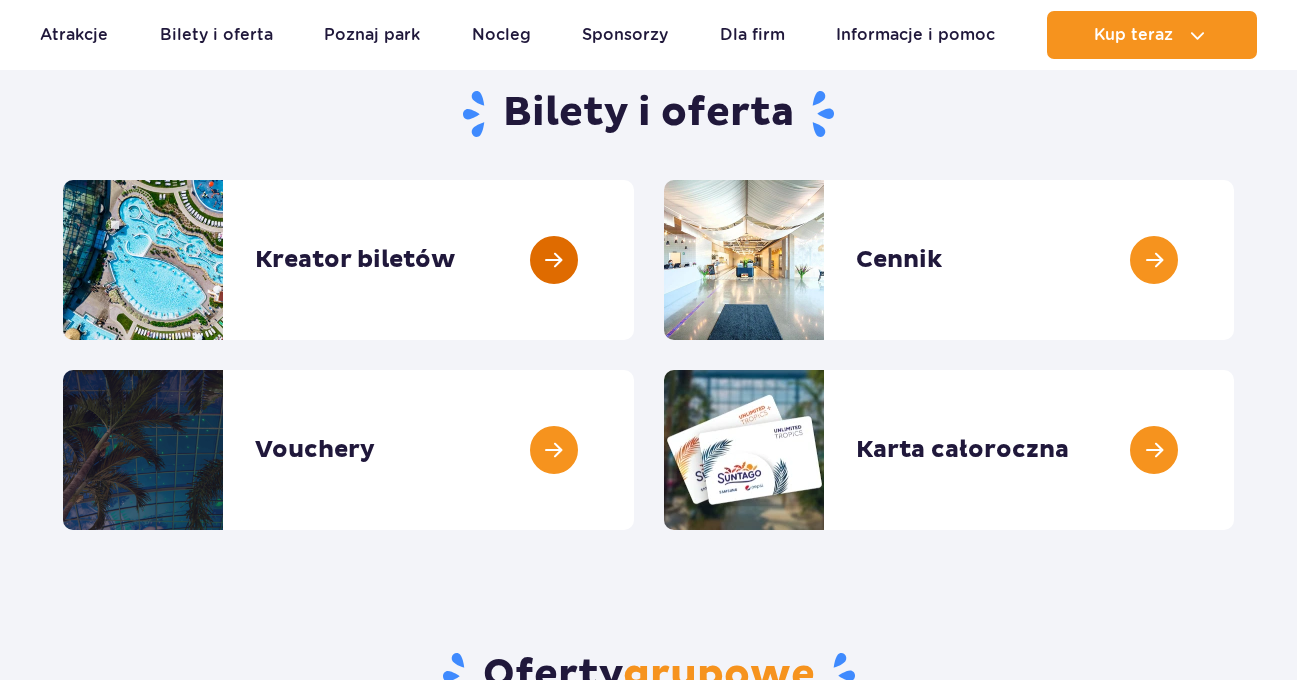 scroll, scrollTop: 200, scrollLeft: 0, axis: vertical 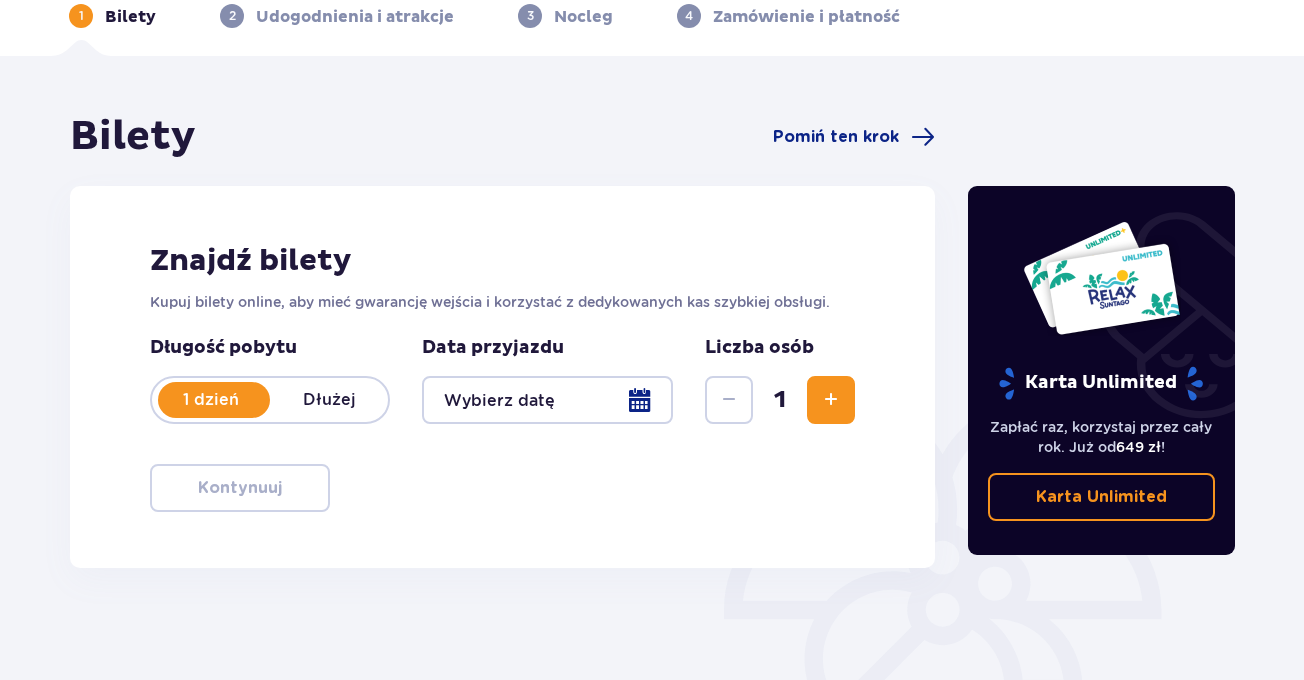click at bounding box center (547, 400) 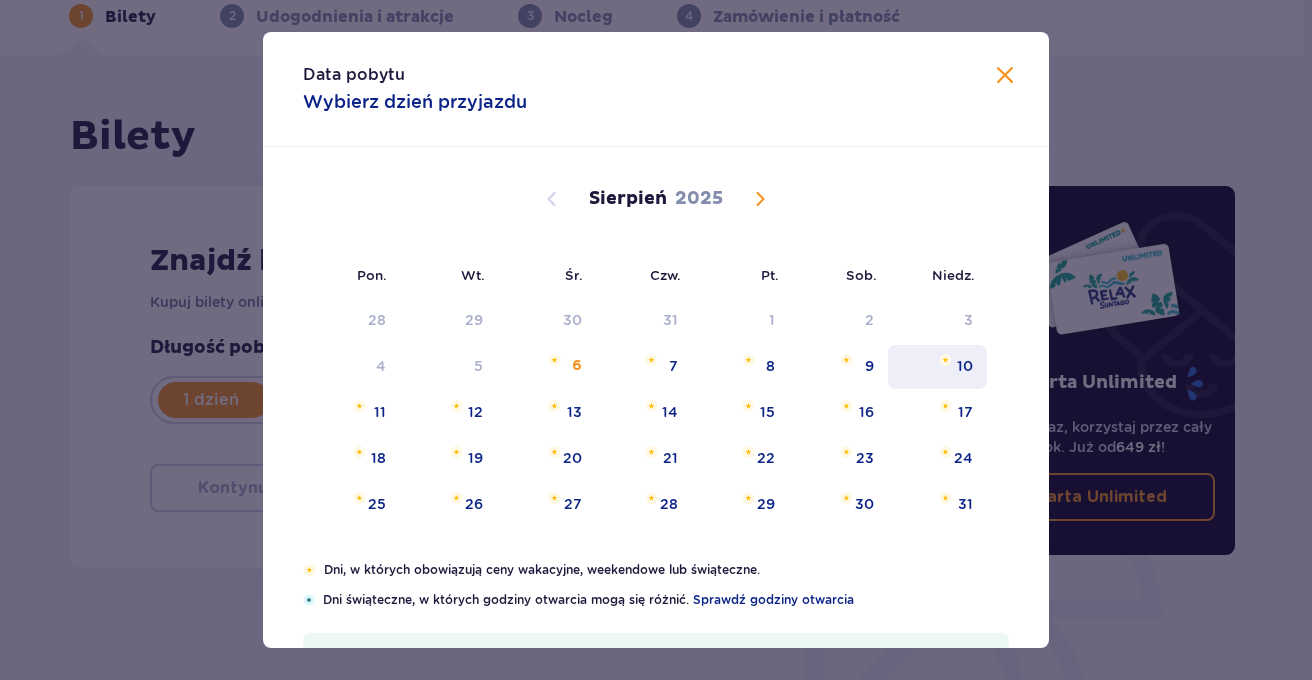 click on "10" at bounding box center [965, 366] 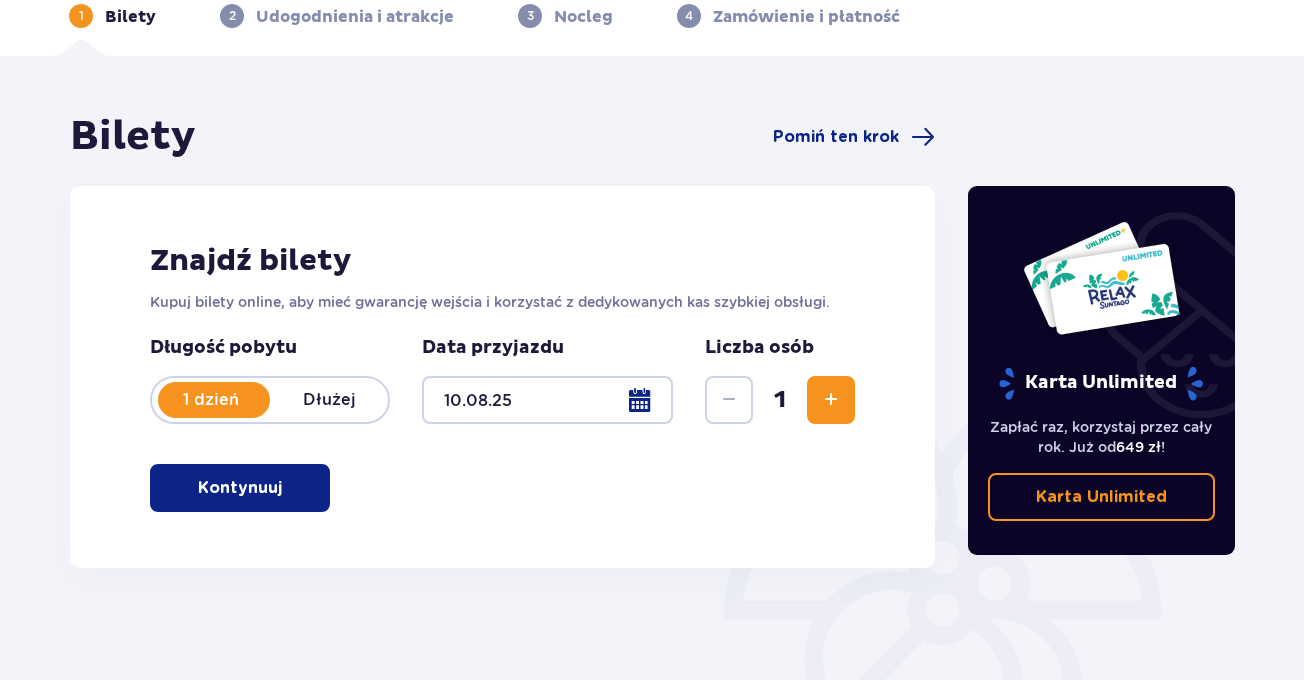 click at bounding box center [831, 400] 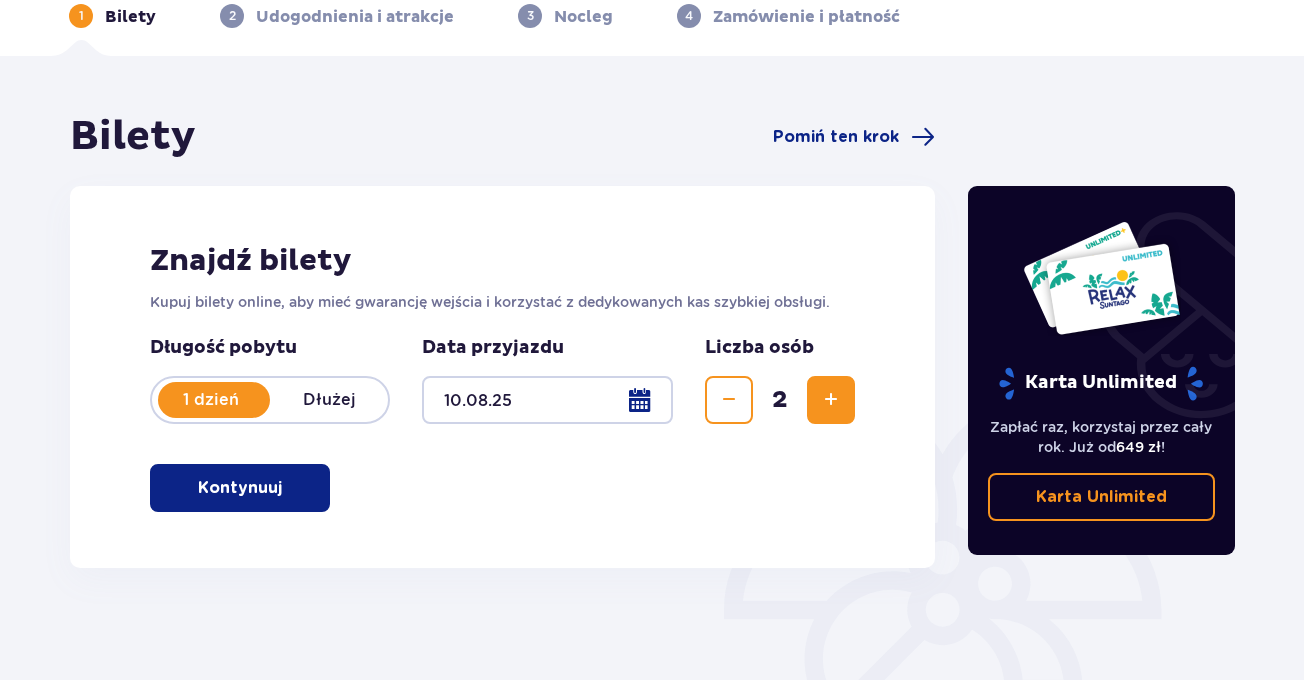 click at bounding box center [831, 400] 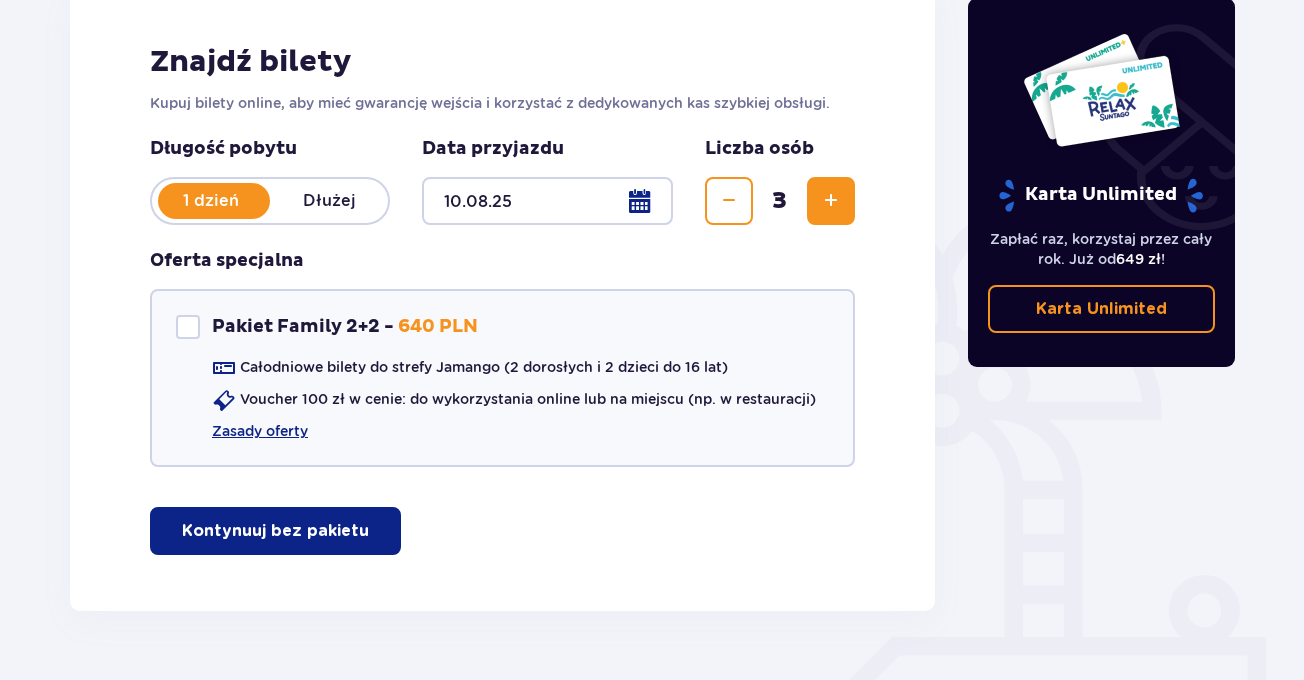 scroll, scrollTop: 300, scrollLeft: 0, axis: vertical 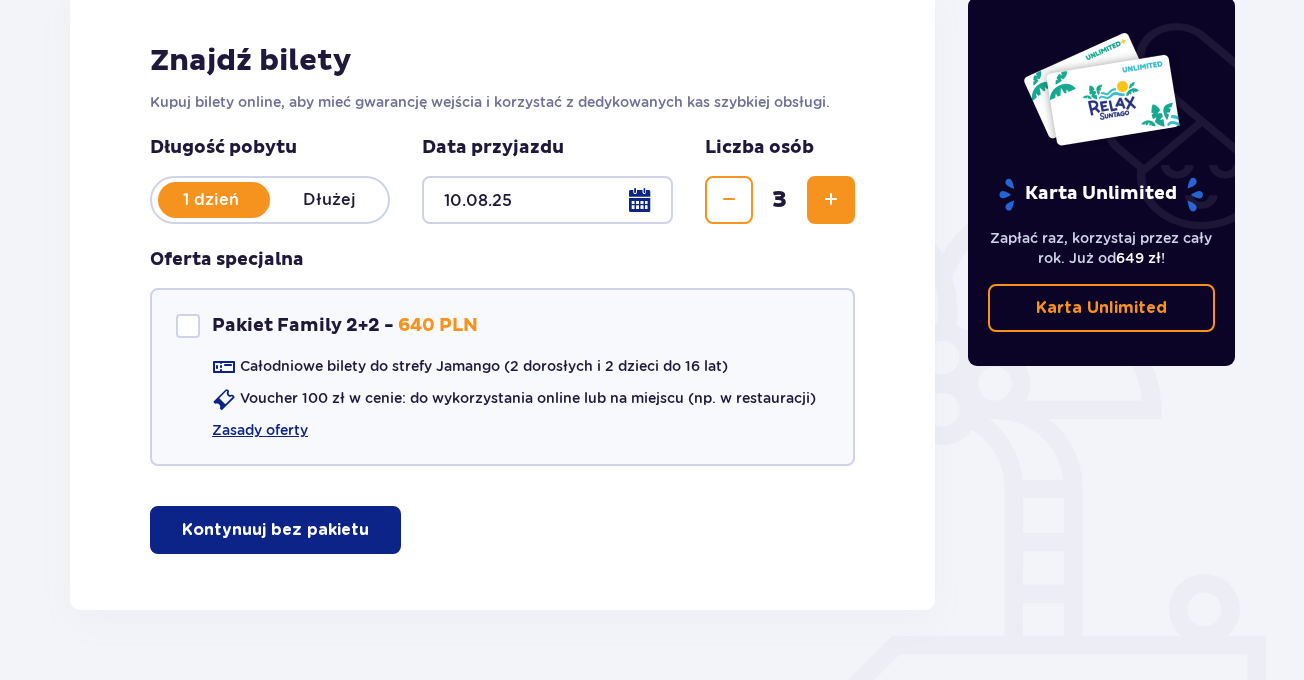 click on "Kontynuuj bez pakietu" at bounding box center [275, 530] 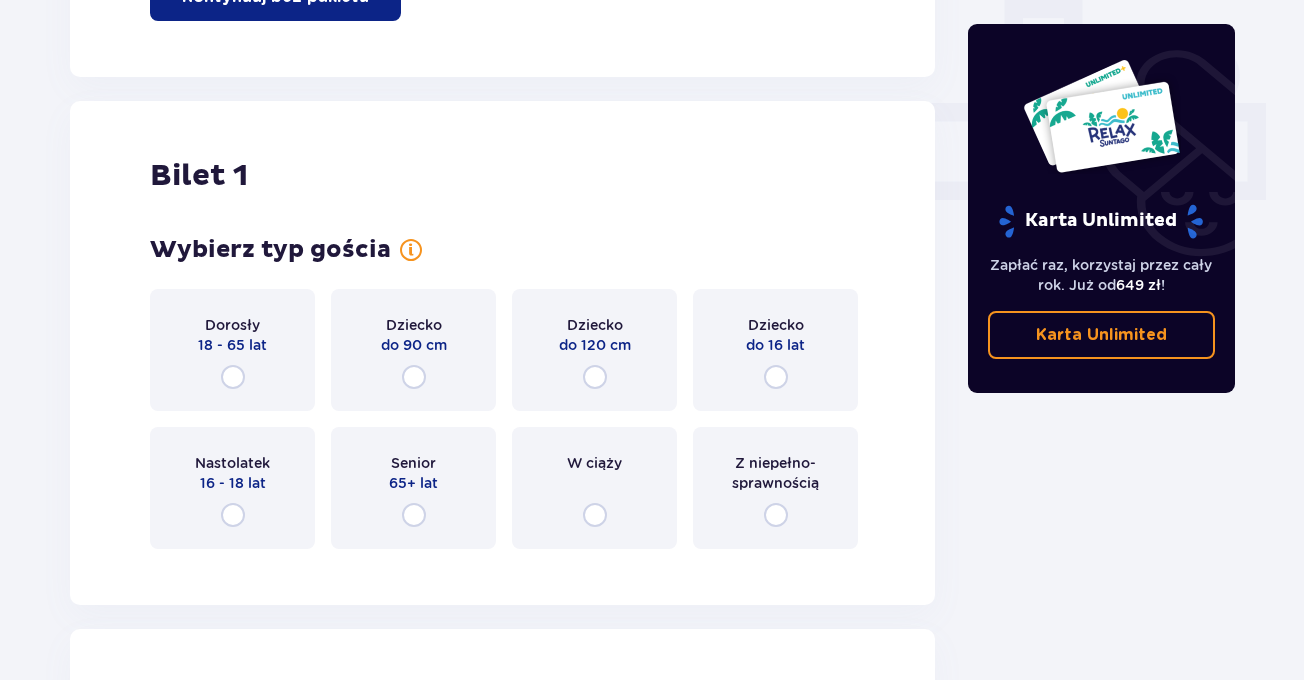 scroll, scrollTop: 910, scrollLeft: 0, axis: vertical 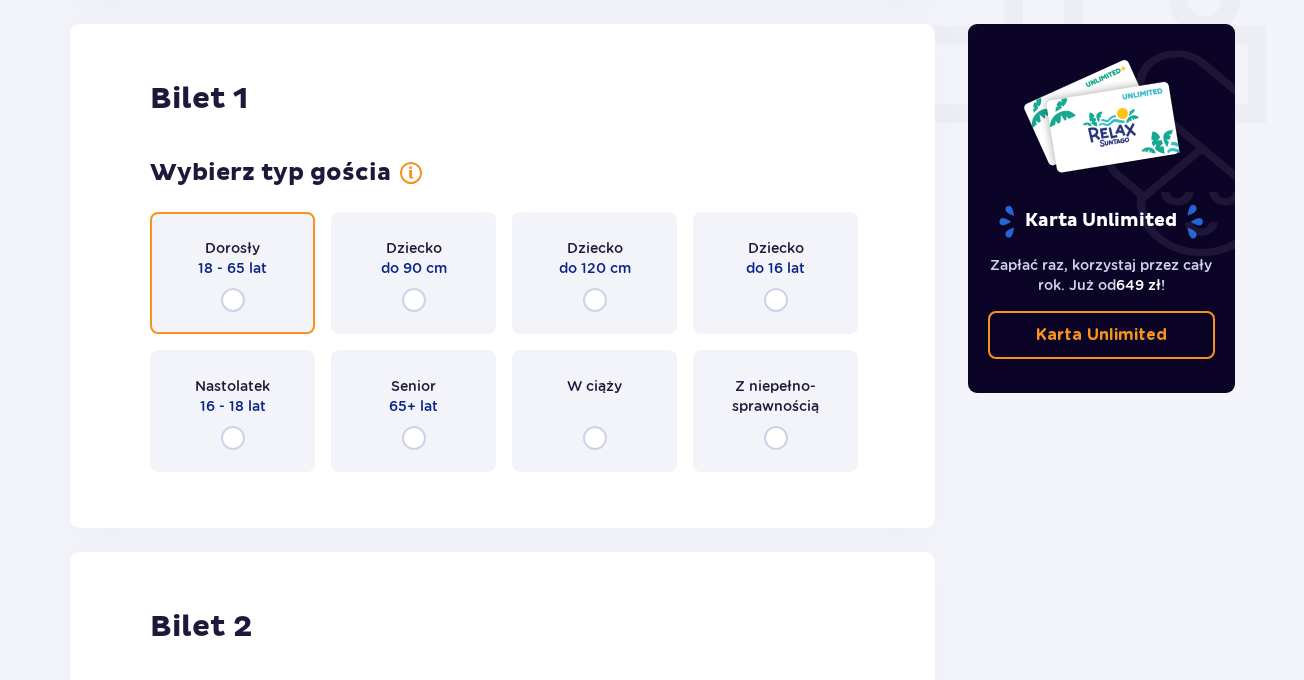click at bounding box center [233, 300] 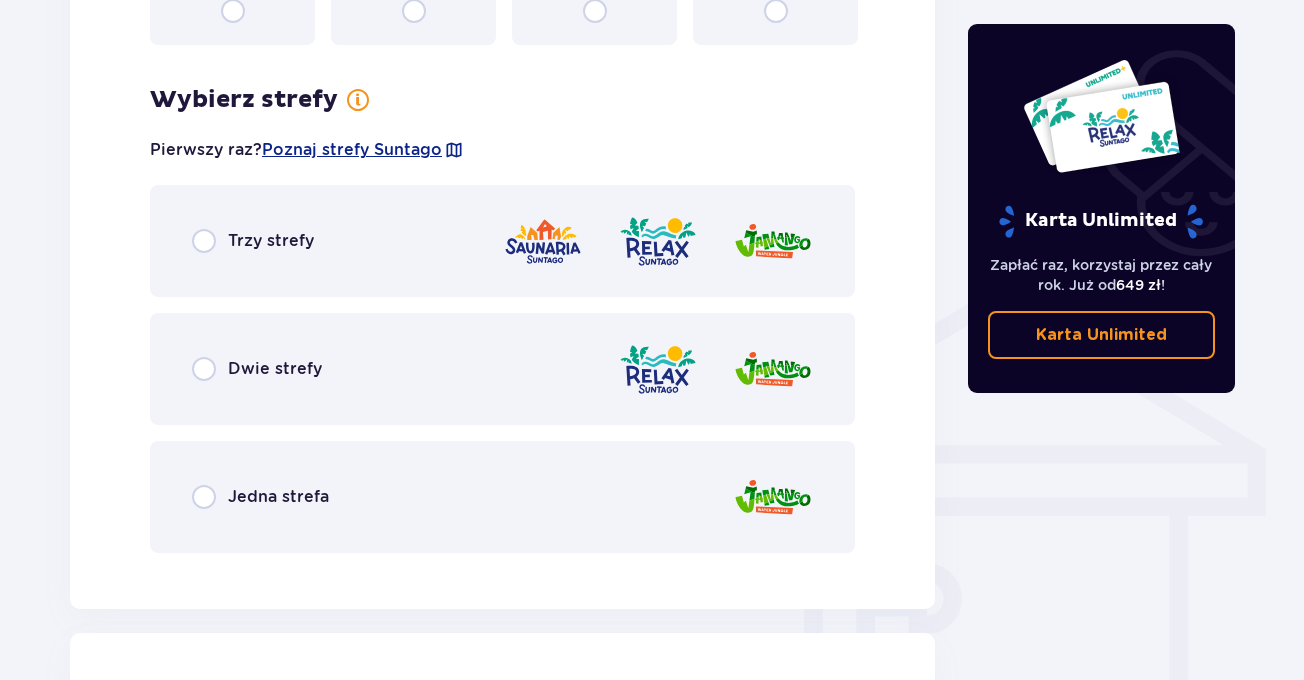 scroll, scrollTop: 1398, scrollLeft: 0, axis: vertical 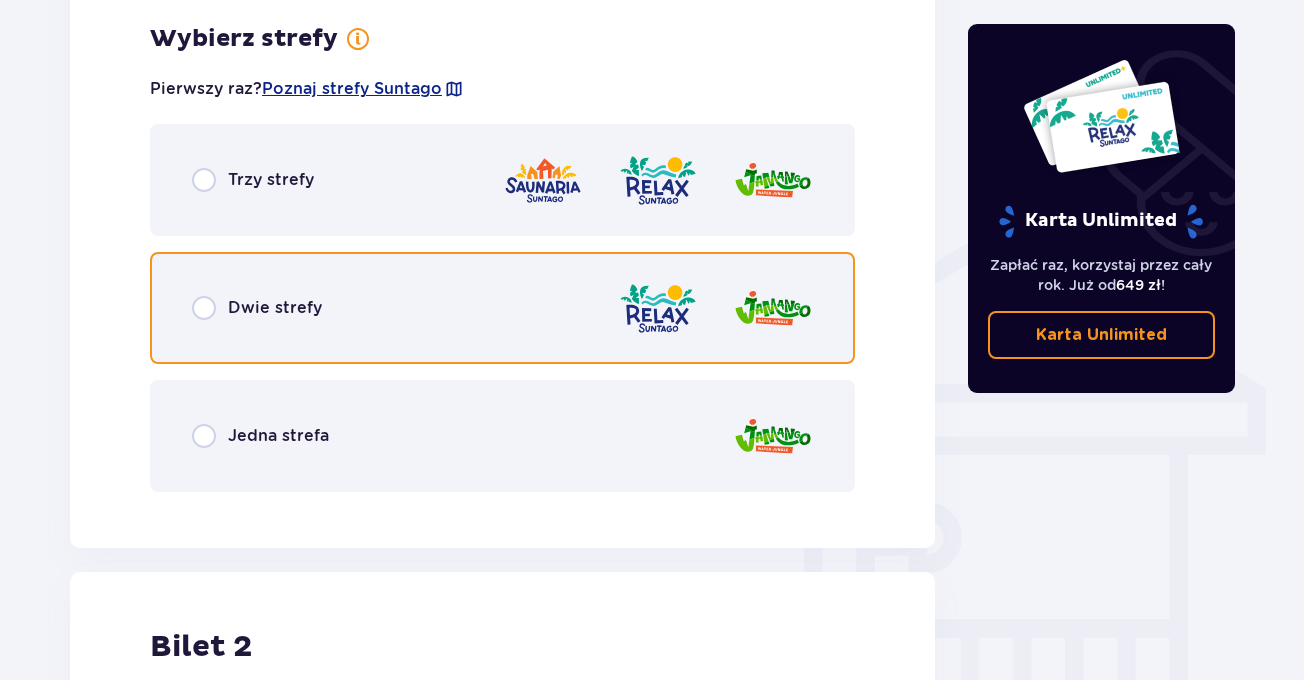 click at bounding box center (204, 308) 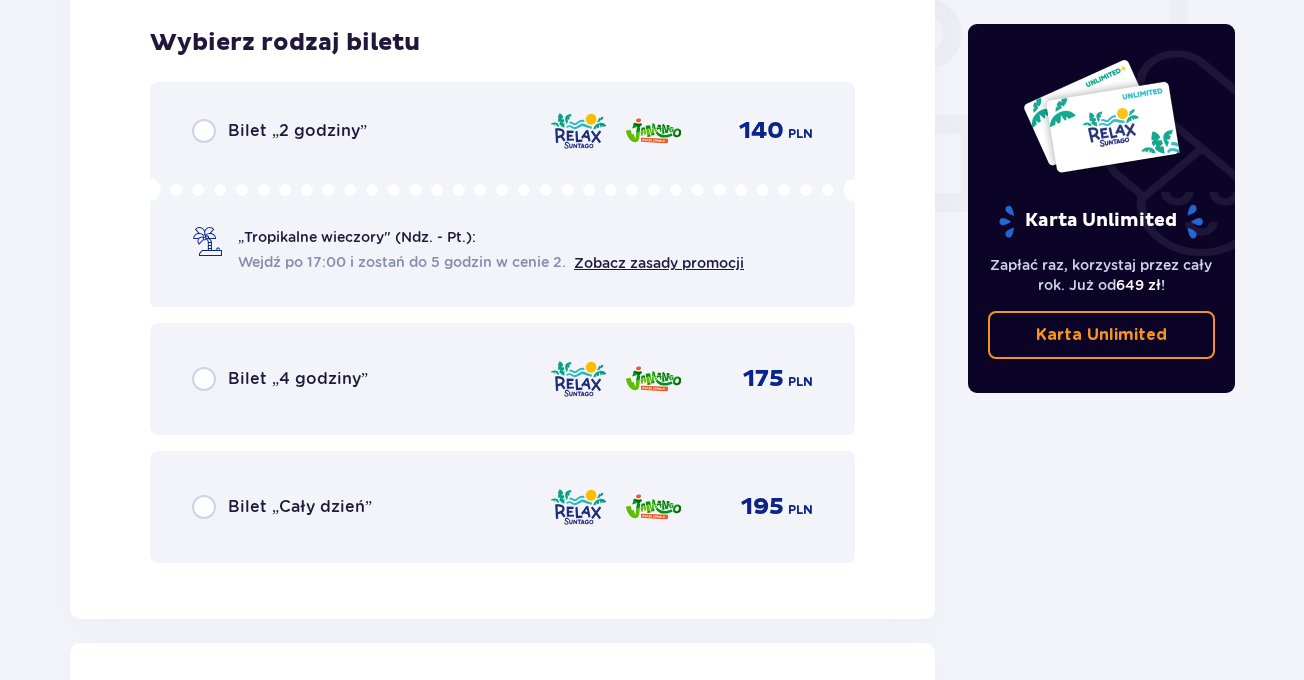 scroll, scrollTop: 1906, scrollLeft: 0, axis: vertical 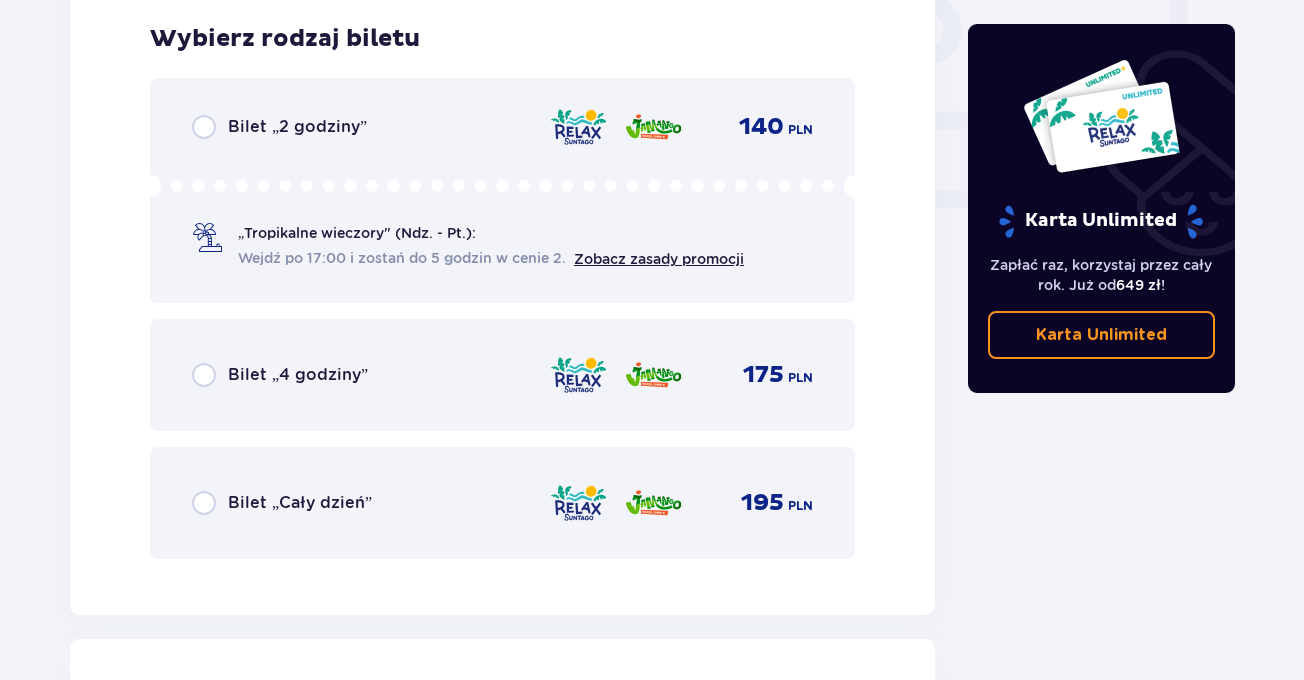 click on "Bilet „Cały dzień”" at bounding box center [300, 503] 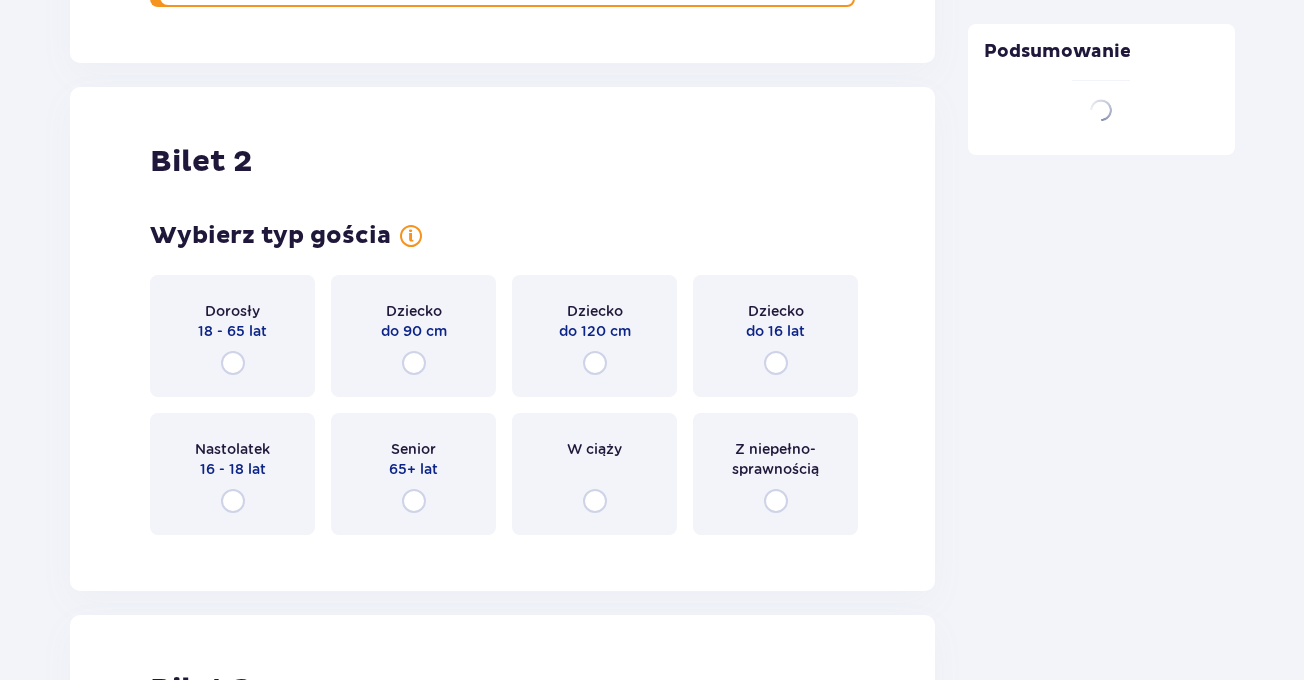 scroll, scrollTop: 2521, scrollLeft: 0, axis: vertical 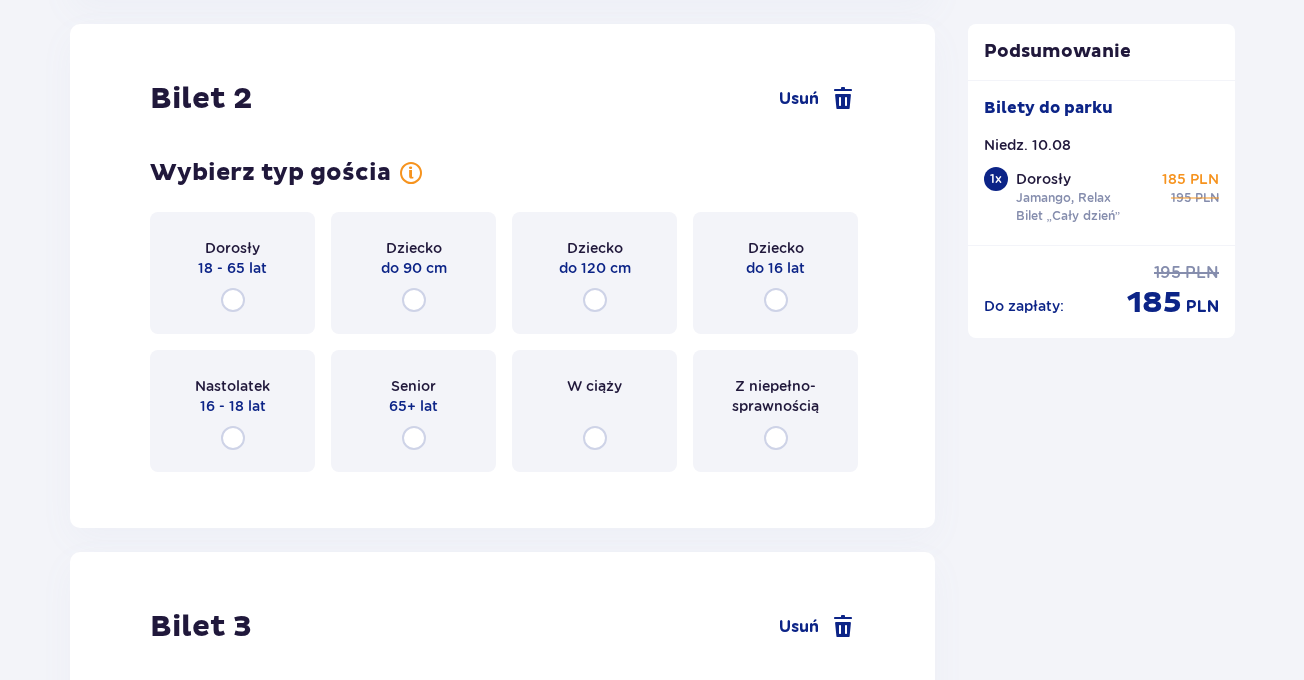 click on "Dorosły 18 - 65 lat" at bounding box center (232, 273) 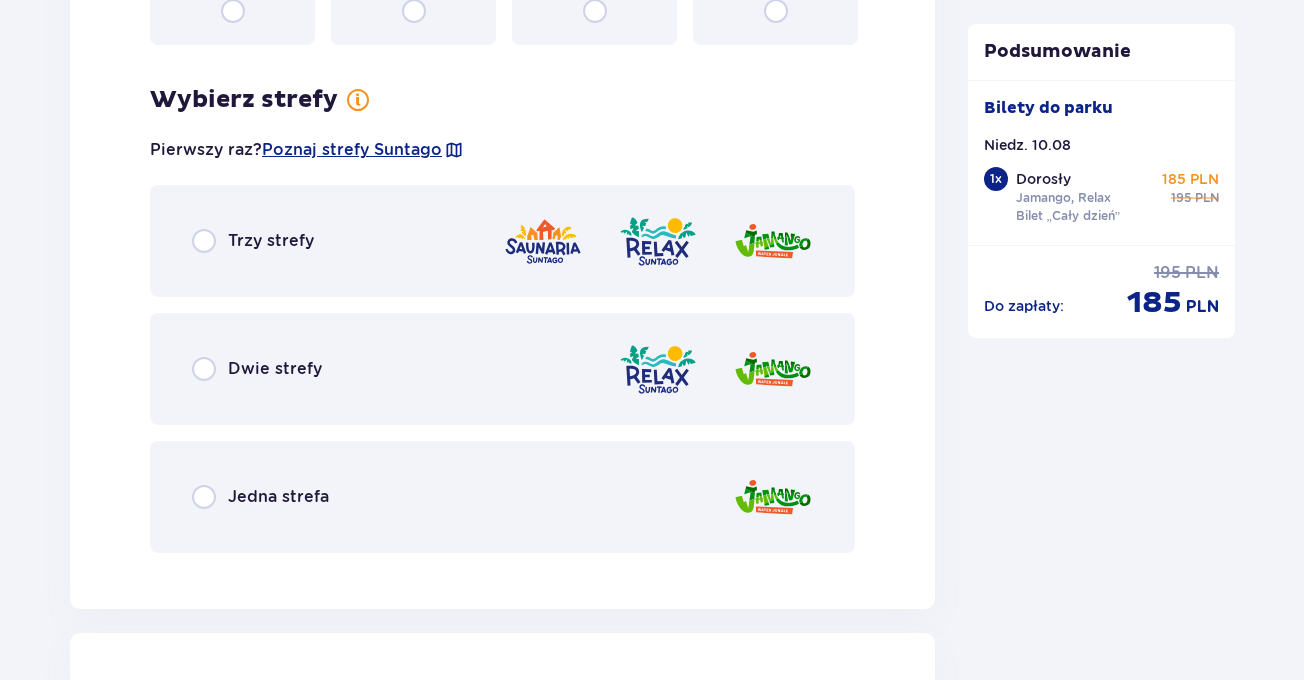 scroll, scrollTop: 3009, scrollLeft: 0, axis: vertical 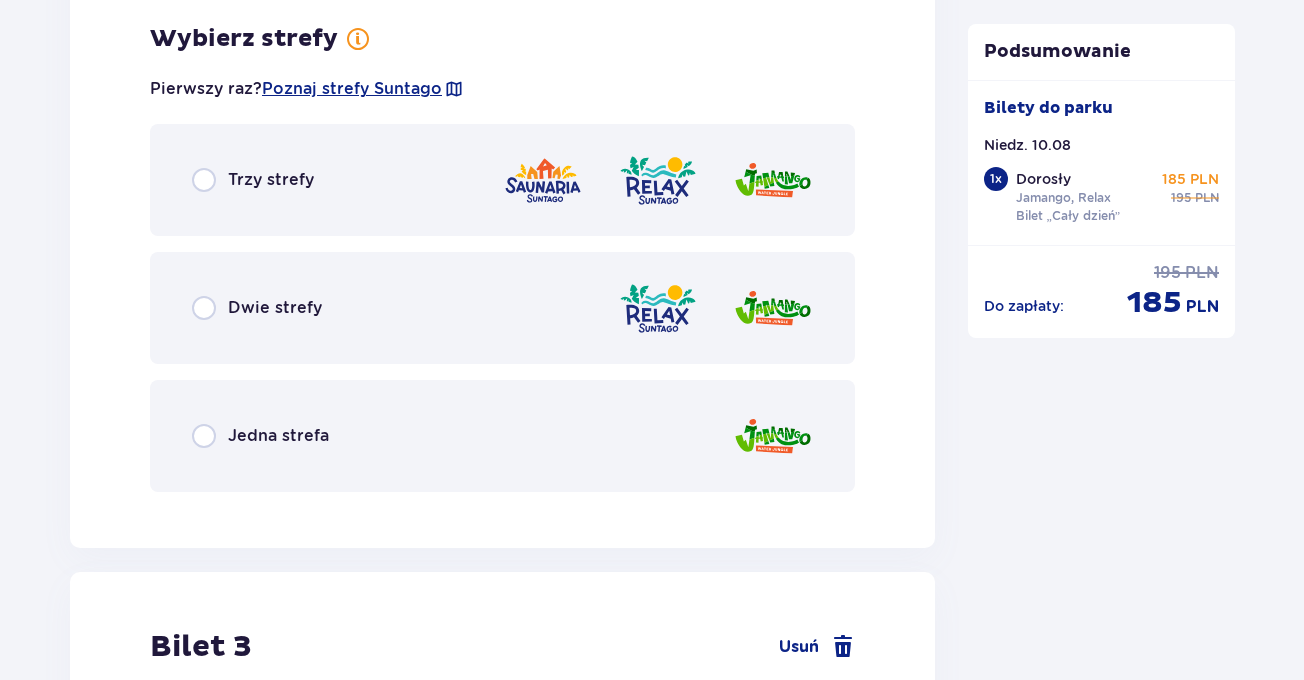 click on "Dwie strefy" at bounding box center (502, 308) 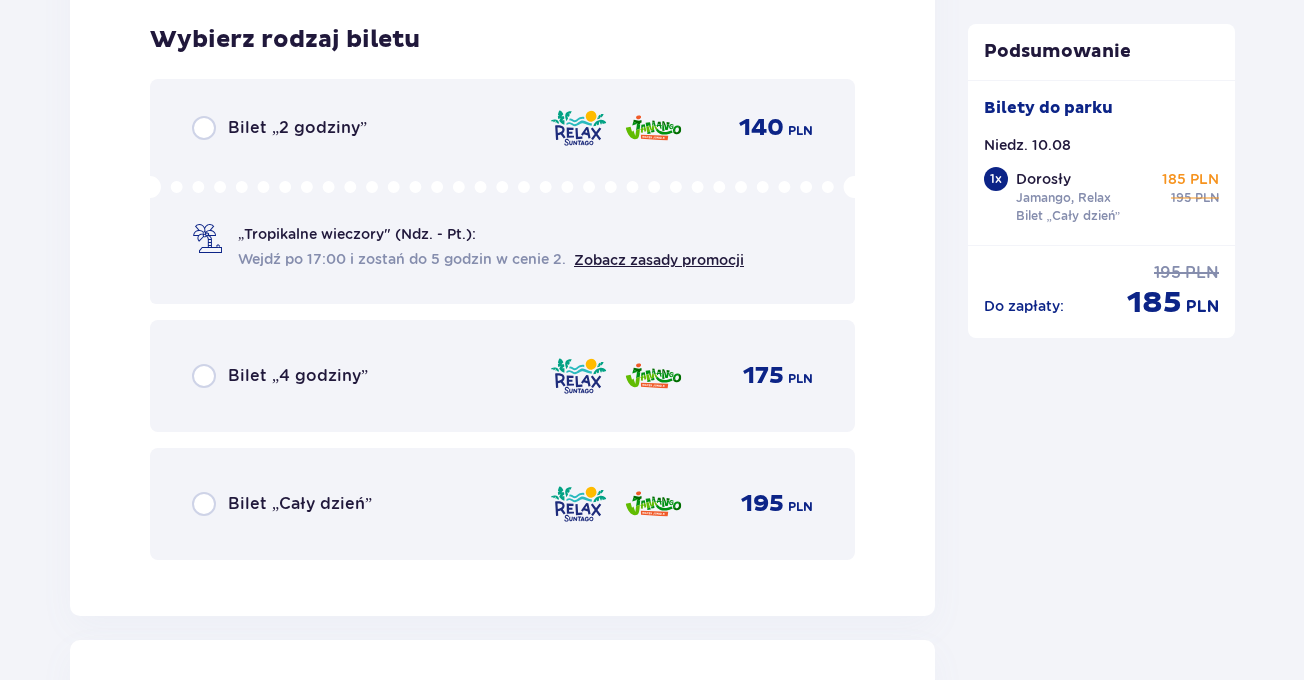 scroll, scrollTop: 3517, scrollLeft: 0, axis: vertical 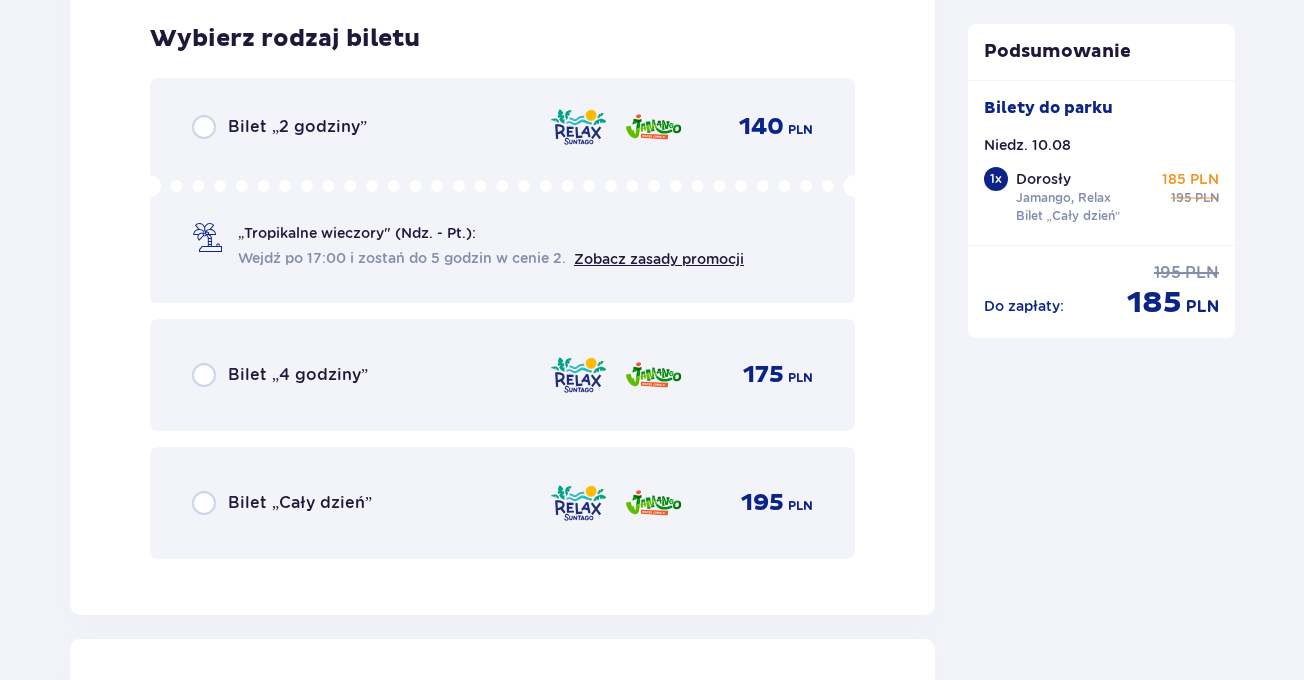 click on "Bilet „Cały dzień”   195 PLN" at bounding box center (502, 503) 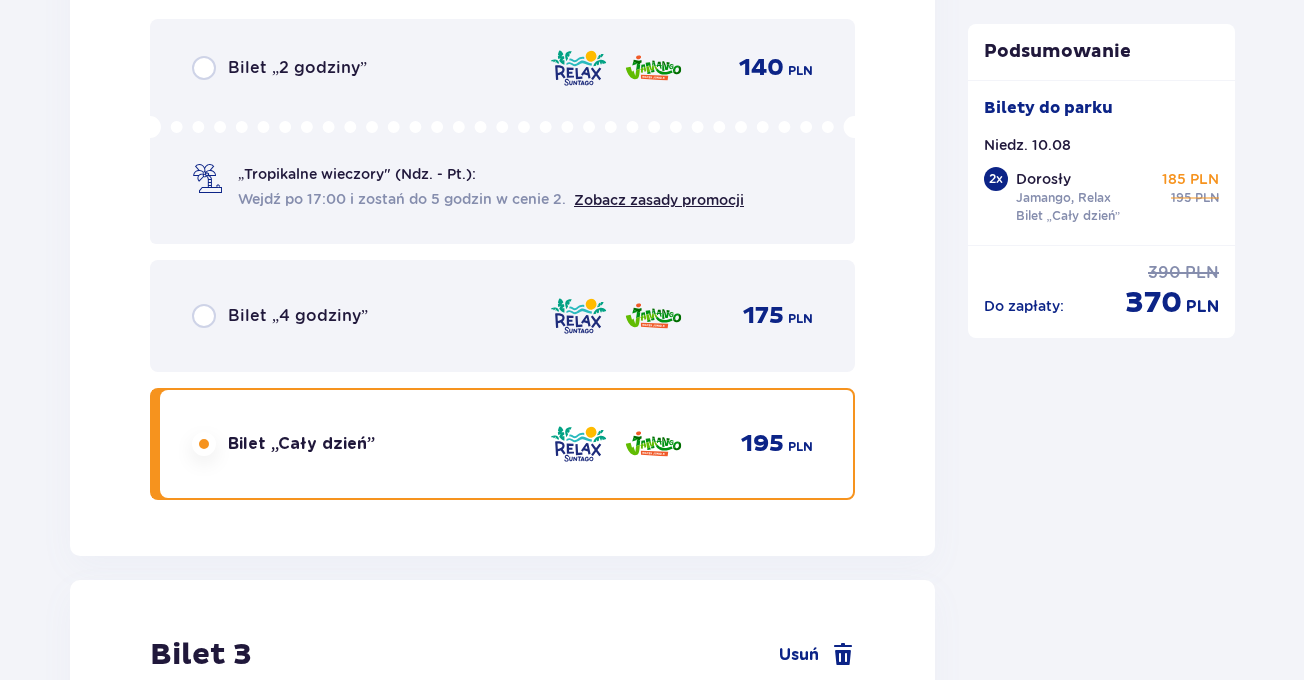 scroll, scrollTop: 4132, scrollLeft: 0, axis: vertical 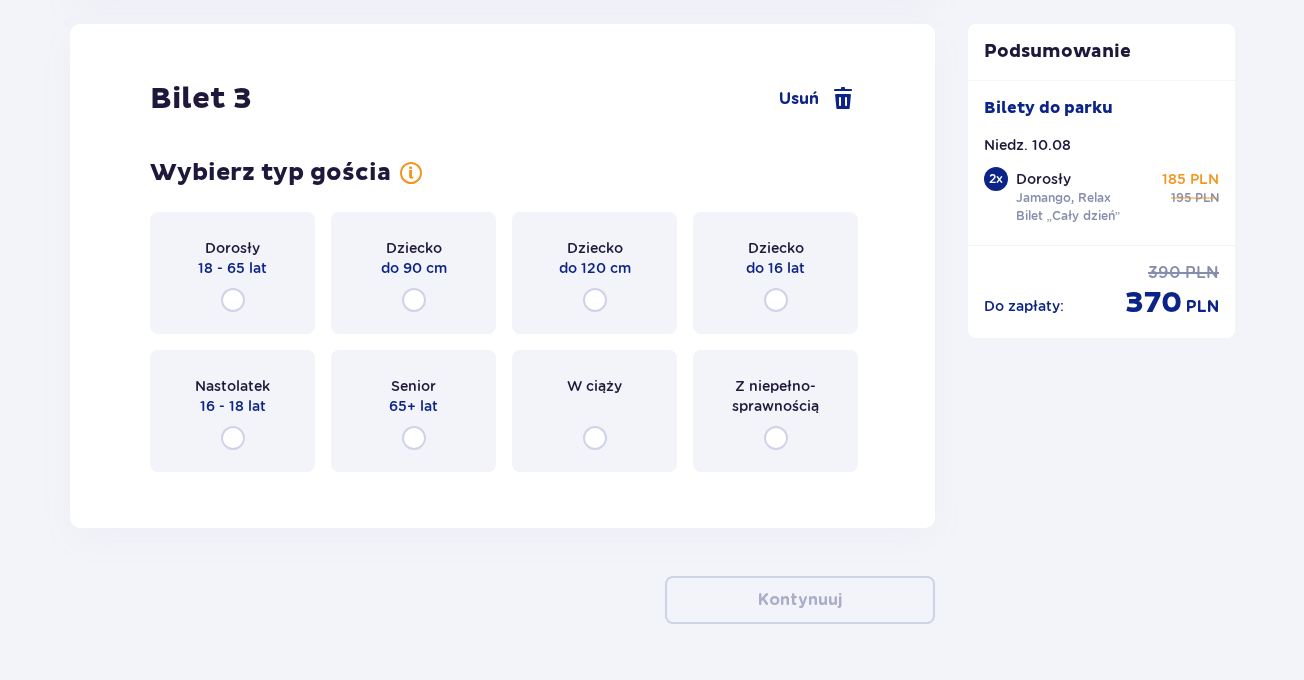 click on "do 16 lat" at bounding box center [775, 268] 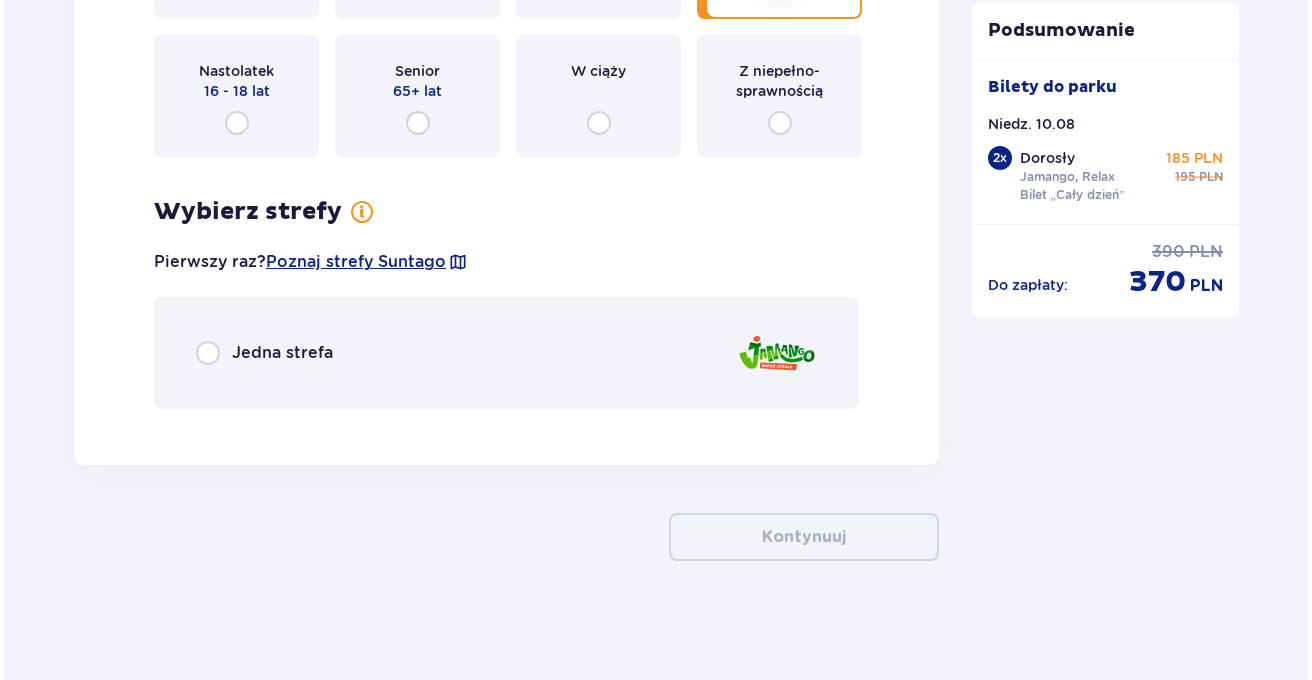 scroll, scrollTop: 4448, scrollLeft: 0, axis: vertical 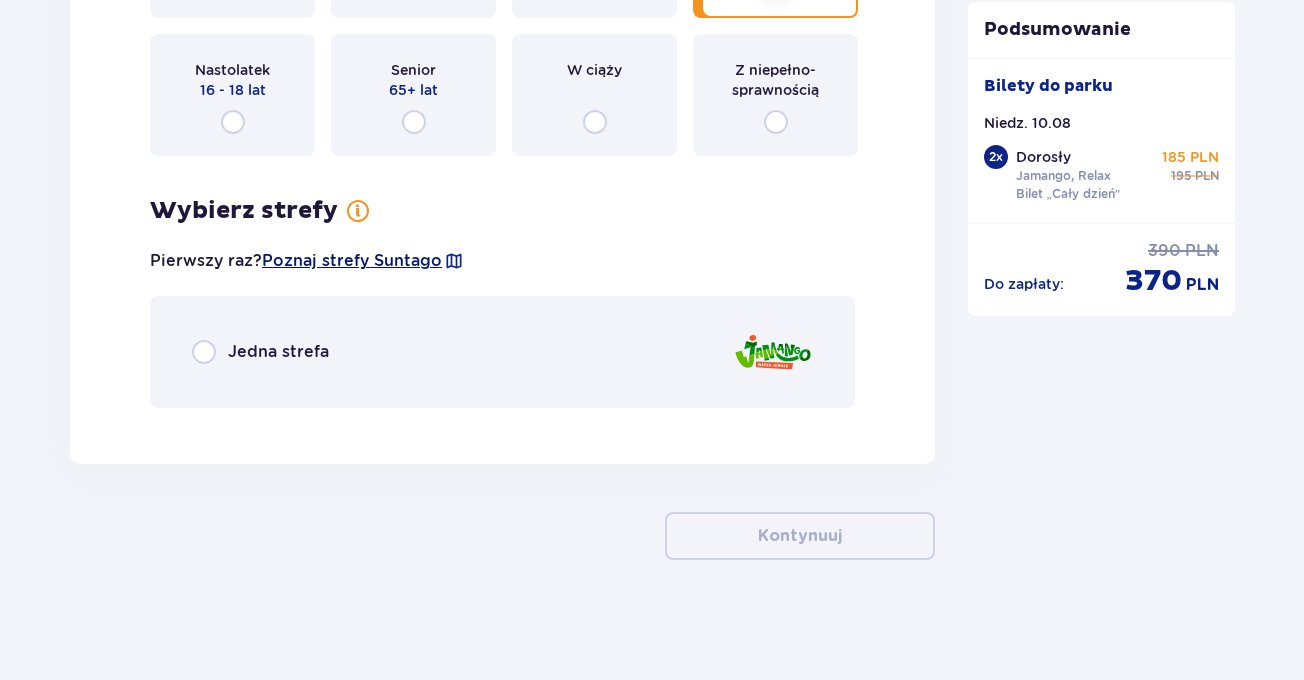 click on "Poznaj strefy Suntago" at bounding box center [352, 261] 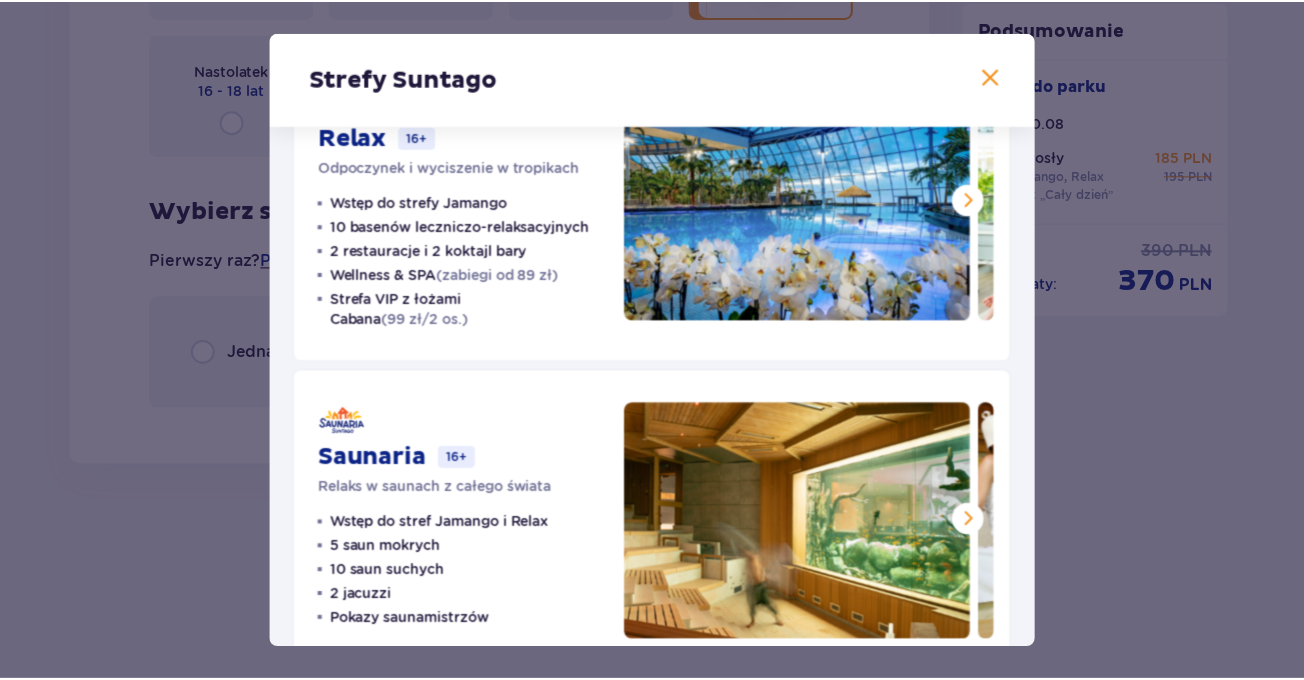 scroll, scrollTop: 470, scrollLeft: 0, axis: vertical 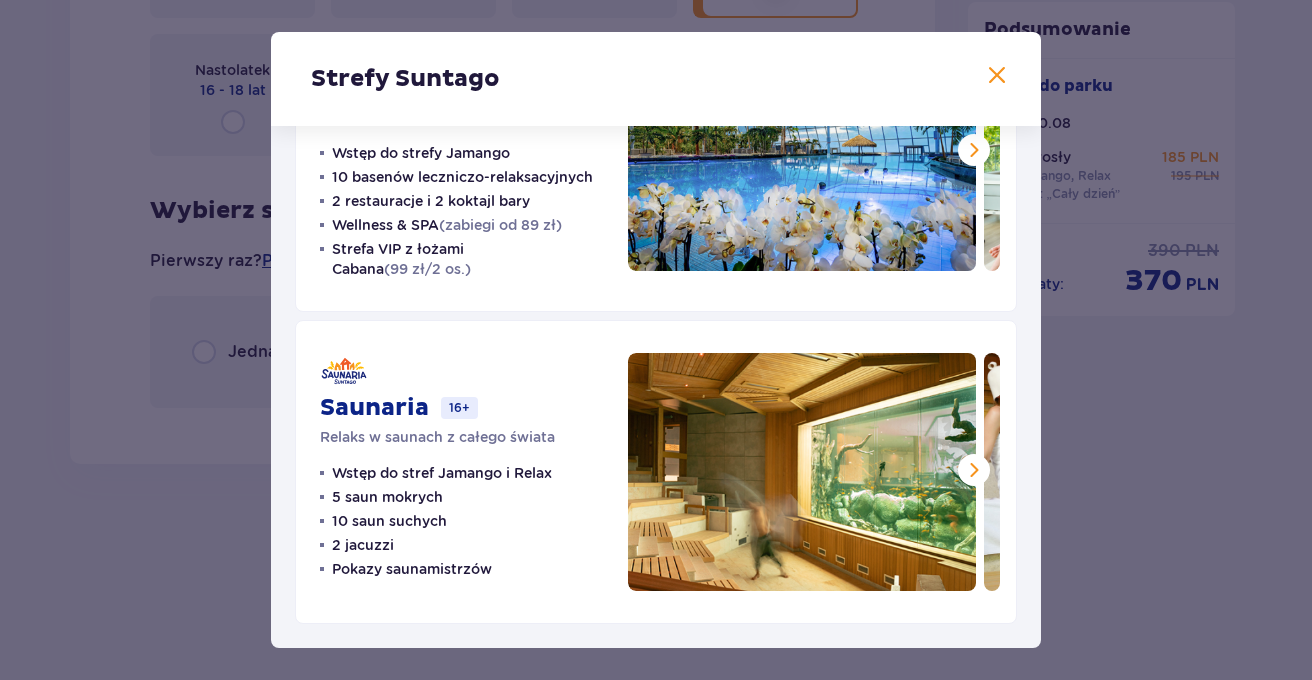 click at bounding box center (997, 76) 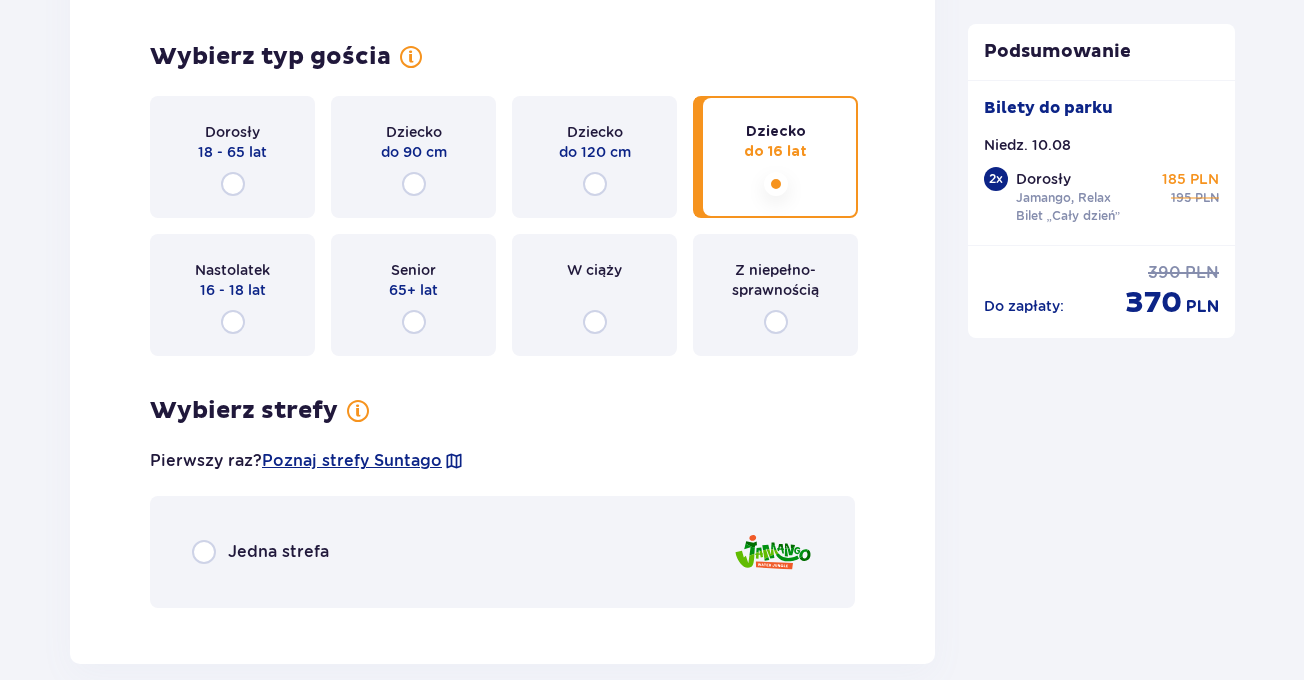 scroll, scrollTop: 4448, scrollLeft: 0, axis: vertical 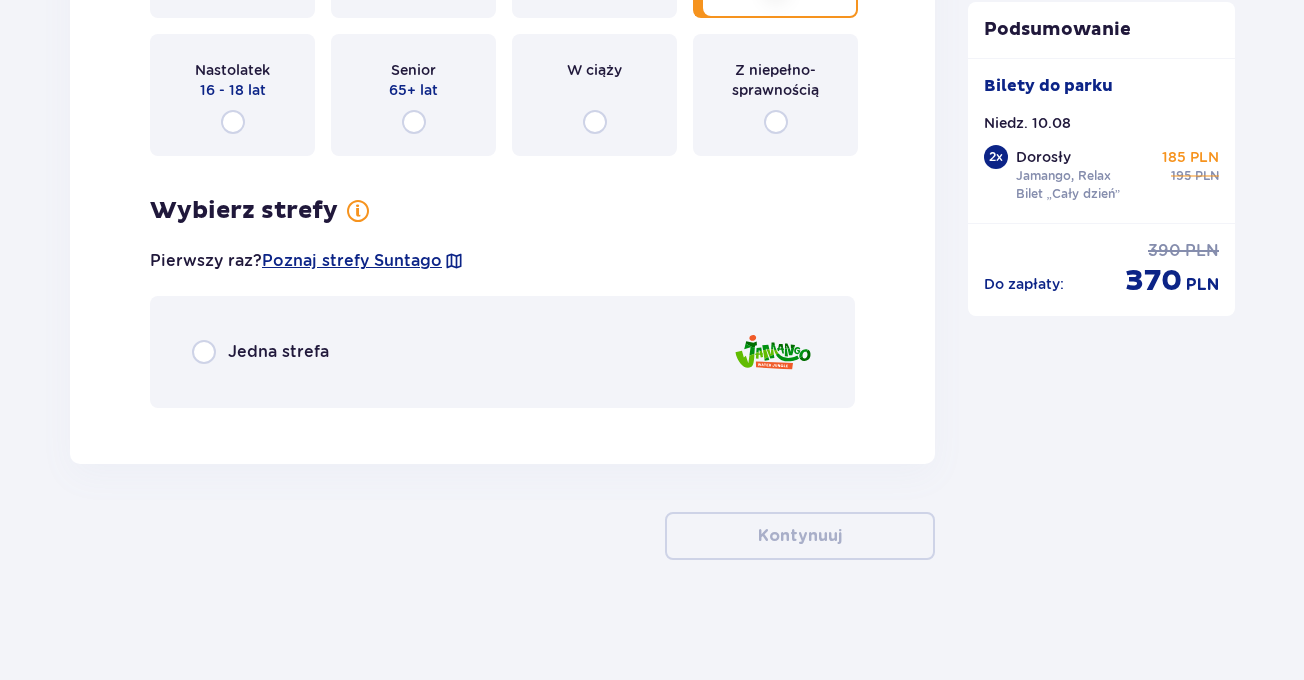 click on "Jedna strefa" at bounding box center (502, 352) 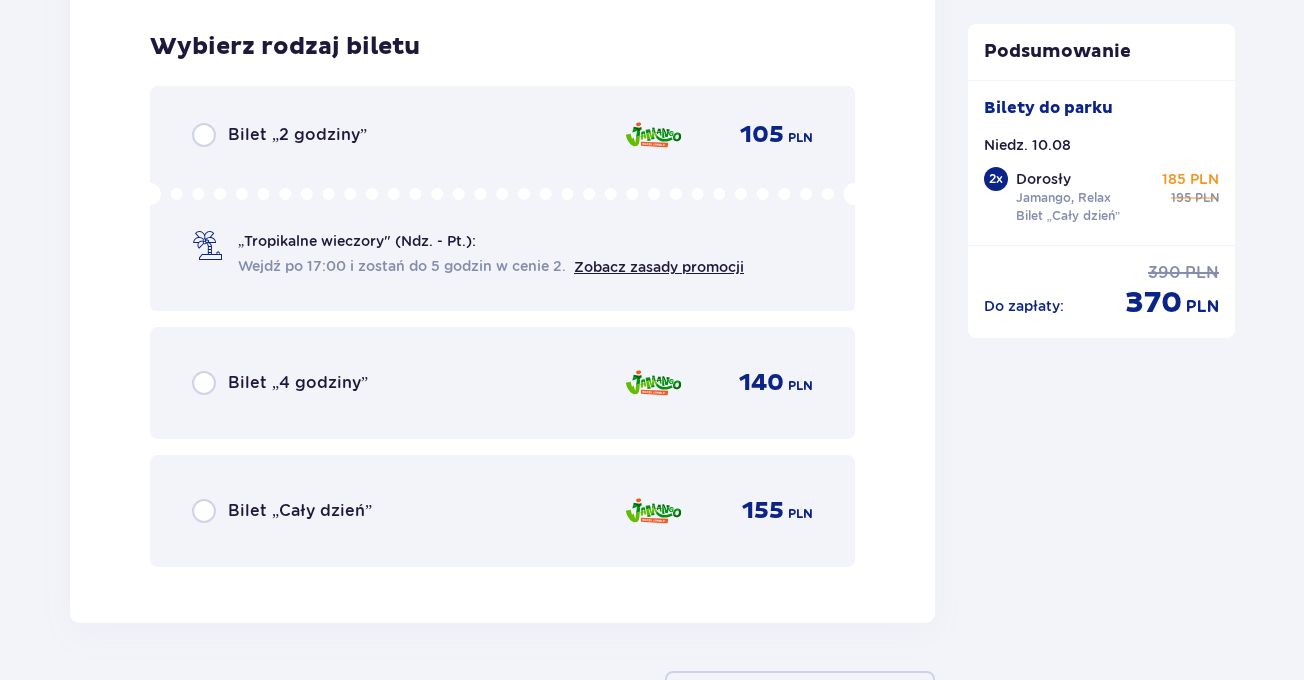 scroll, scrollTop: 4872, scrollLeft: 0, axis: vertical 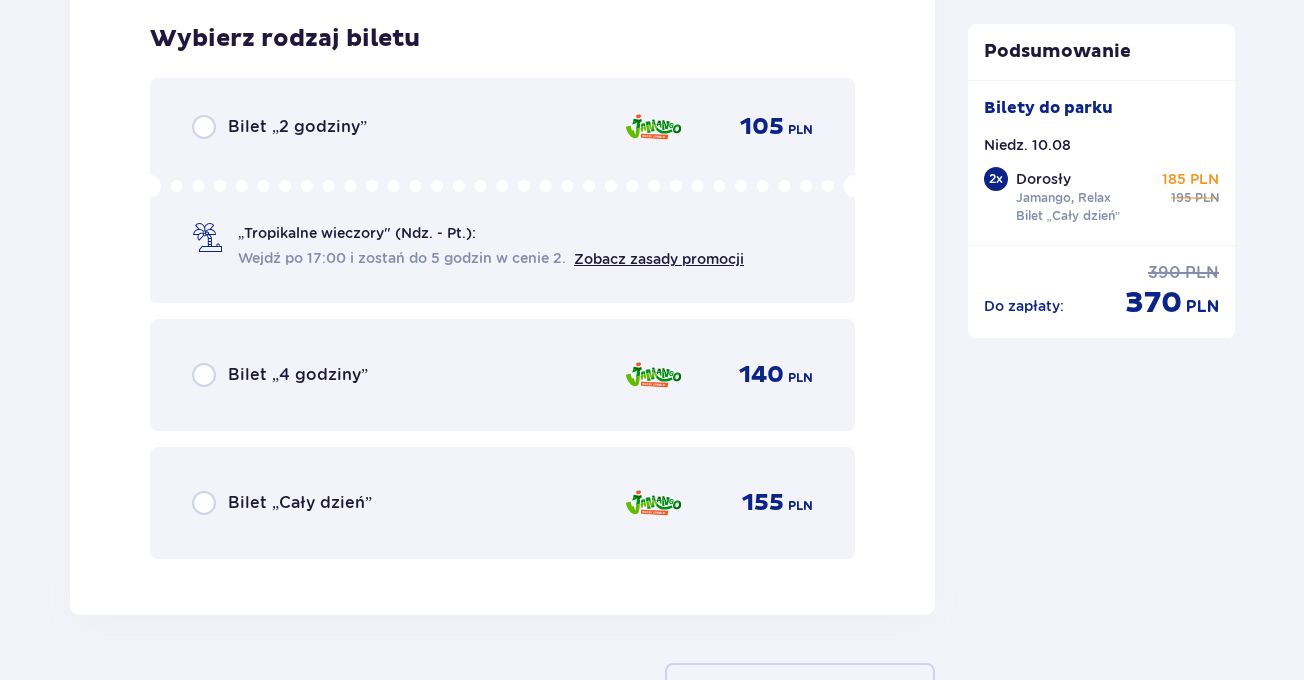 click on "Bilet „Cały dzień”   155 PLN" at bounding box center [502, 503] 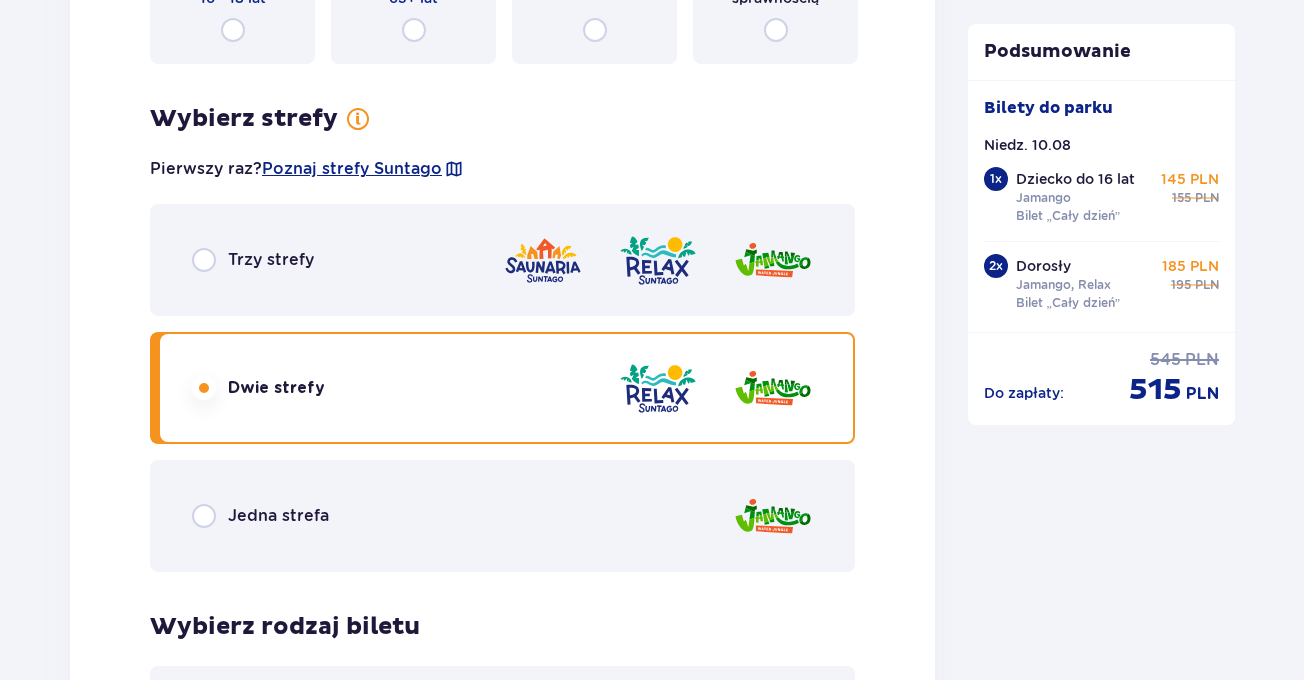 scroll, scrollTop: 2927, scrollLeft: 0, axis: vertical 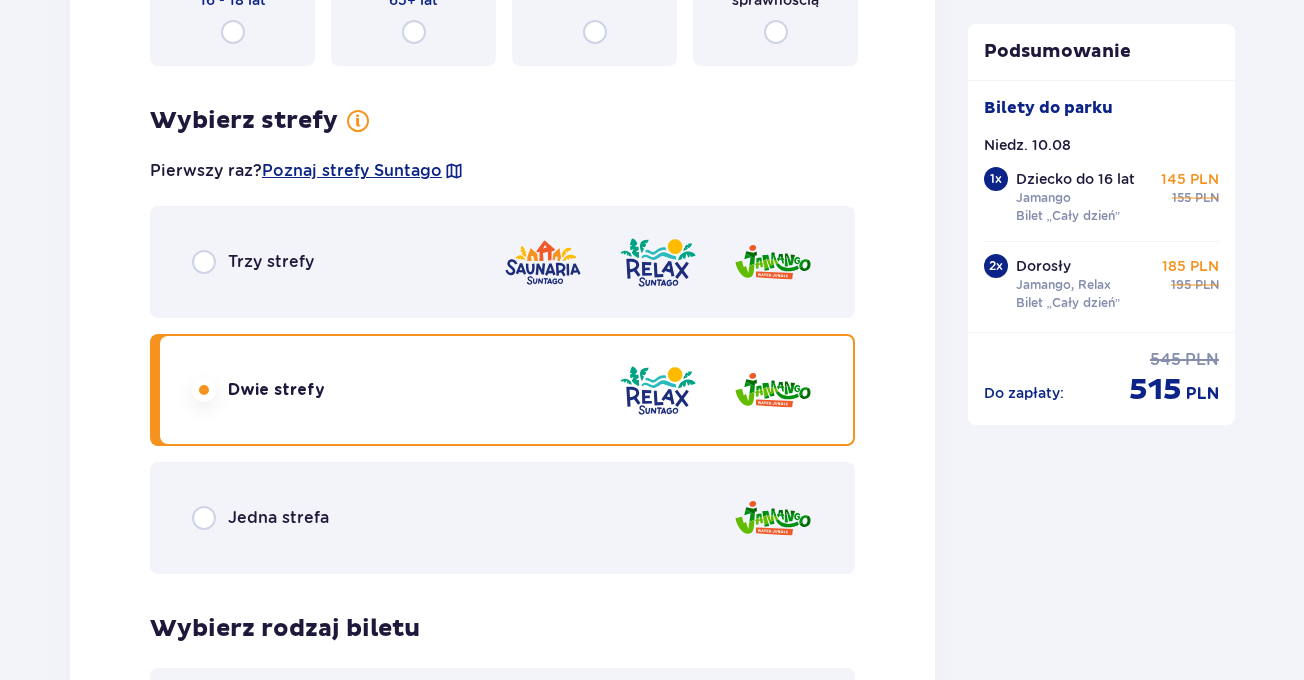 click on "Jedna strefa" at bounding box center [278, 518] 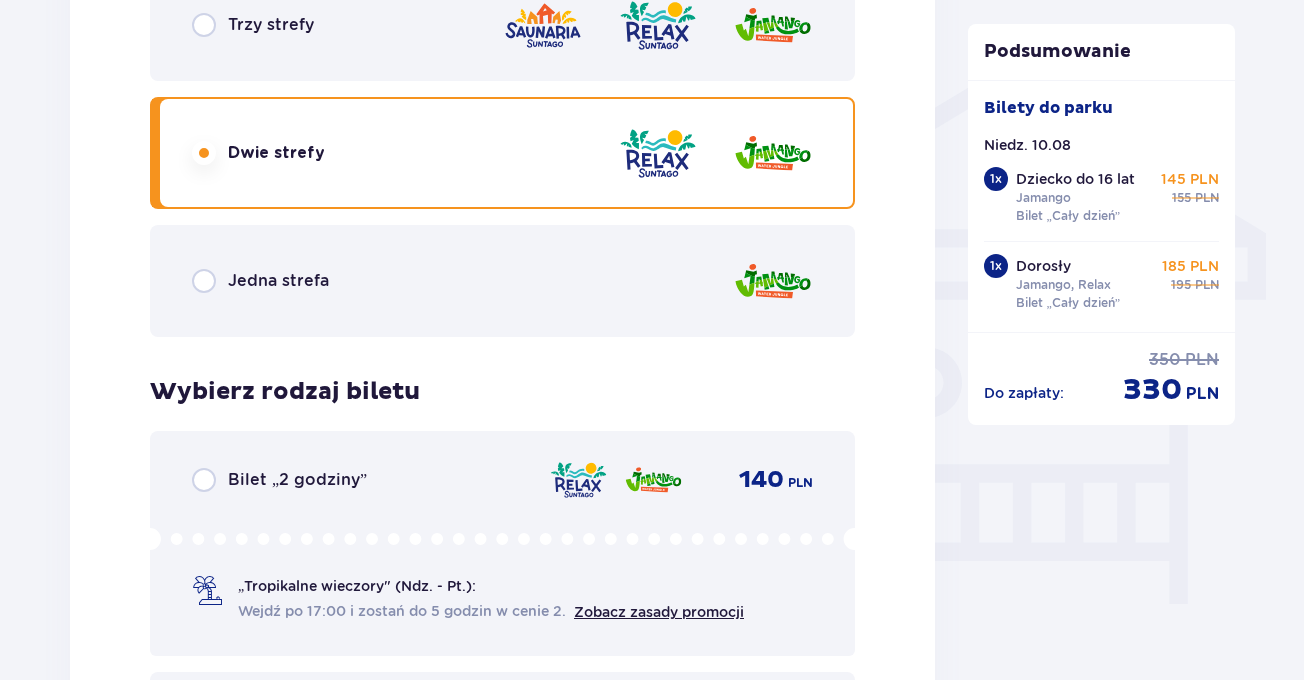 scroll, scrollTop: 1617, scrollLeft: 0, axis: vertical 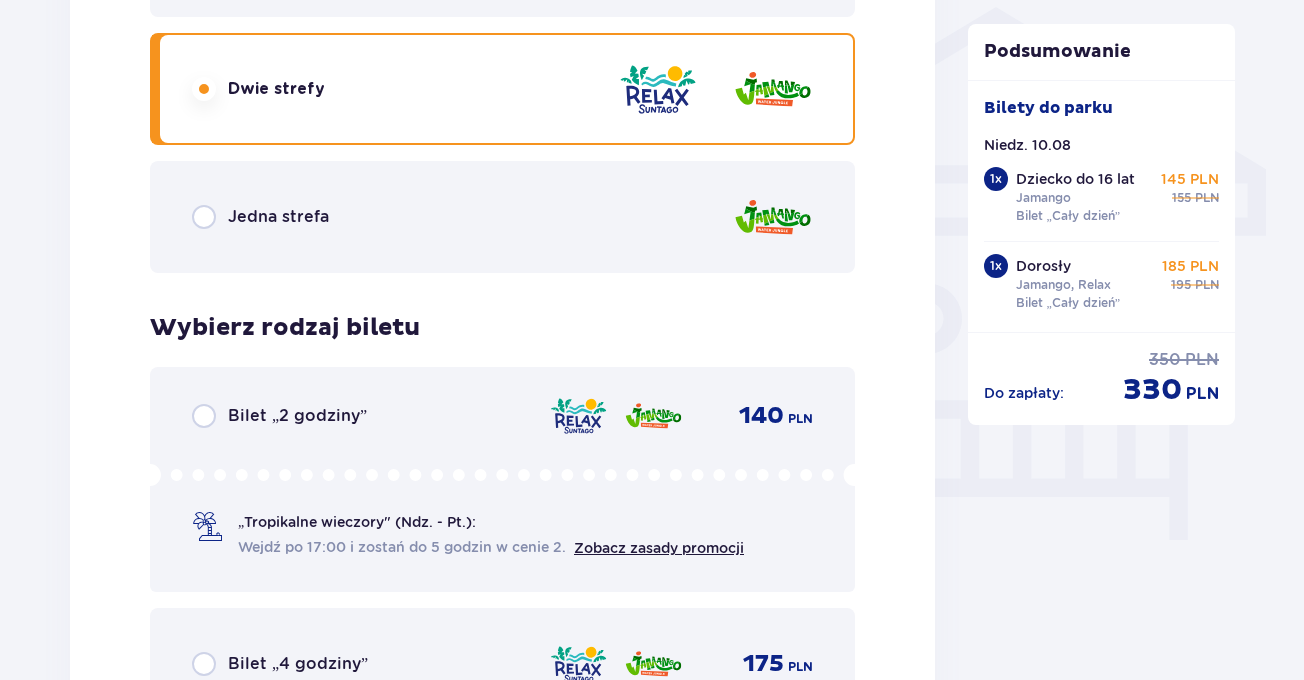 click on "Jedna strefa" at bounding box center [502, 217] 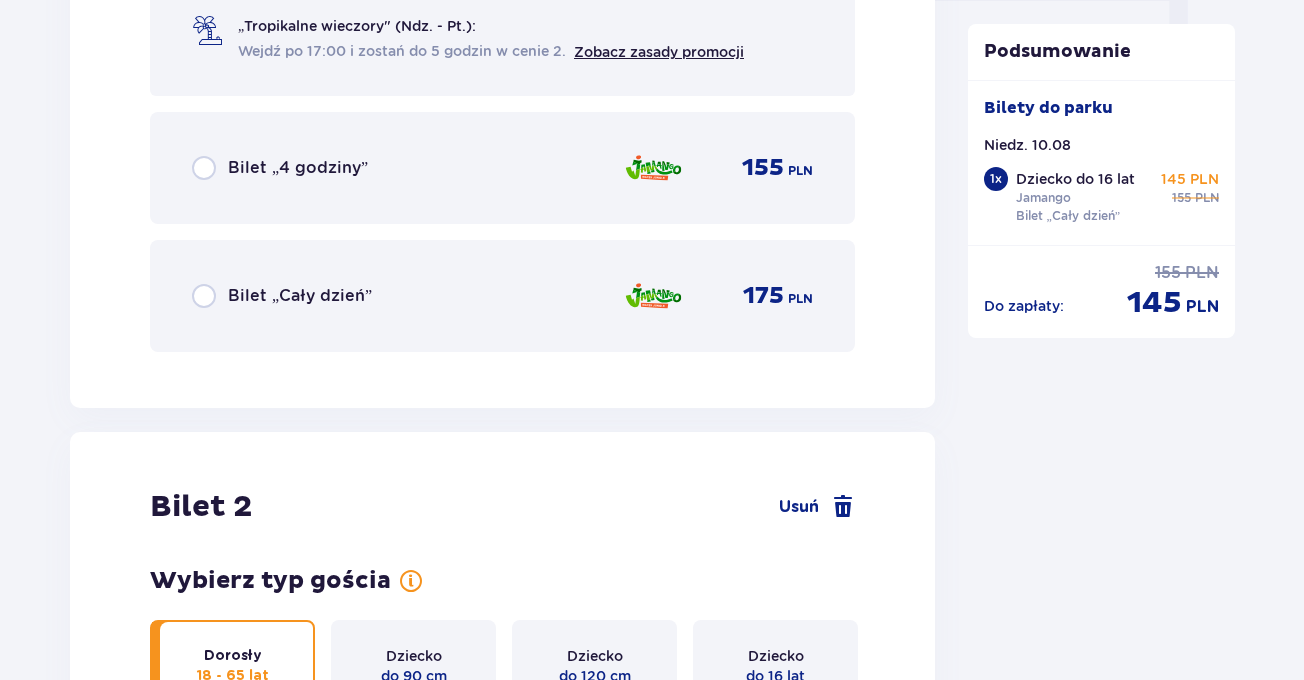 scroll, scrollTop: 2117, scrollLeft: 0, axis: vertical 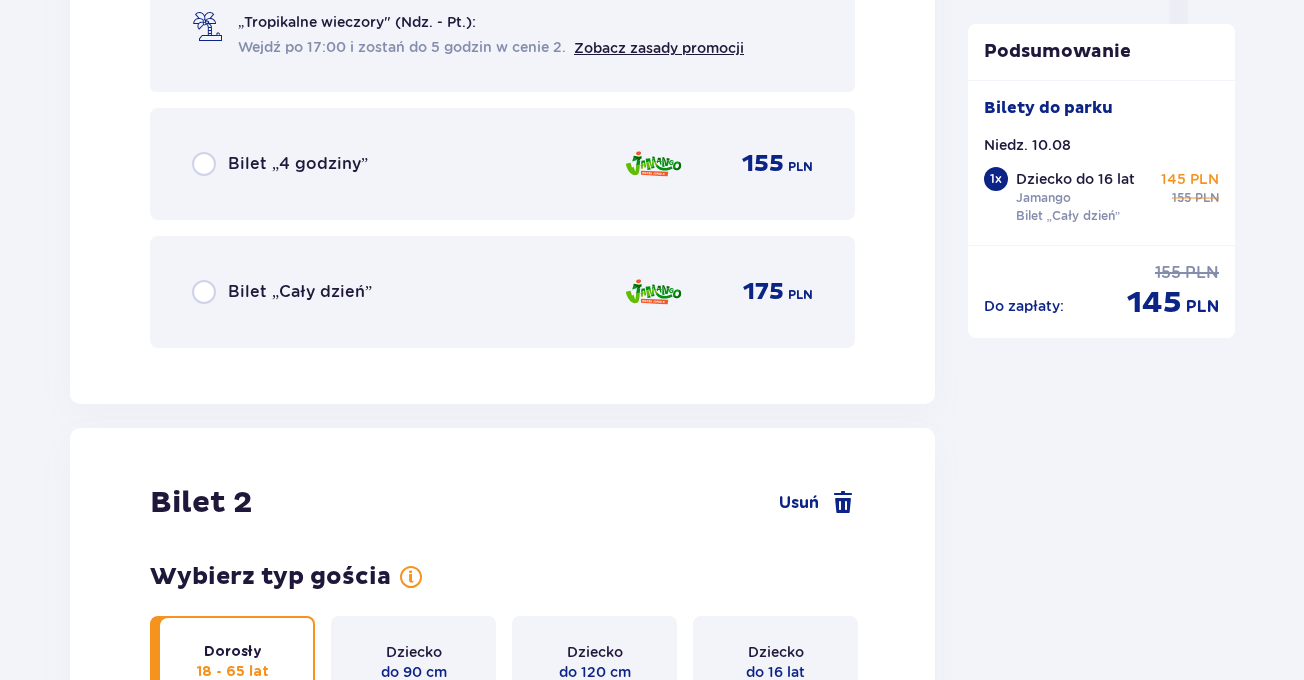 click on "Bilet „Cały dzień”   175 PLN" at bounding box center (502, 292) 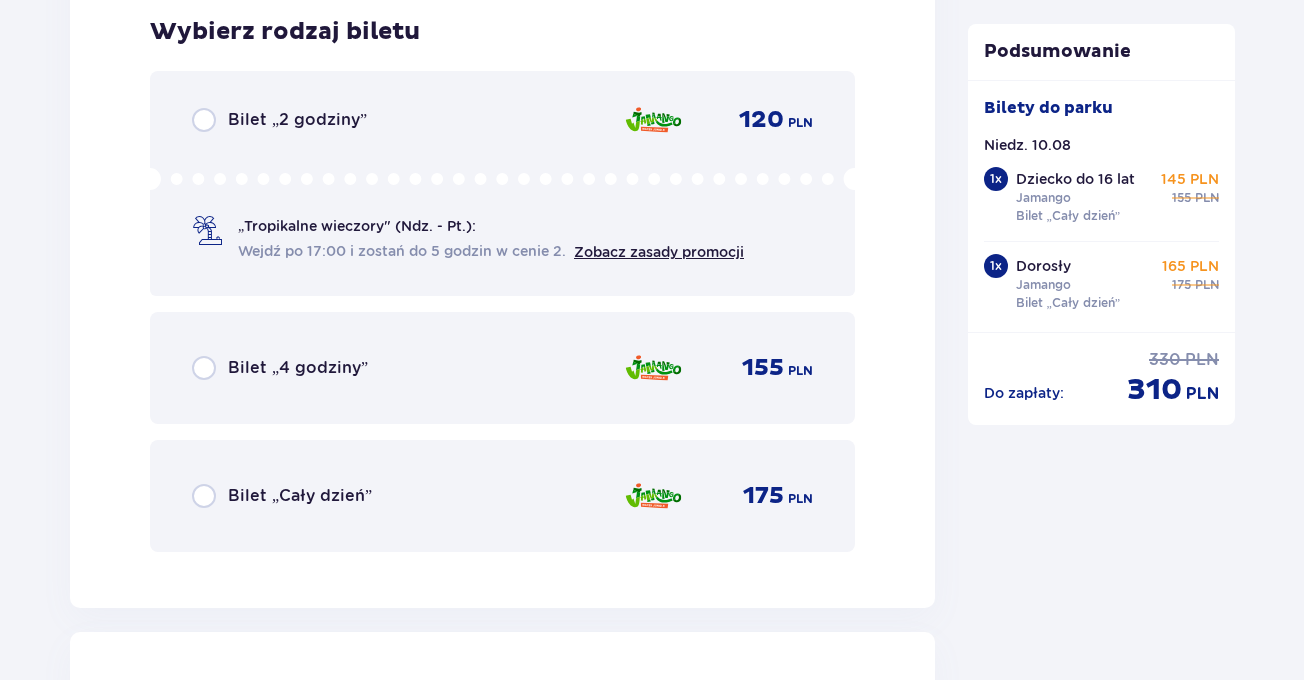 scroll, scrollTop: 3621, scrollLeft: 0, axis: vertical 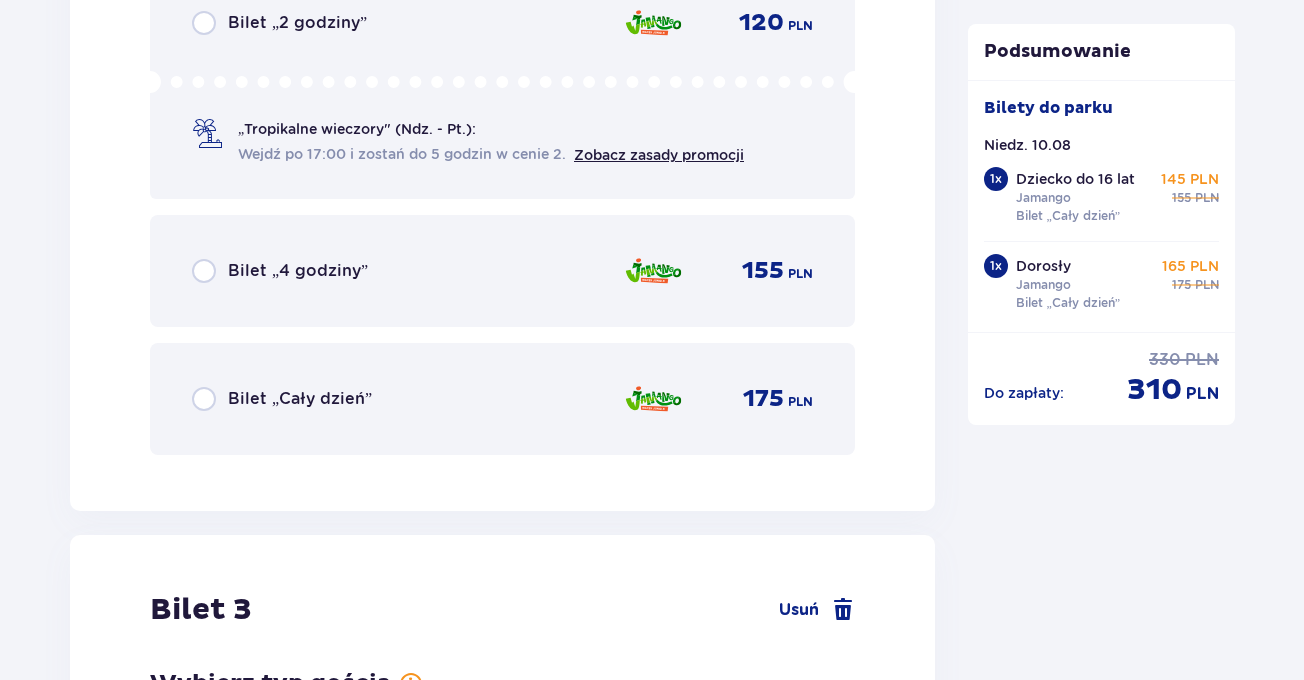 click on "Bilet „Cały dzień”" at bounding box center (300, 399) 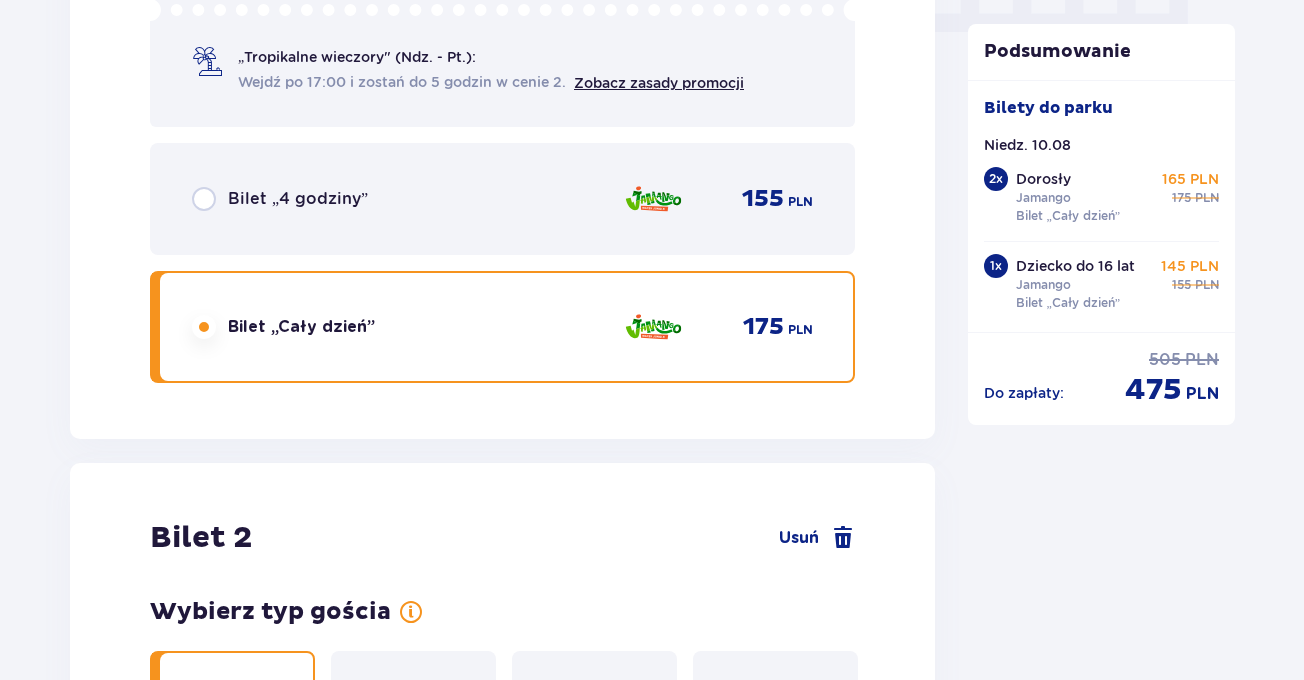 scroll, scrollTop: 1927, scrollLeft: 0, axis: vertical 